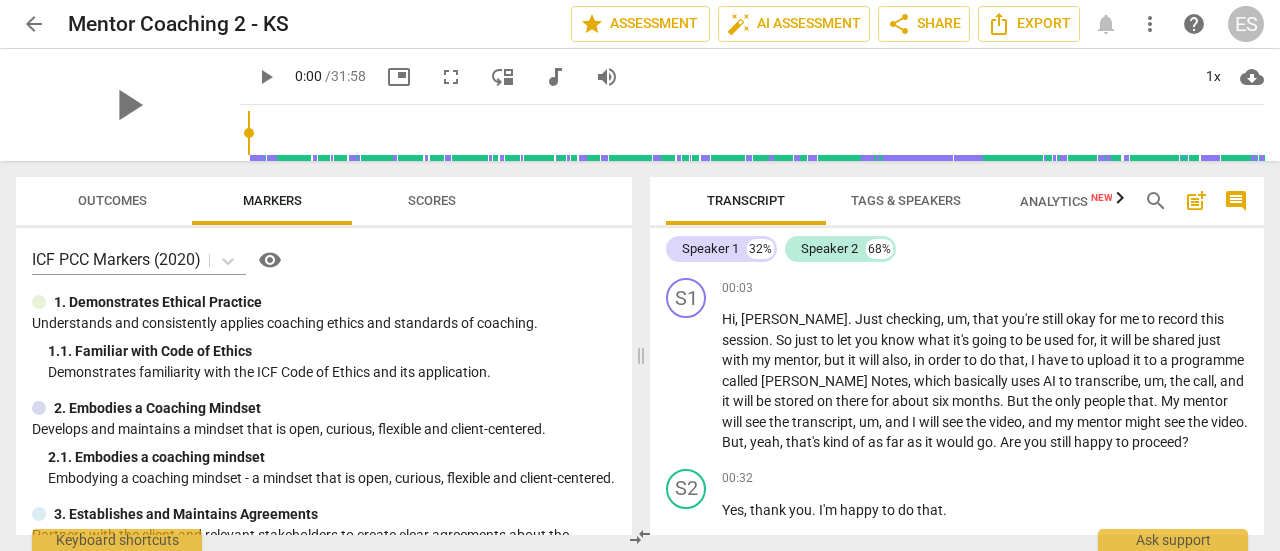 scroll, scrollTop: 0, scrollLeft: 0, axis: both 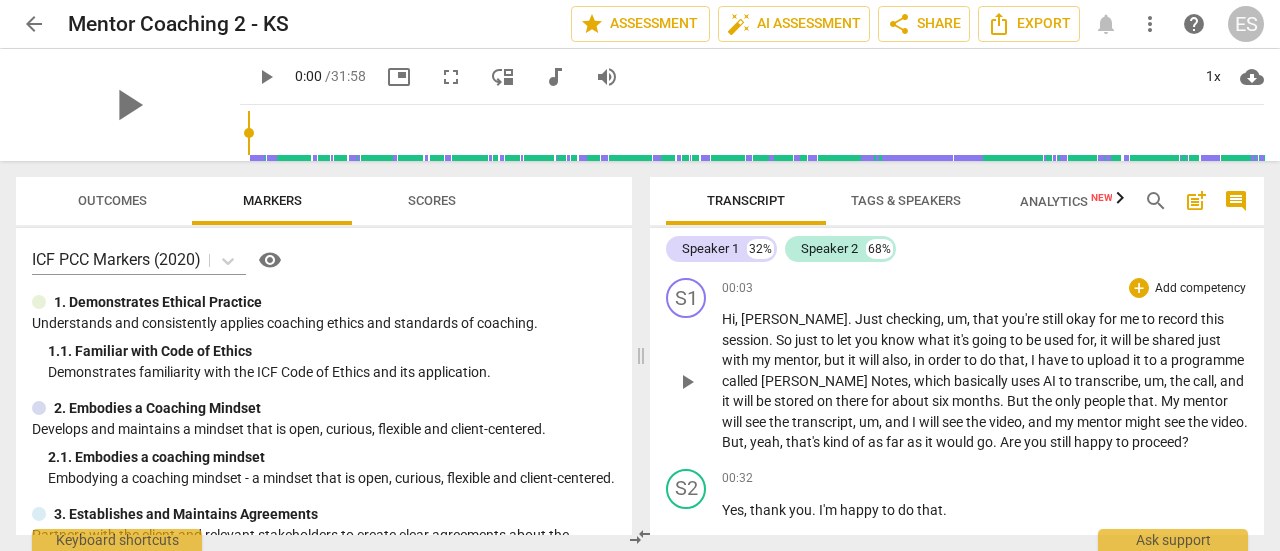 click on "let" at bounding box center [846, 340] 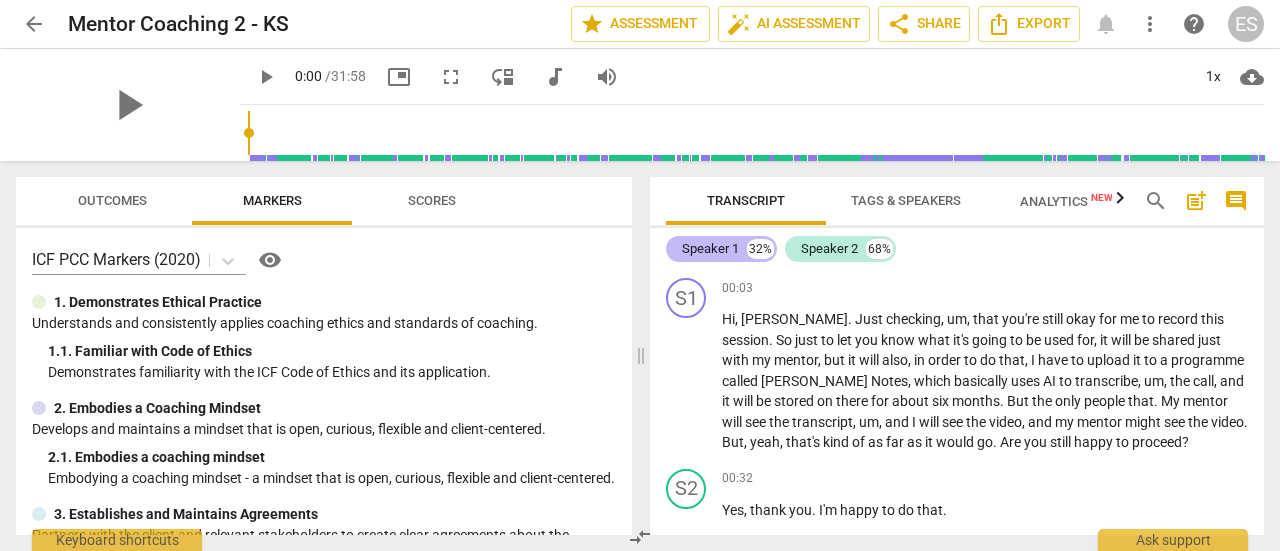 click on "Speaker 1" at bounding box center [710, 249] 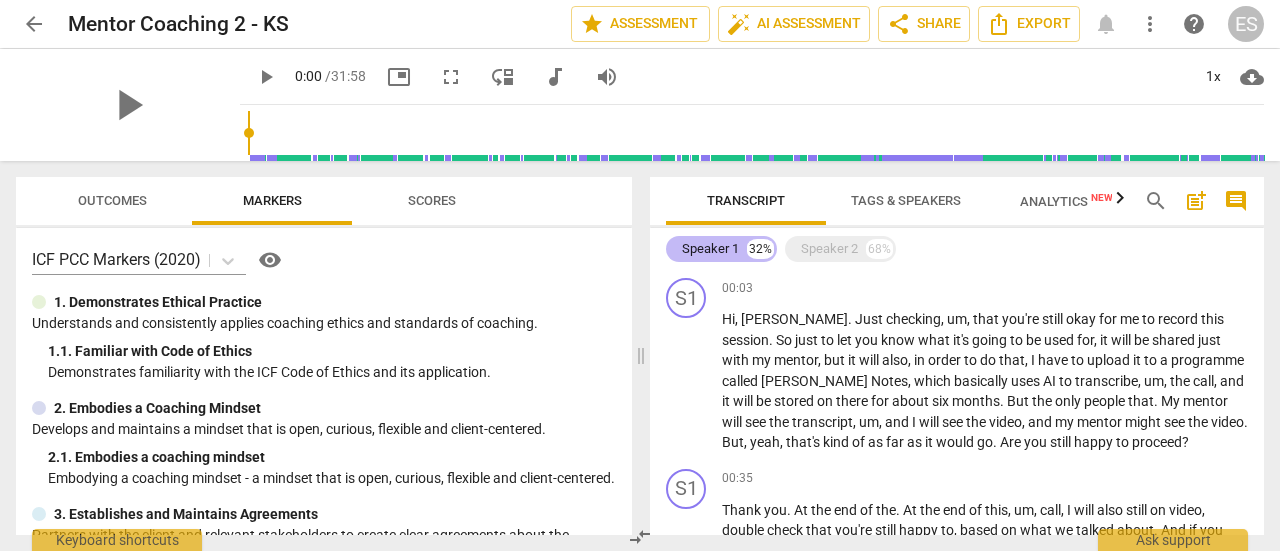 click on "Speaker 1" at bounding box center (710, 249) 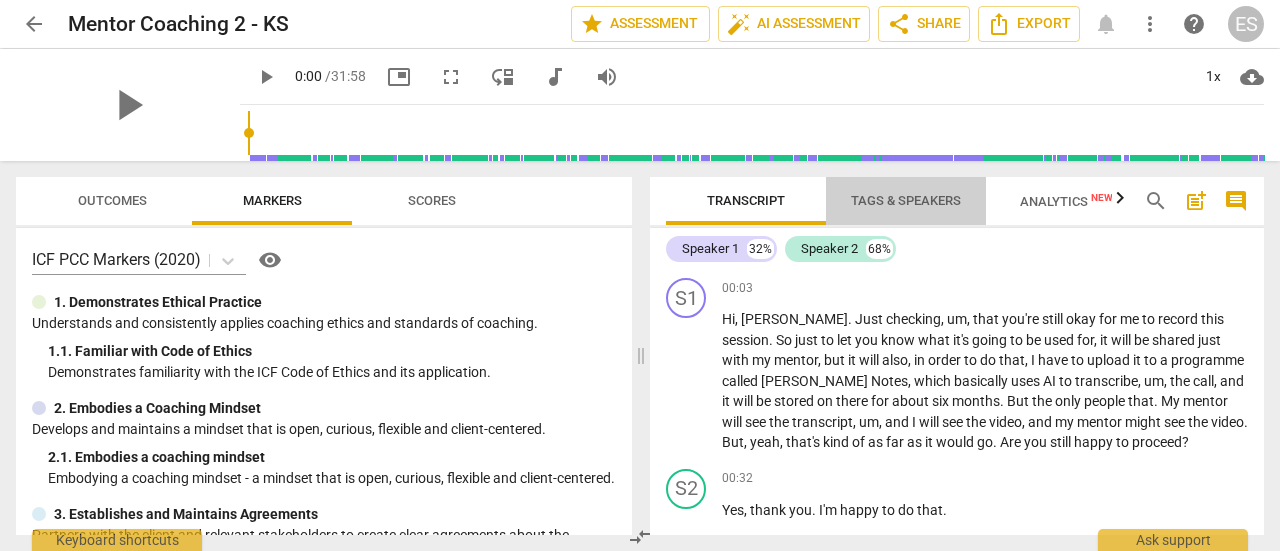click on "Tags & Speakers" at bounding box center (906, 200) 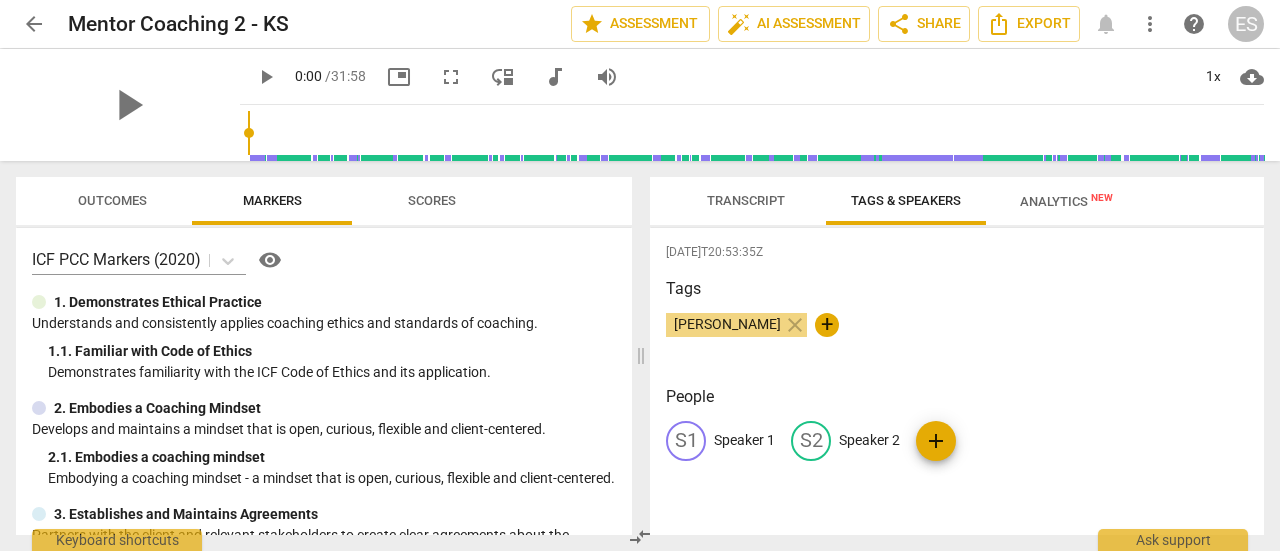 click on "S1" at bounding box center (686, 441) 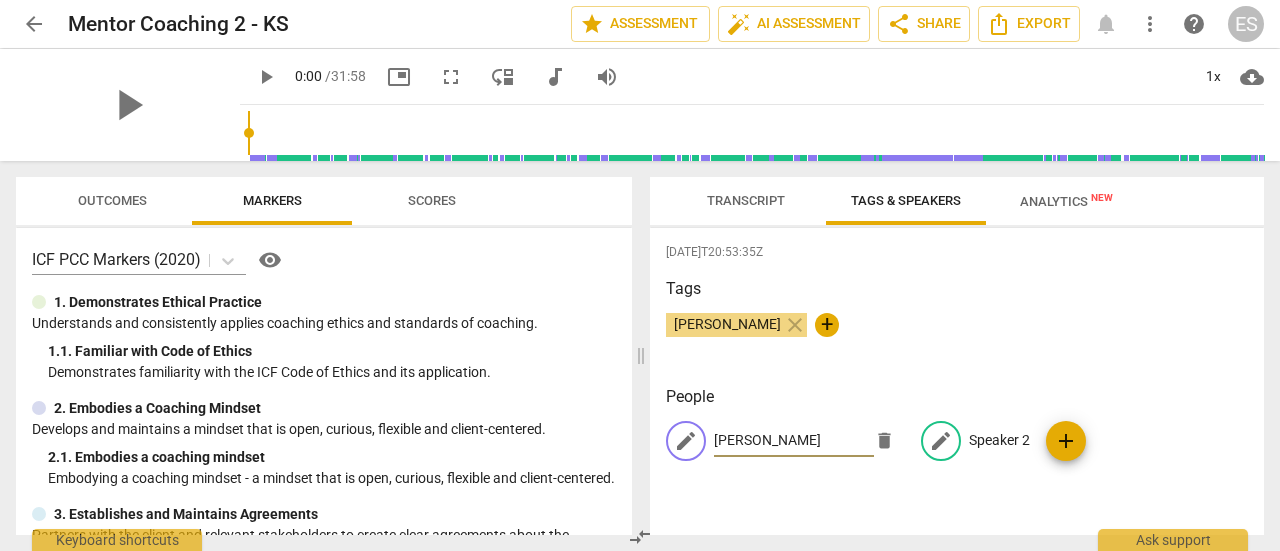 type on "[PERSON_NAME]" 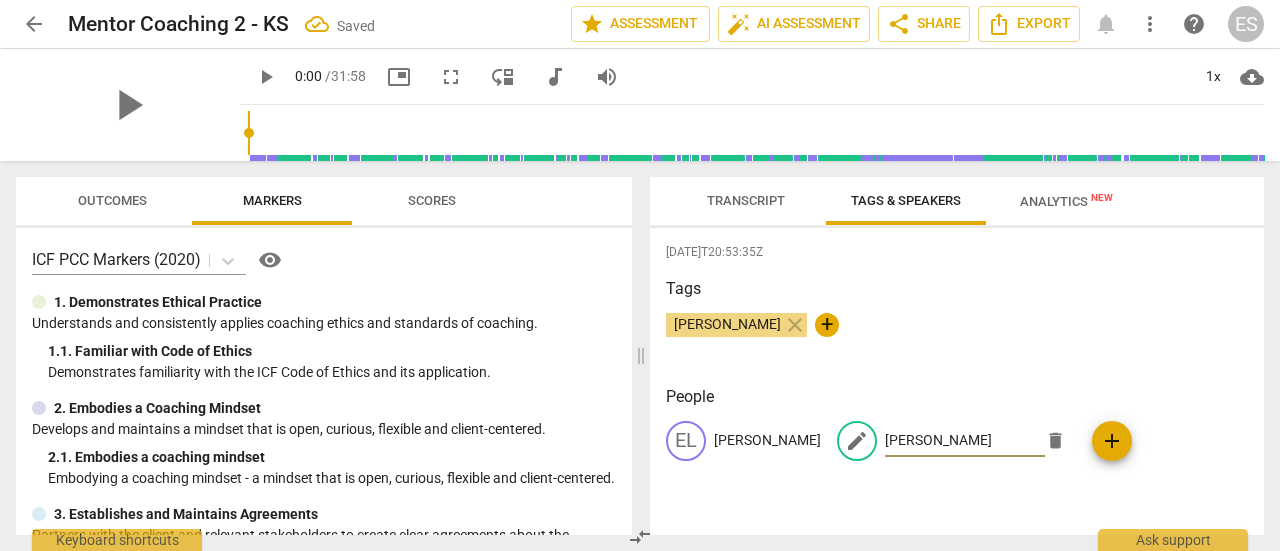 type on "[PERSON_NAME]" 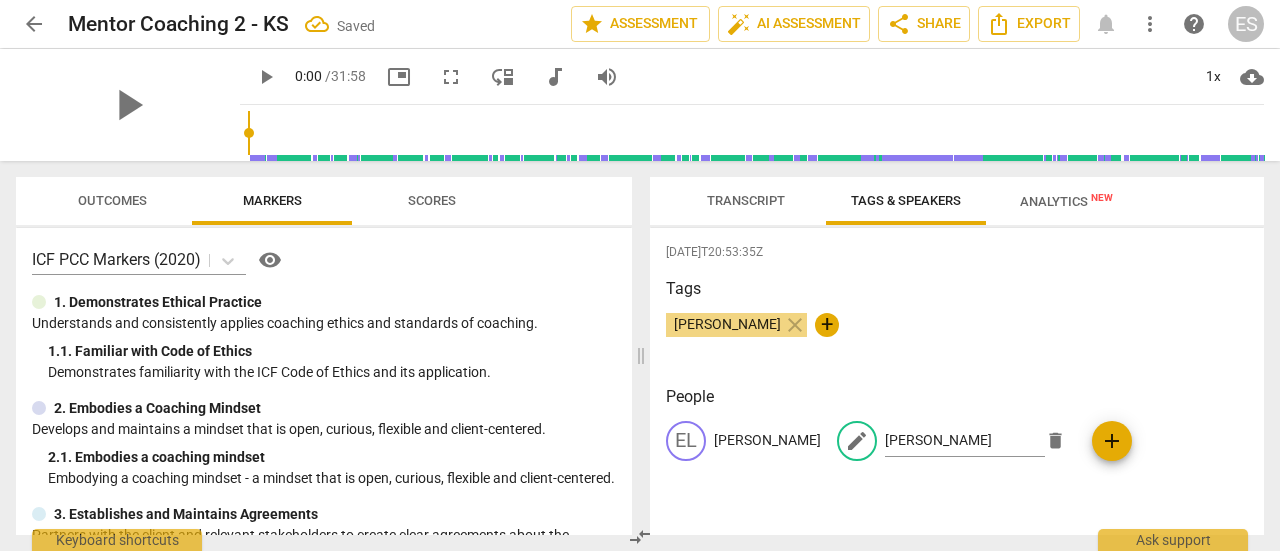 click on "[DATE]T20:53:35Z Tags [PERSON_NAME] close + People EL [PERSON_NAME] edit [PERSON_NAME] delete add" at bounding box center (957, 381) 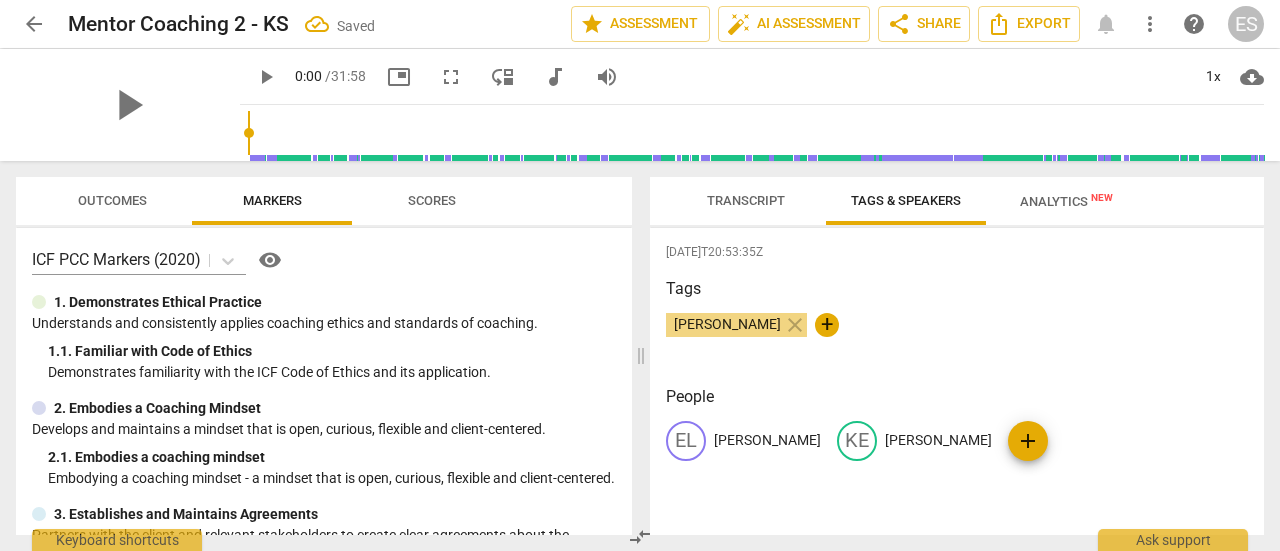 click on "Transcript" at bounding box center (746, 200) 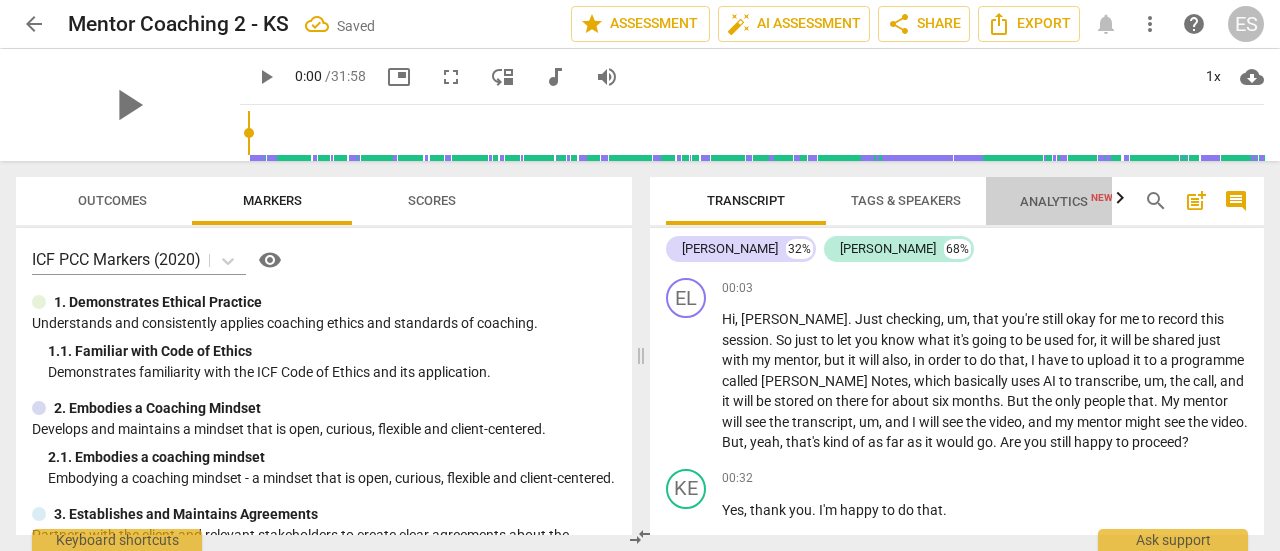 click on "Analytics   New" at bounding box center [1066, 201] 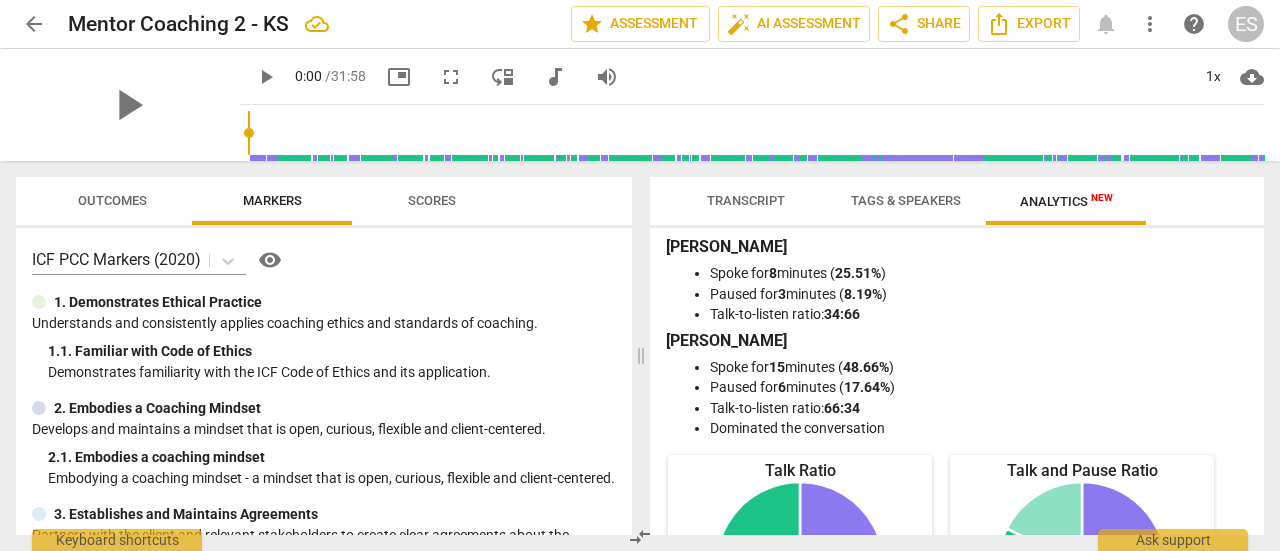 scroll, scrollTop: 0, scrollLeft: 0, axis: both 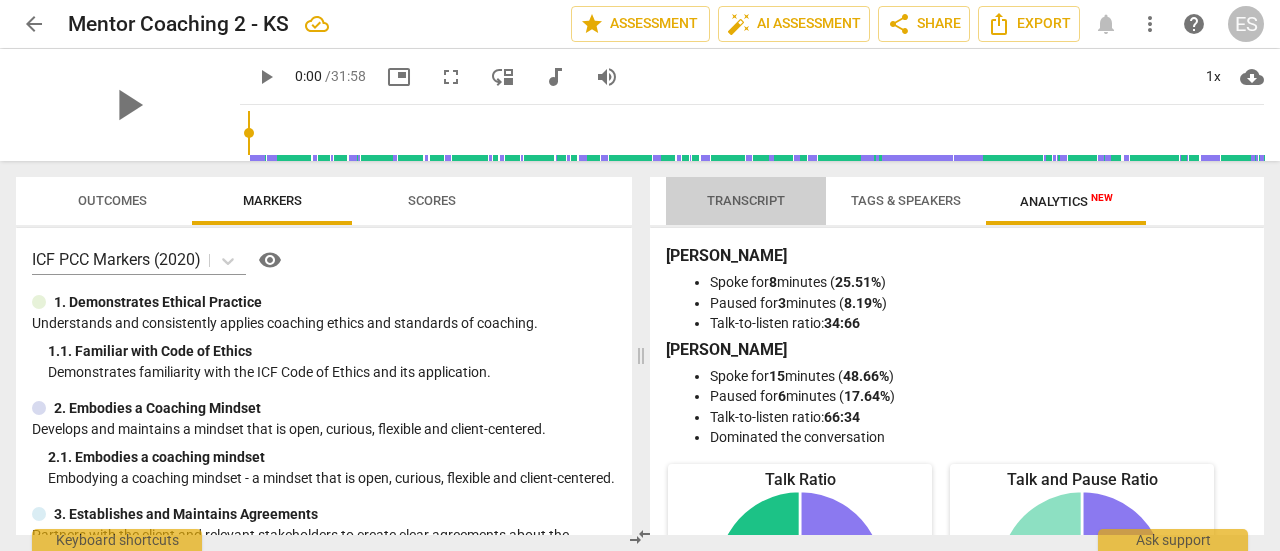 click on "Transcript" at bounding box center [746, 200] 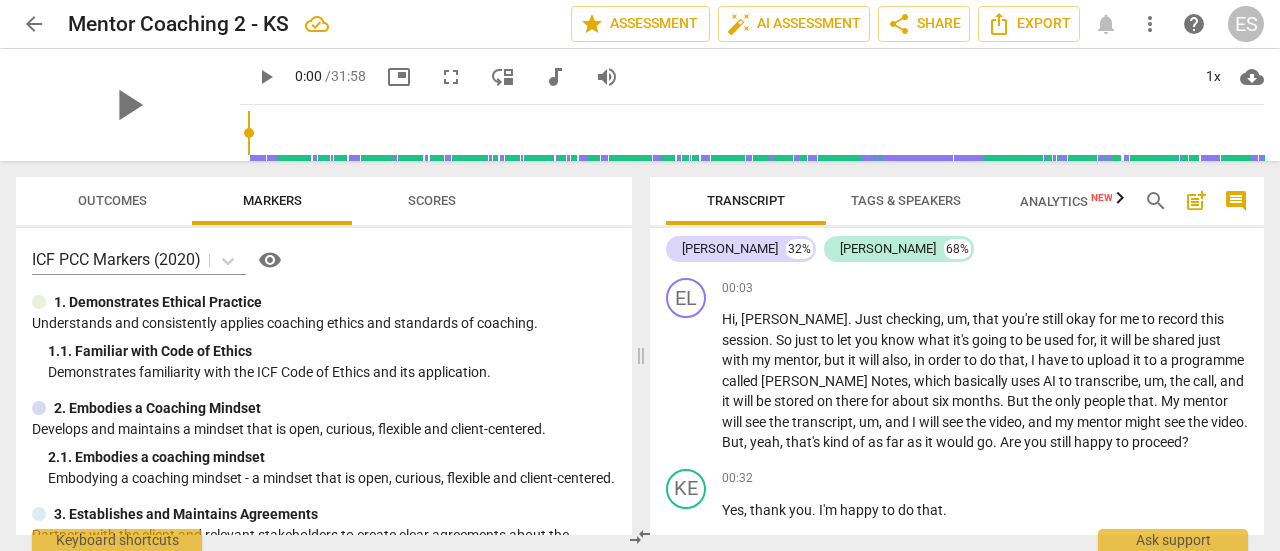 scroll, scrollTop: 1, scrollLeft: 0, axis: vertical 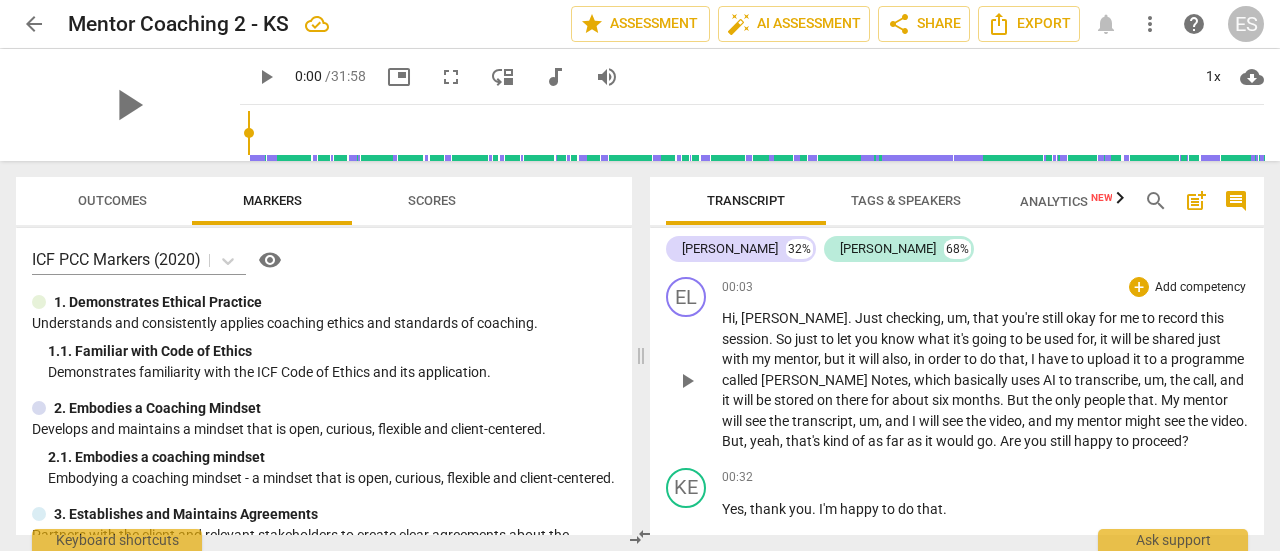 click on "Add competency" at bounding box center (1200, 288) 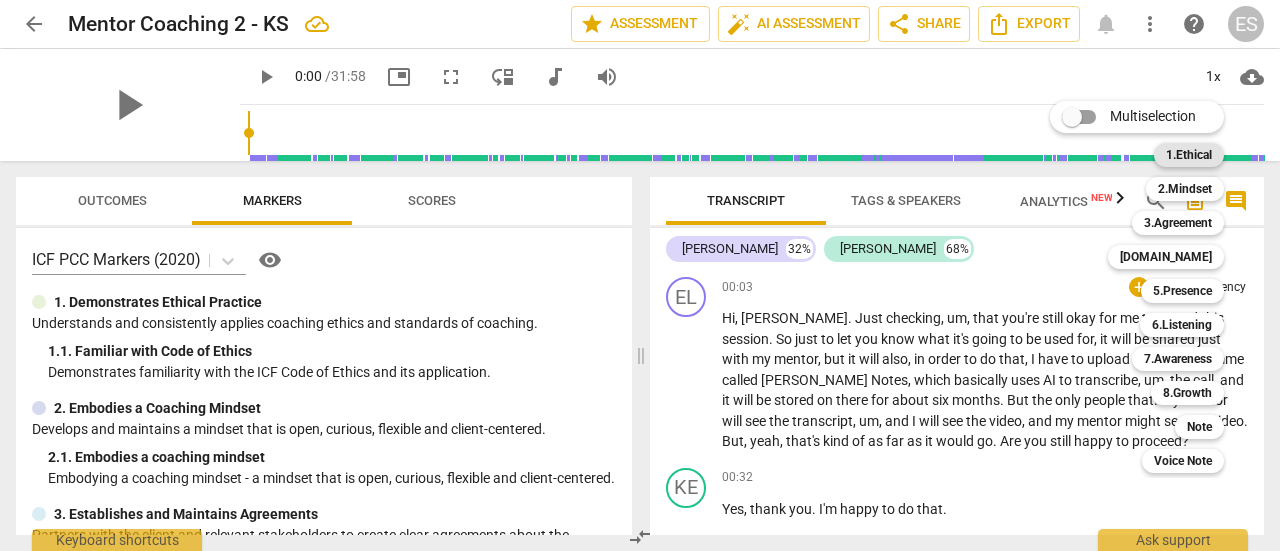 click on "1.Ethical" at bounding box center [1189, 155] 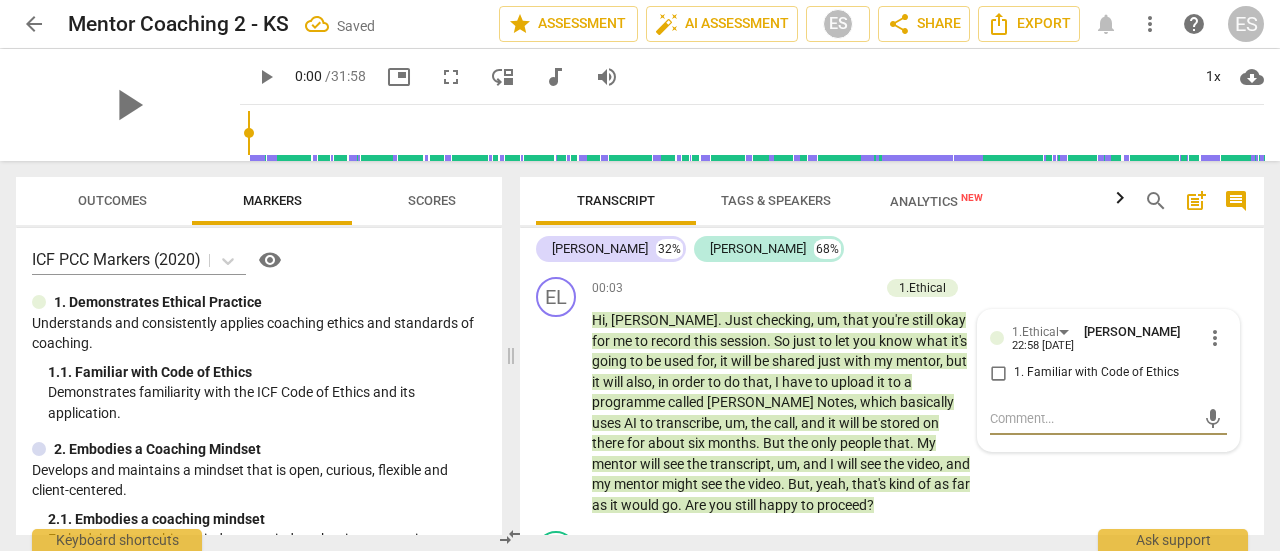 scroll, scrollTop: 51, scrollLeft: 0, axis: vertical 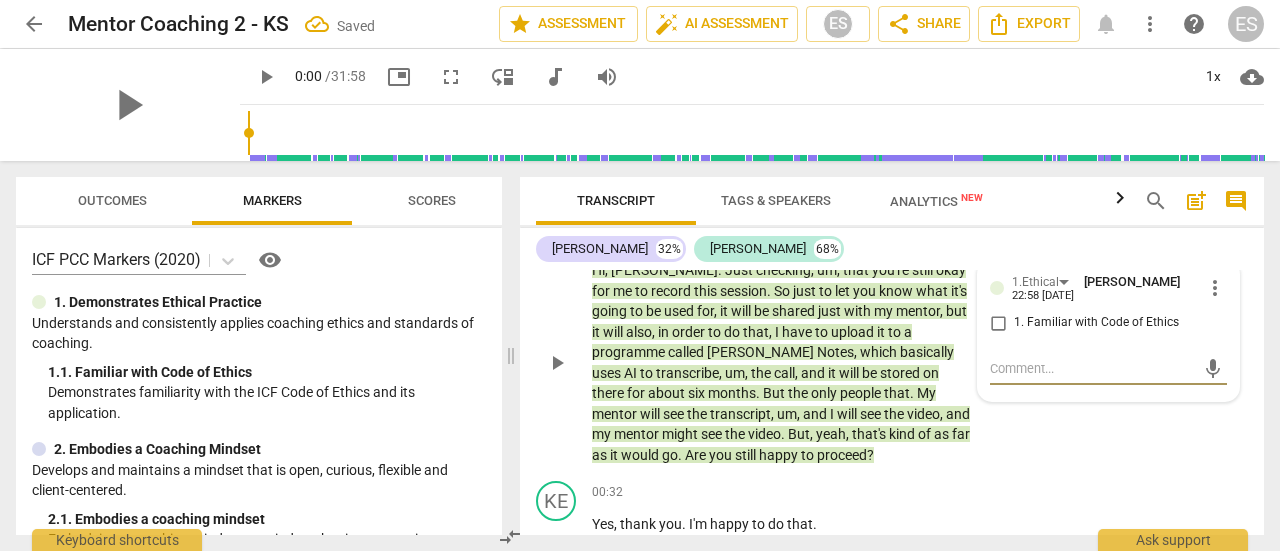 click on "1. Familiar with Code of Ethics" at bounding box center (998, 323) 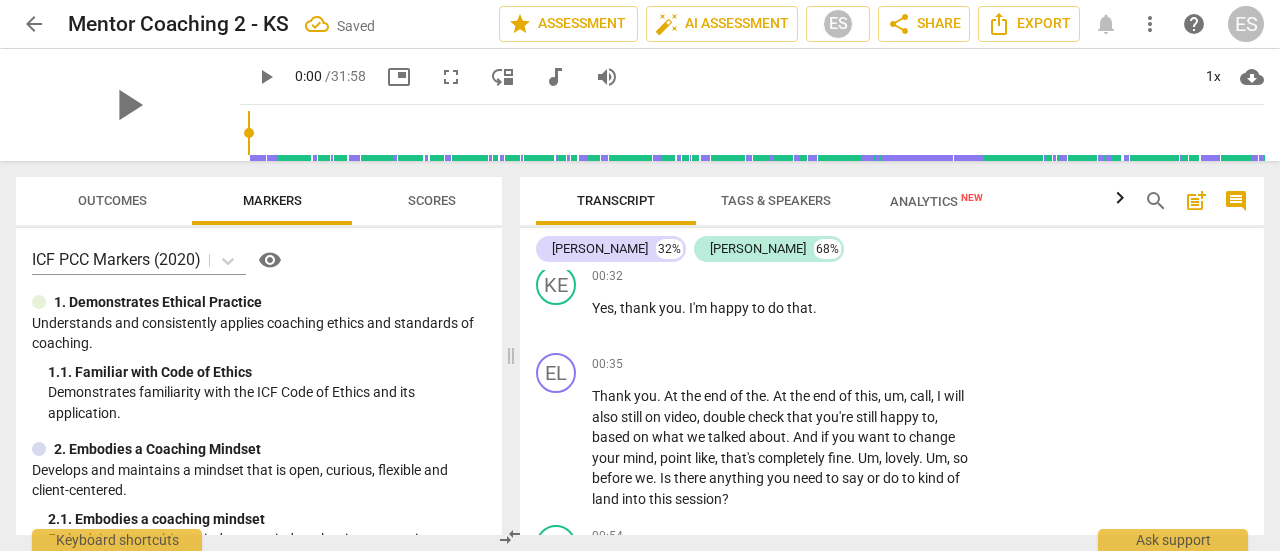 scroll, scrollTop: 265, scrollLeft: 0, axis: vertical 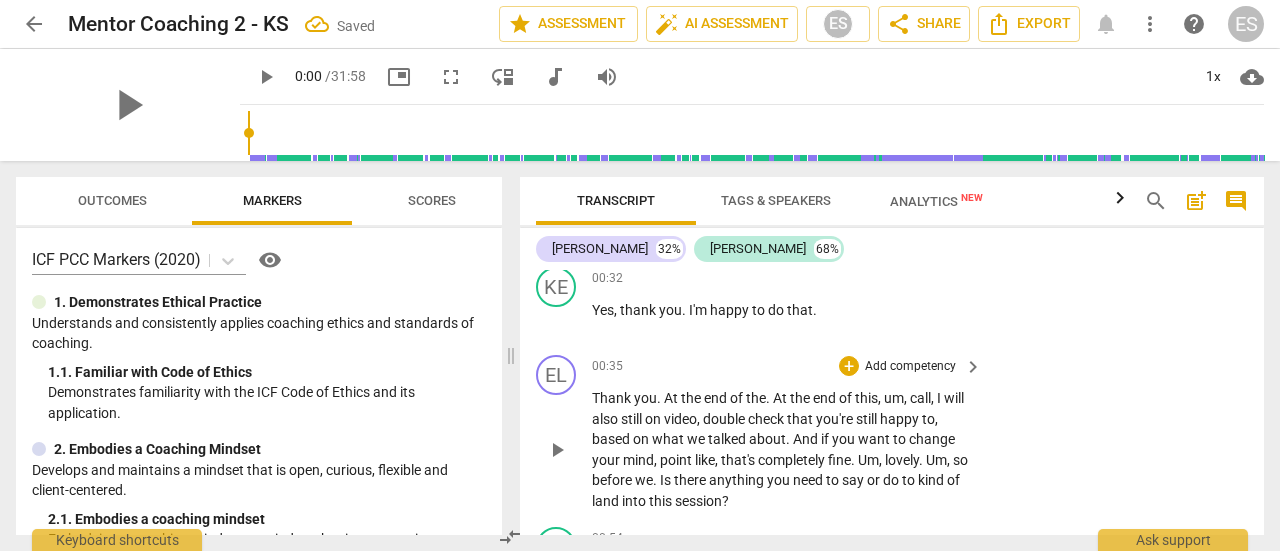 click on "And" at bounding box center [807, 439] 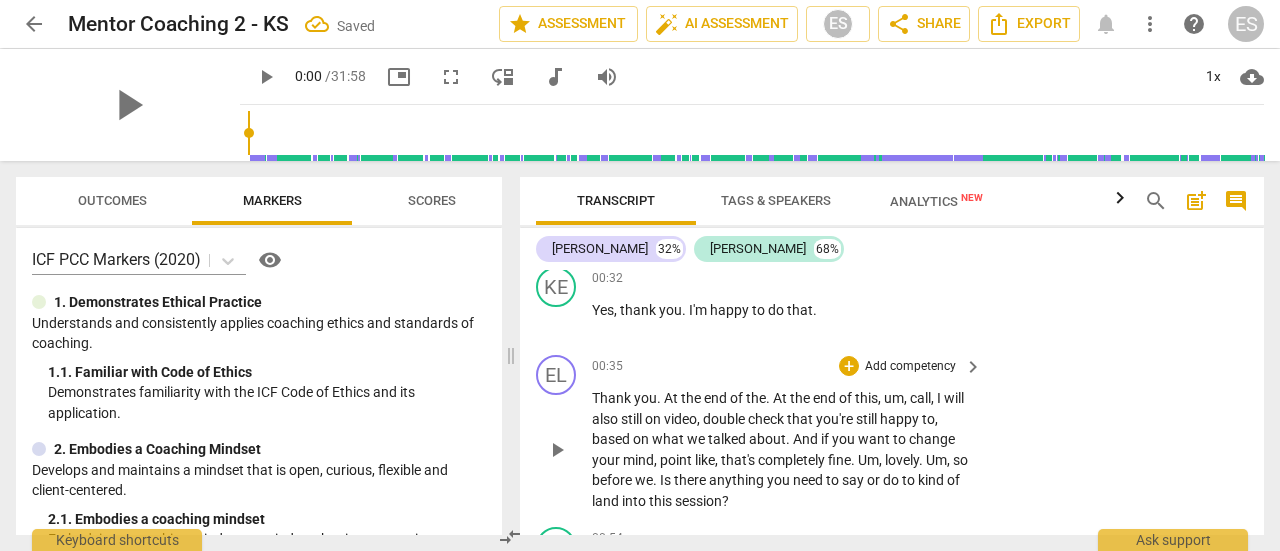 click on "Add competency" at bounding box center (910, 367) 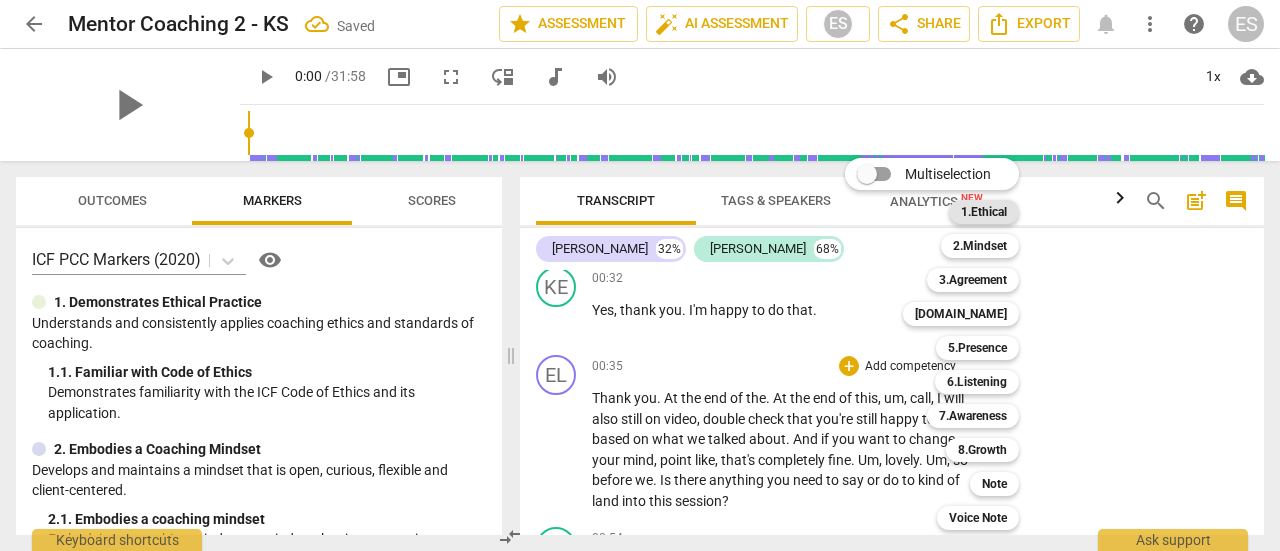 click on "1.Ethical" at bounding box center (984, 212) 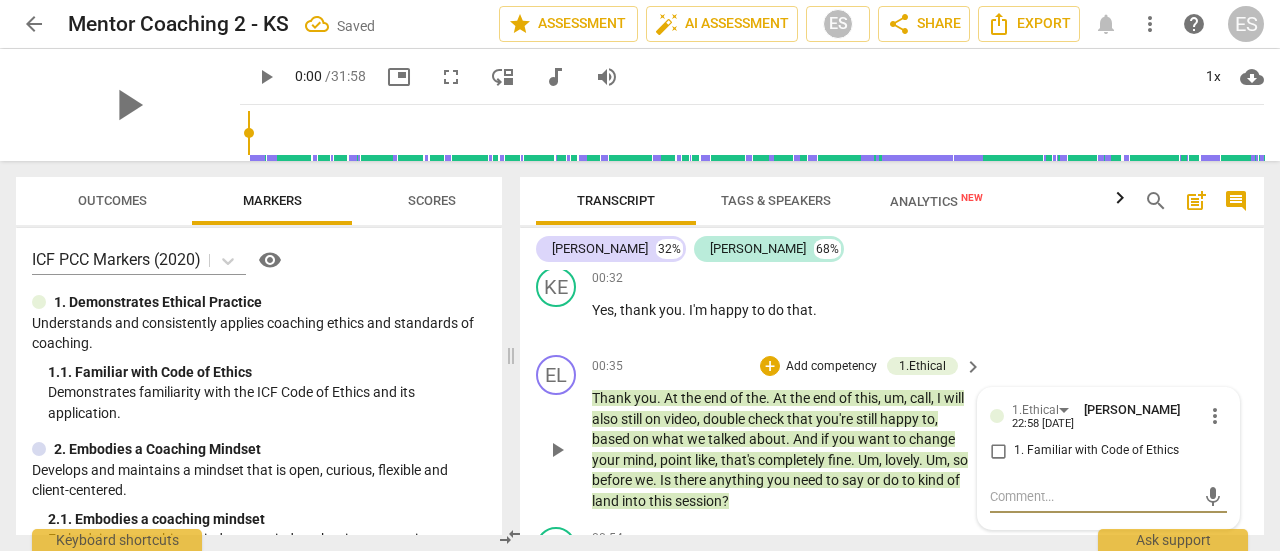 click on "1. Familiar with Code of Ethics" at bounding box center [998, 451] 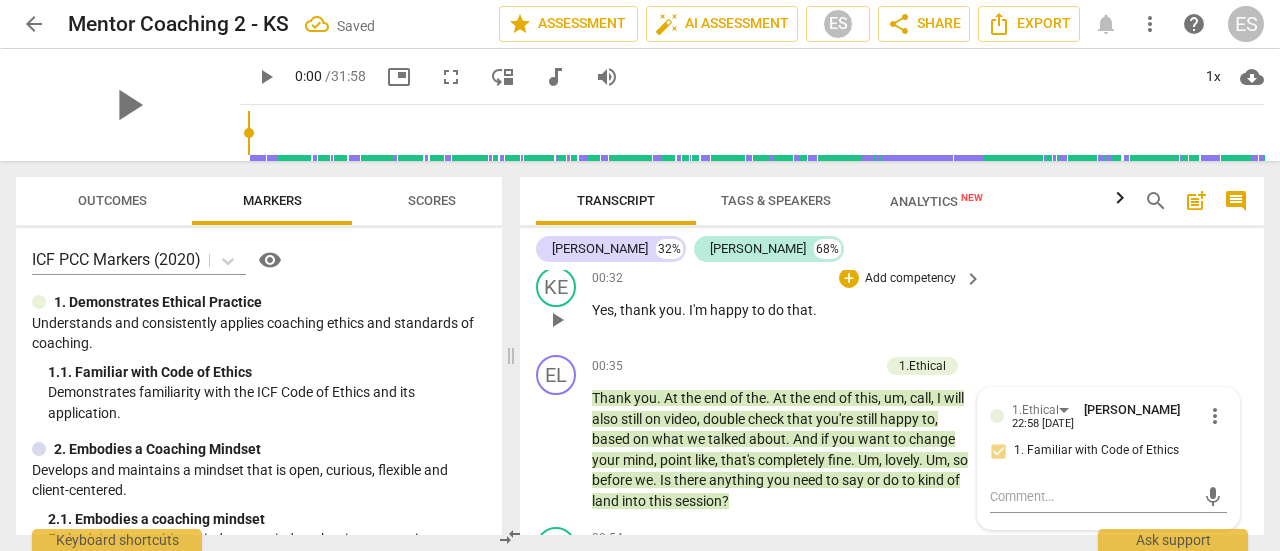 click on "KE play_arrow pause 00:32 + Add competency keyboard_arrow_right Yes ,   thank   you .   I'm   happy   to   do   that ." at bounding box center [892, 303] 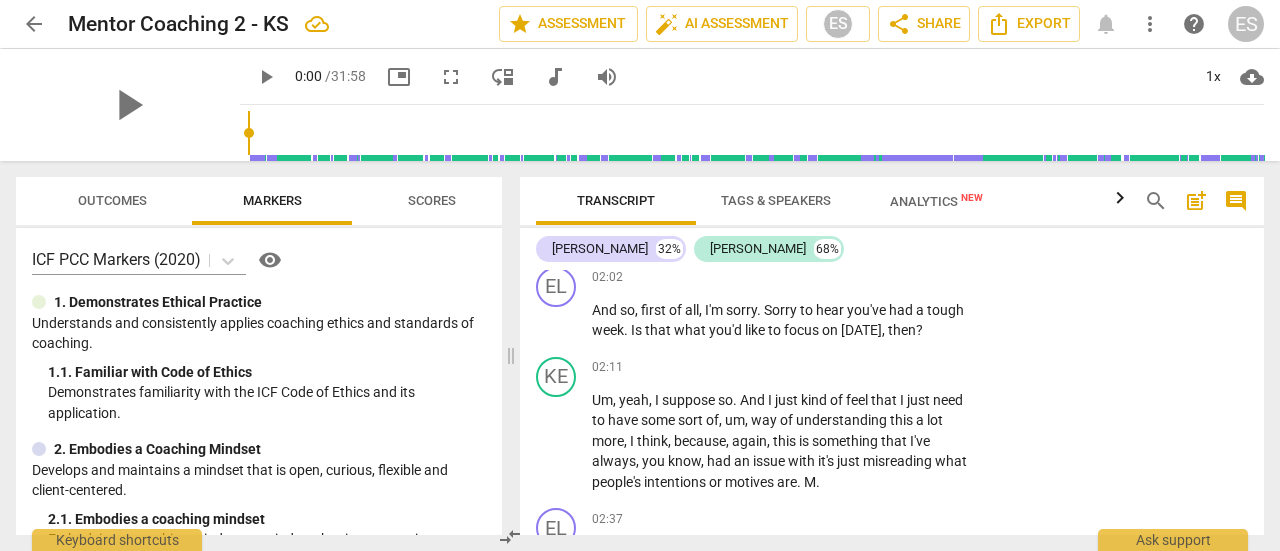 scroll, scrollTop: 929, scrollLeft: 0, axis: vertical 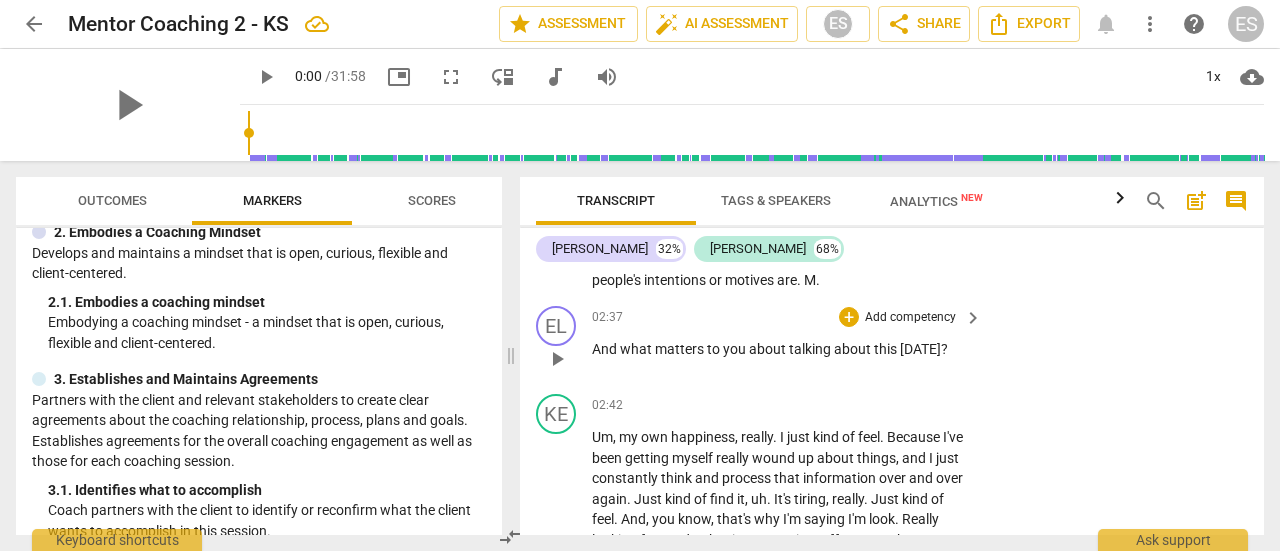 click on "Add competency" at bounding box center [910, 318] 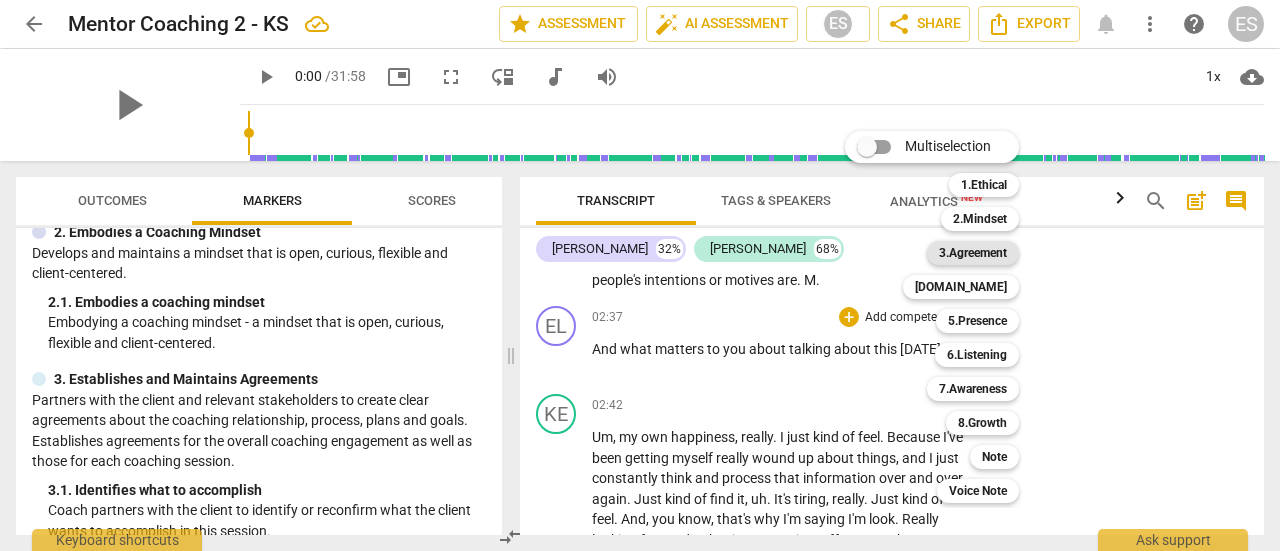 click on "3.Agreement" at bounding box center [973, 253] 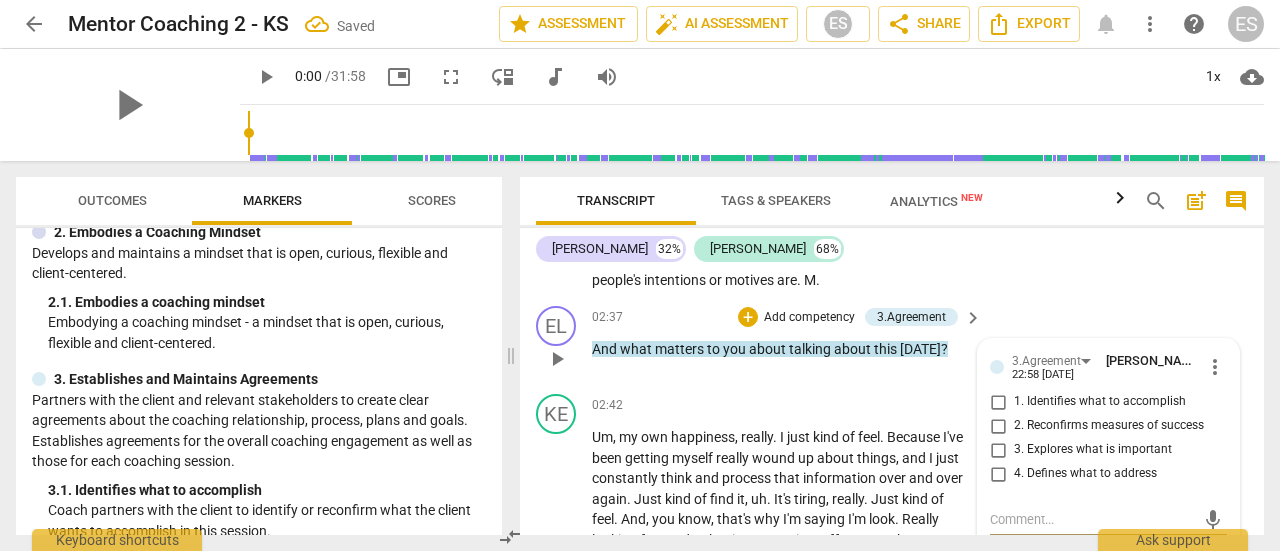 click on "3. Explores what is important" at bounding box center [1093, 450] 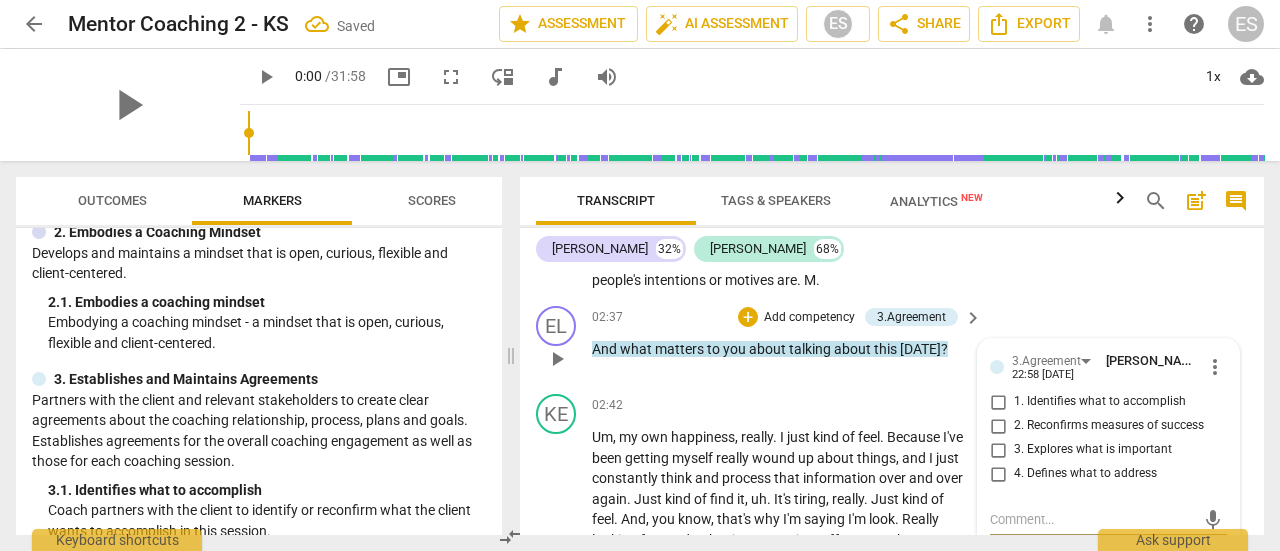 click on "3. Explores what is important" at bounding box center (998, 450) 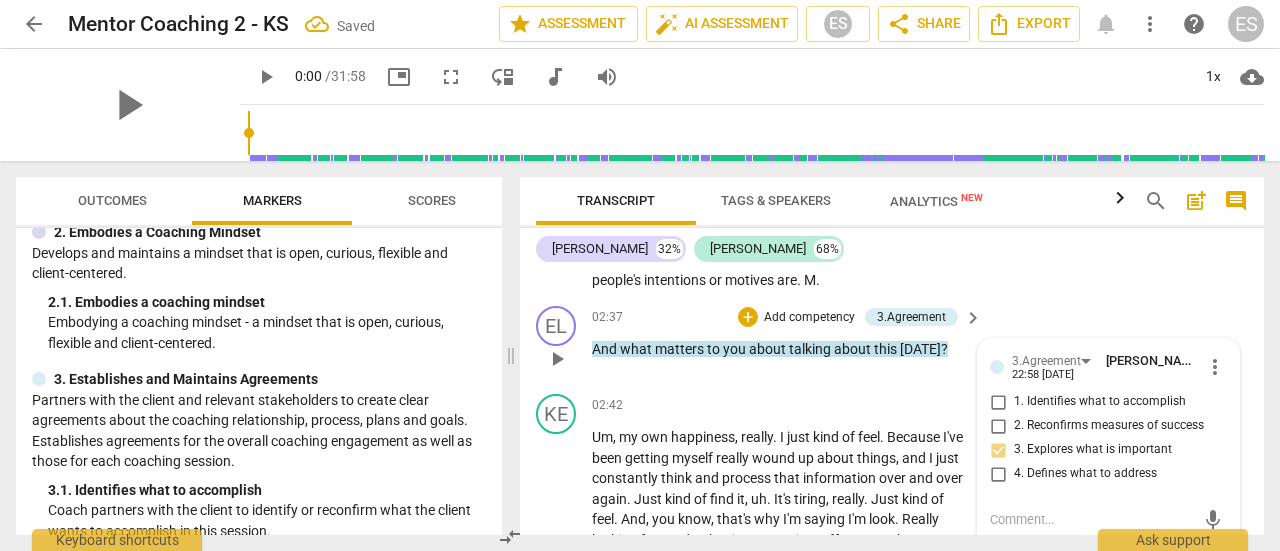 click on "EL play_arrow pause 02:37 + Add competency 3.Agreement keyboard_arrow_right And   what   matters   to   you   about   talking   about   this   [DATE] ? 3.Agreement [PERSON_NAME] 22:58 [DATE] more_vert 1. Identifies what to accomplish 2. Reconfirms measures of success 3. Explores what is important 4. Defines what to address mic" at bounding box center (892, 342) 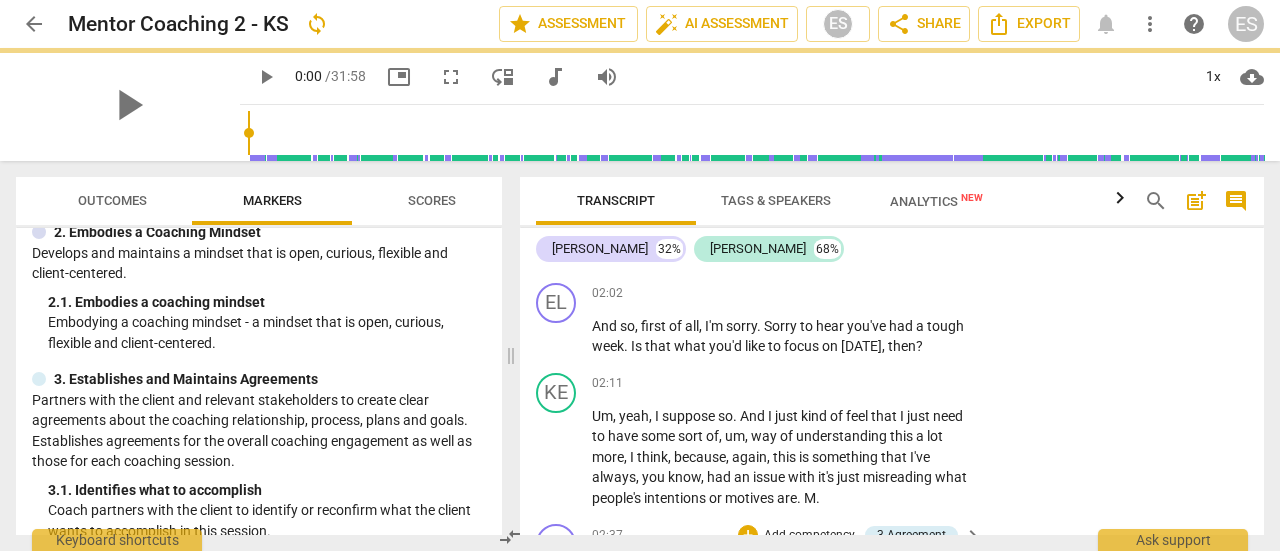 scroll, scrollTop: 910, scrollLeft: 0, axis: vertical 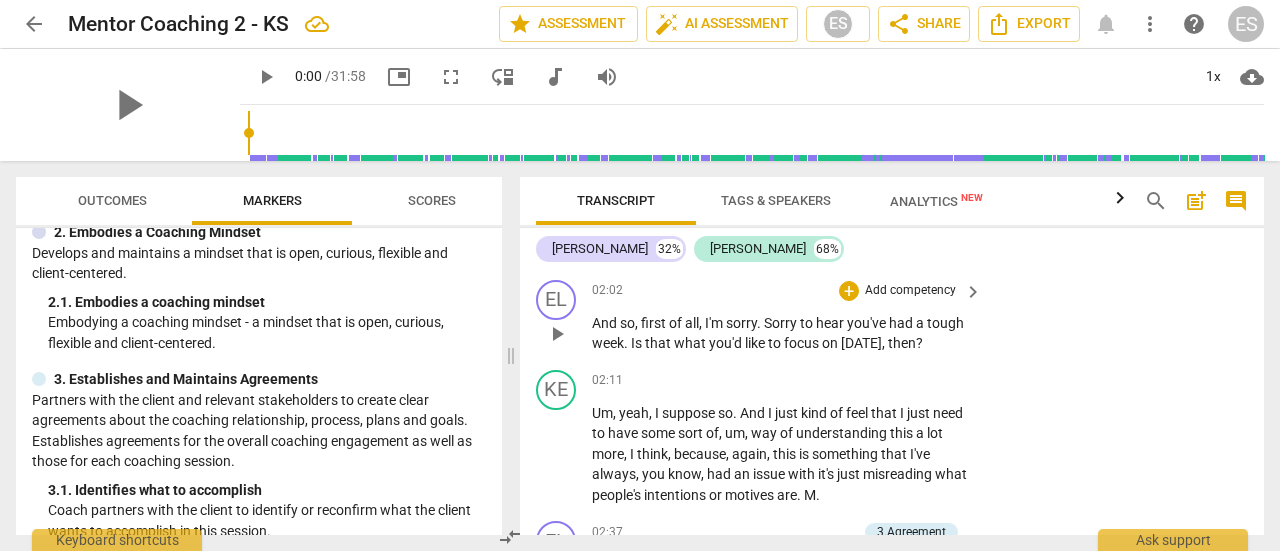 click on "Add competency" at bounding box center (910, 291) 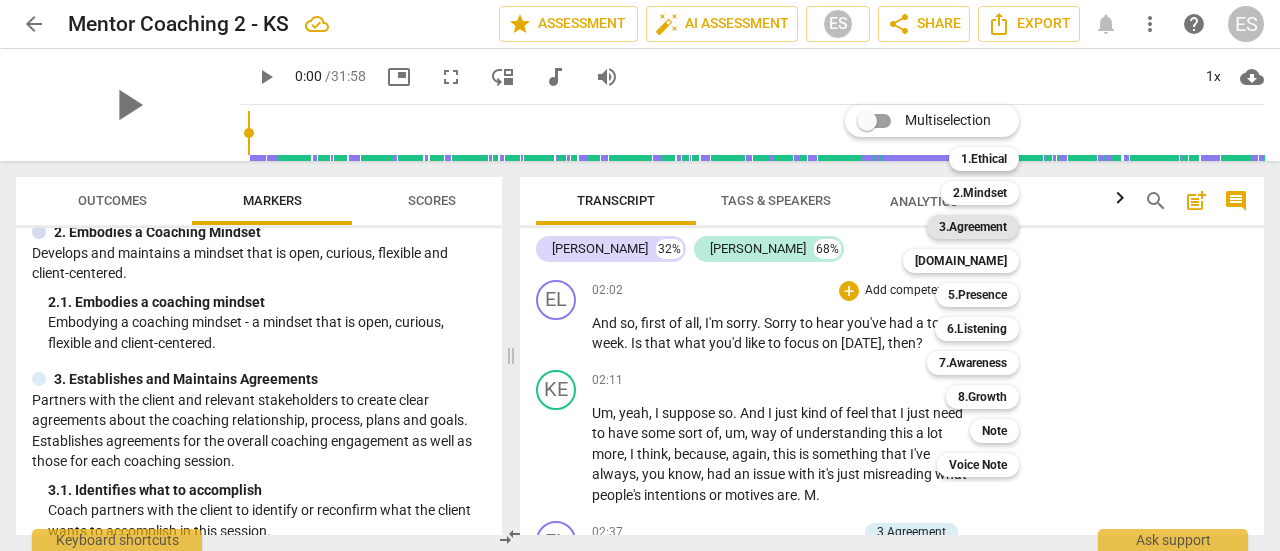 click on "3.Agreement" at bounding box center (973, 227) 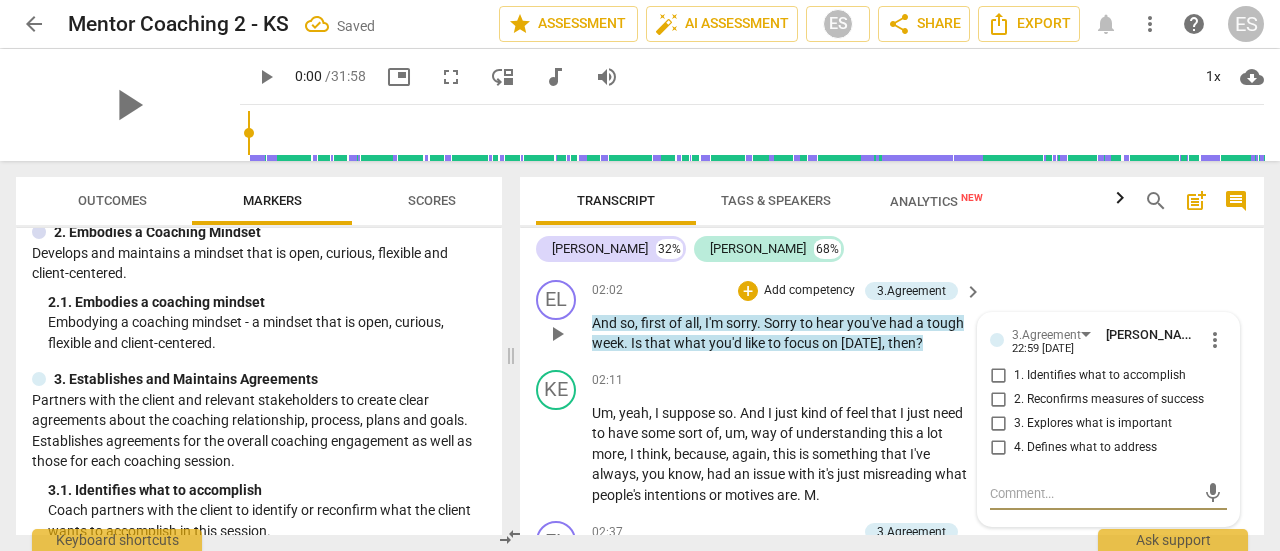 click on "1. Identifies what to accomplish" at bounding box center [1100, 376] 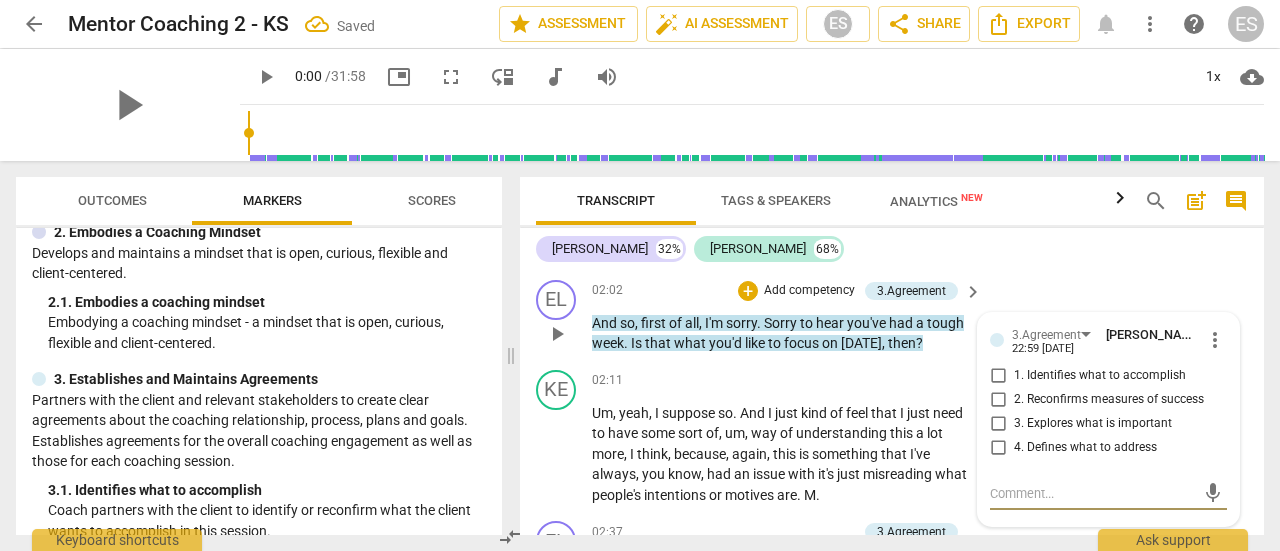 click on "1. Identifies what to accomplish" at bounding box center (998, 376) 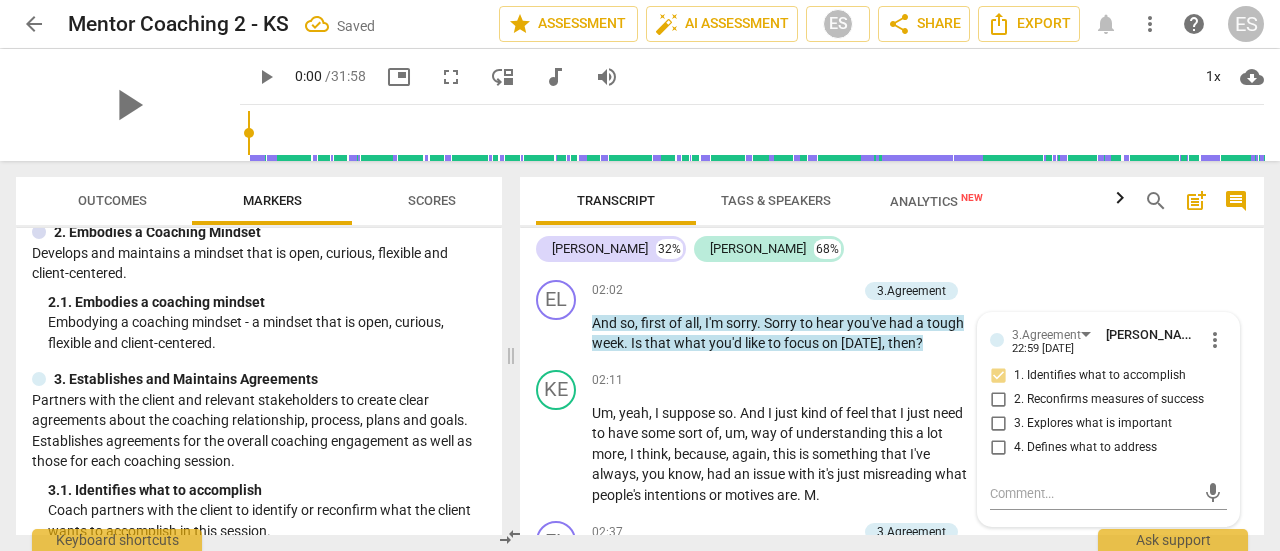 click on "[PERSON_NAME] 32% [DEMOGRAPHIC_DATA] 68%" at bounding box center [892, 249] 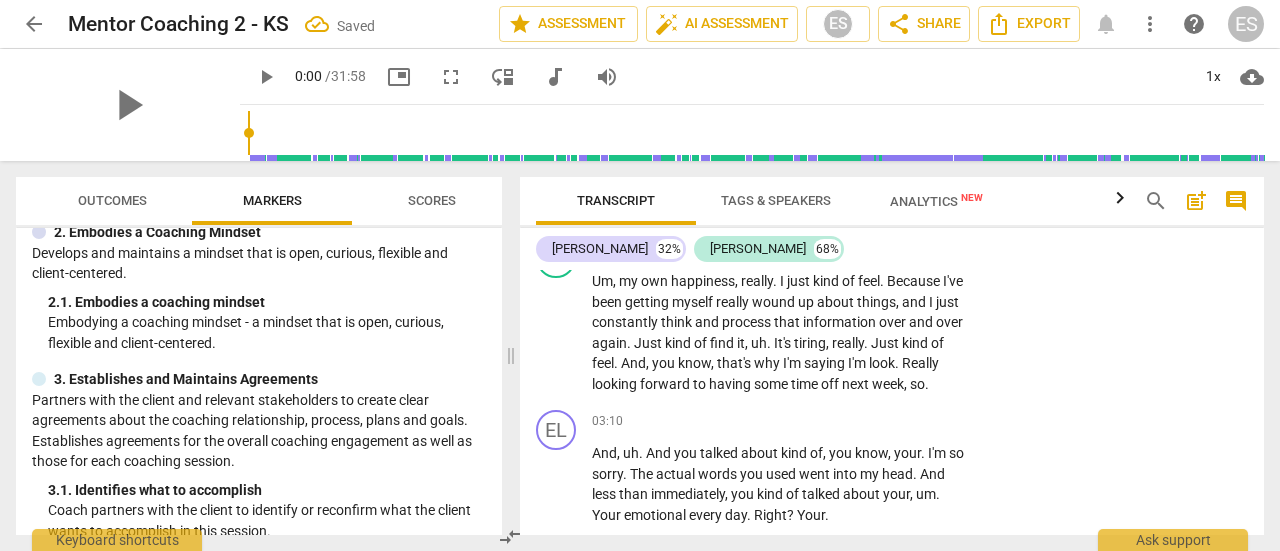 scroll, scrollTop: 1291, scrollLeft: 0, axis: vertical 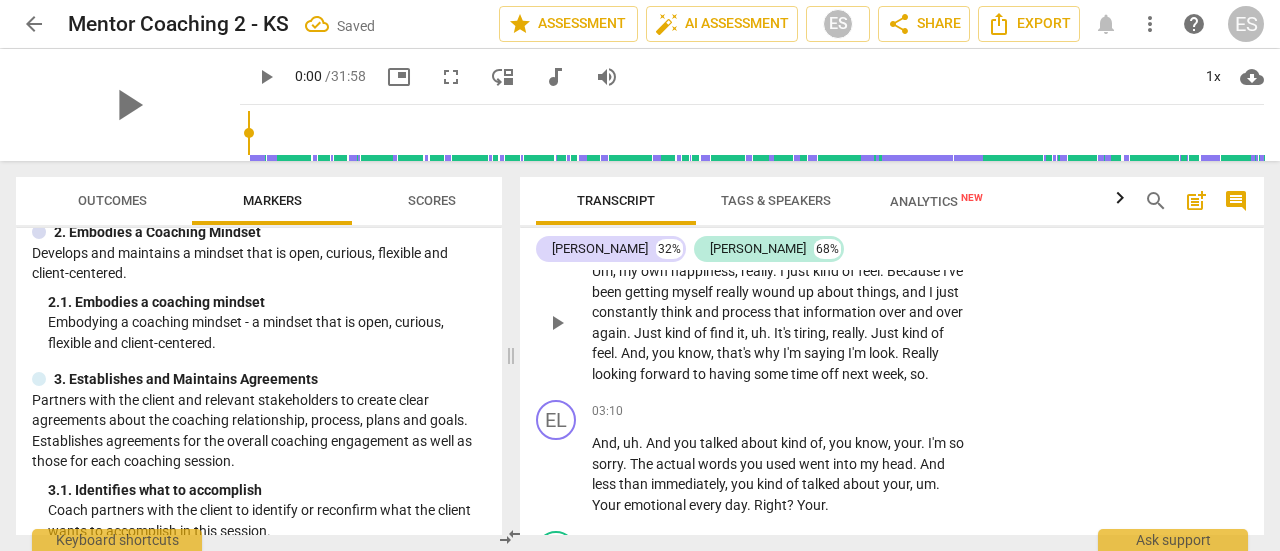 click on "KE play_arrow pause 02:42 + Add competency keyboard_arrow_right Um ,   my   own   happiness ,   really .   I   just   kind   of   feel .   Because   I've   been   getting   myself   really   wound   up   about   things ,   and   I   just   constantly   think   and   process   that   information   over   and   over   again .   Just   kind   of   find   it ,   uh .   It's   tiring ,   really .   Just   kind   of   feel .   And ,   you   know ,   that's   why   I'm   saying   I'm   look .   Really   looking   forward   to   having   some   time   off   next   week ,   so ." at bounding box center (892, 306) 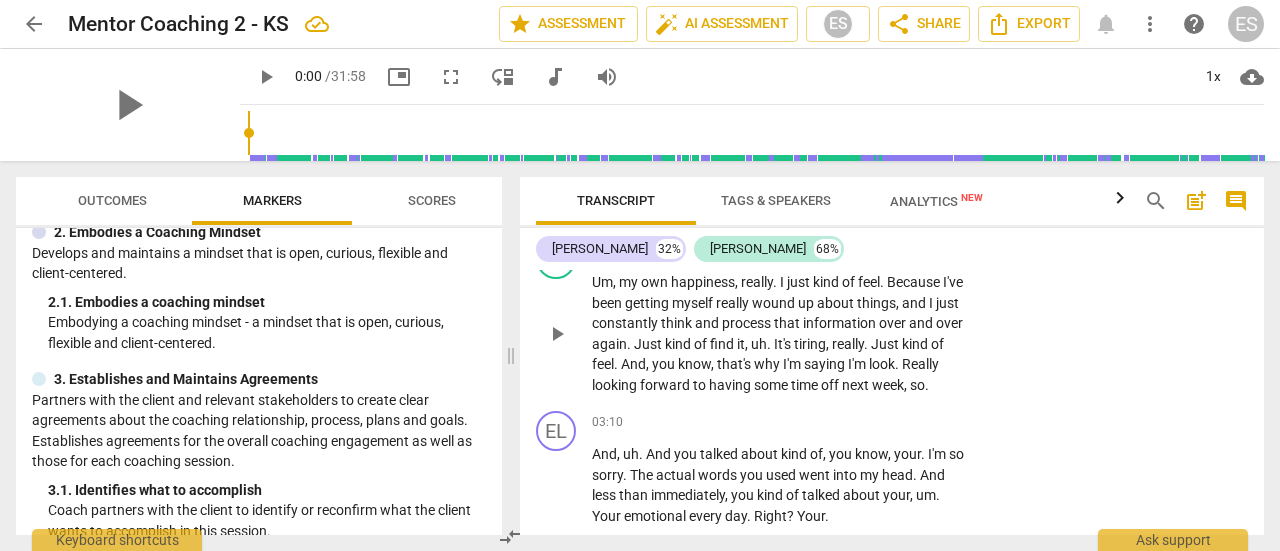 scroll, scrollTop: 1330, scrollLeft: 0, axis: vertical 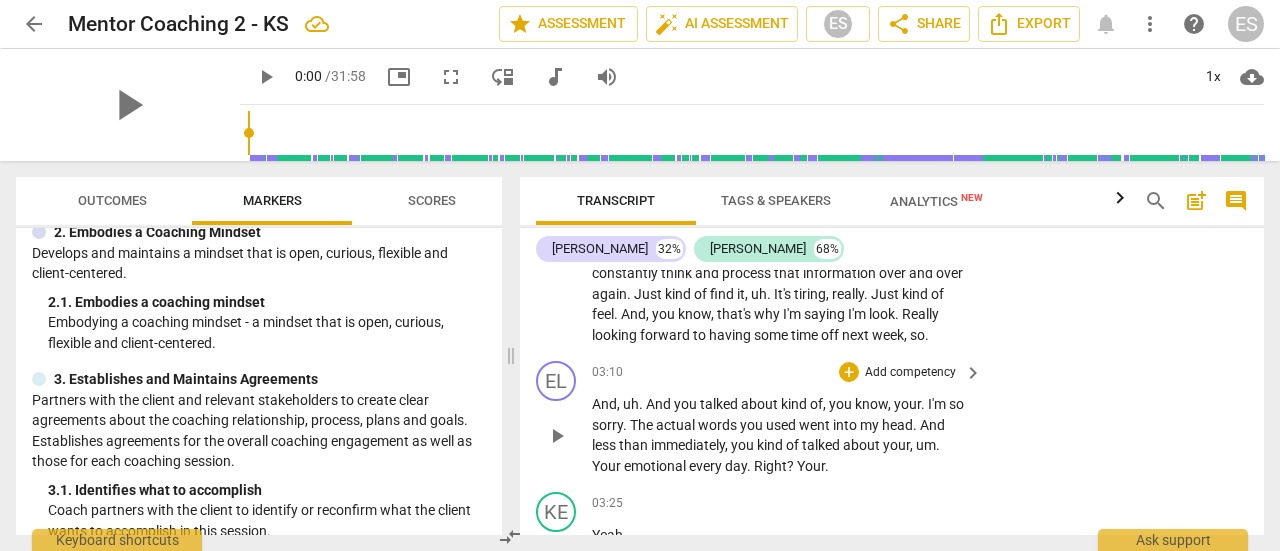 click on "And" at bounding box center [932, 425] 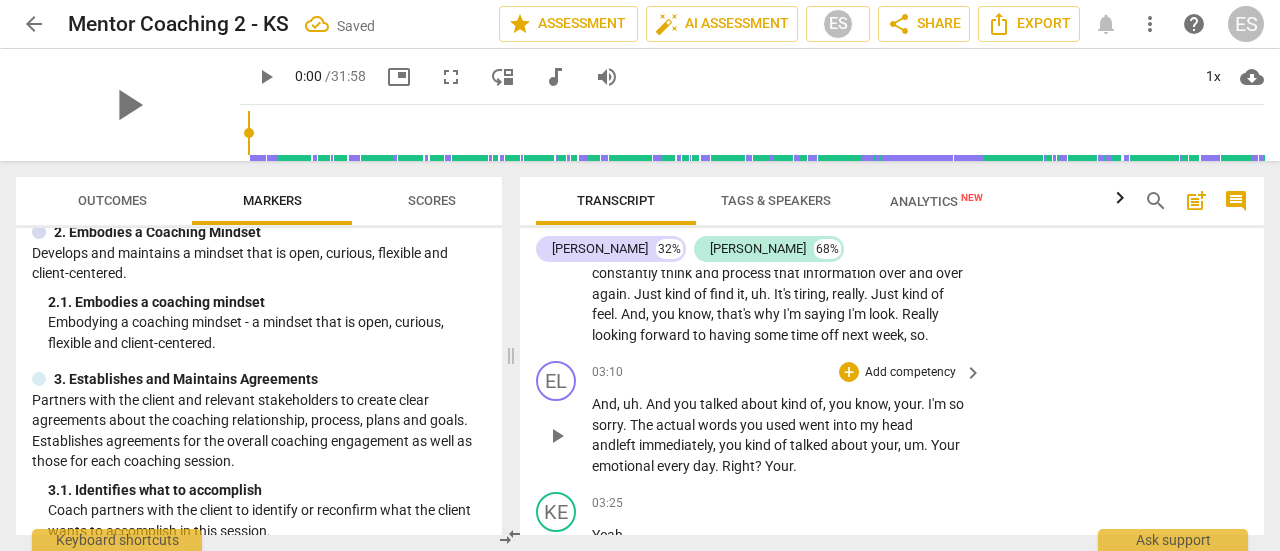 click on "," at bounding box center (716, 445) 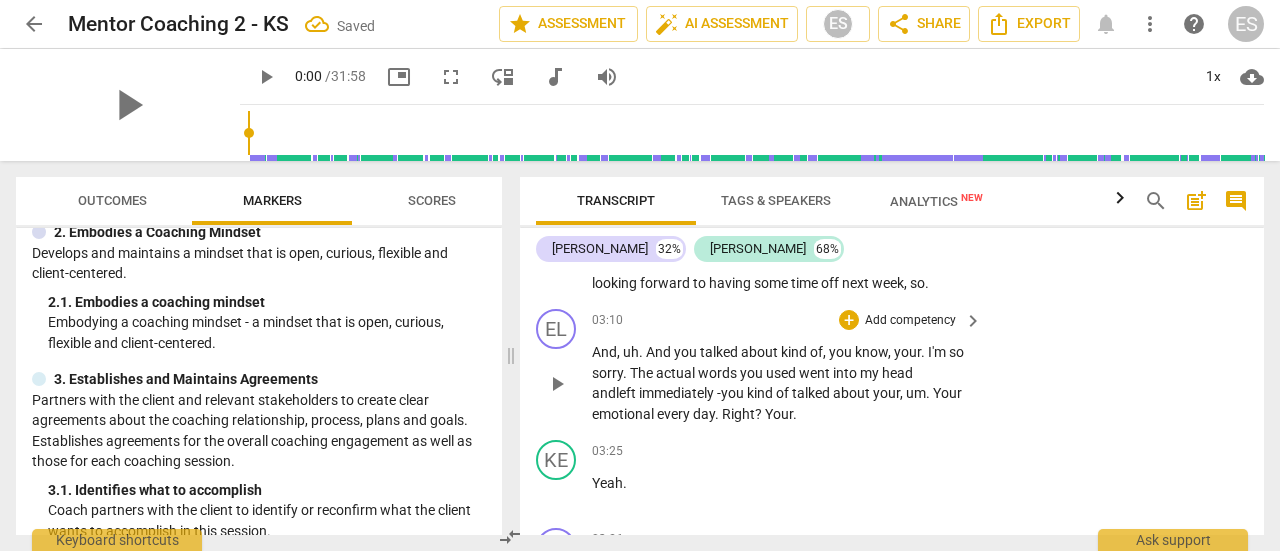 scroll, scrollTop: 1521, scrollLeft: 0, axis: vertical 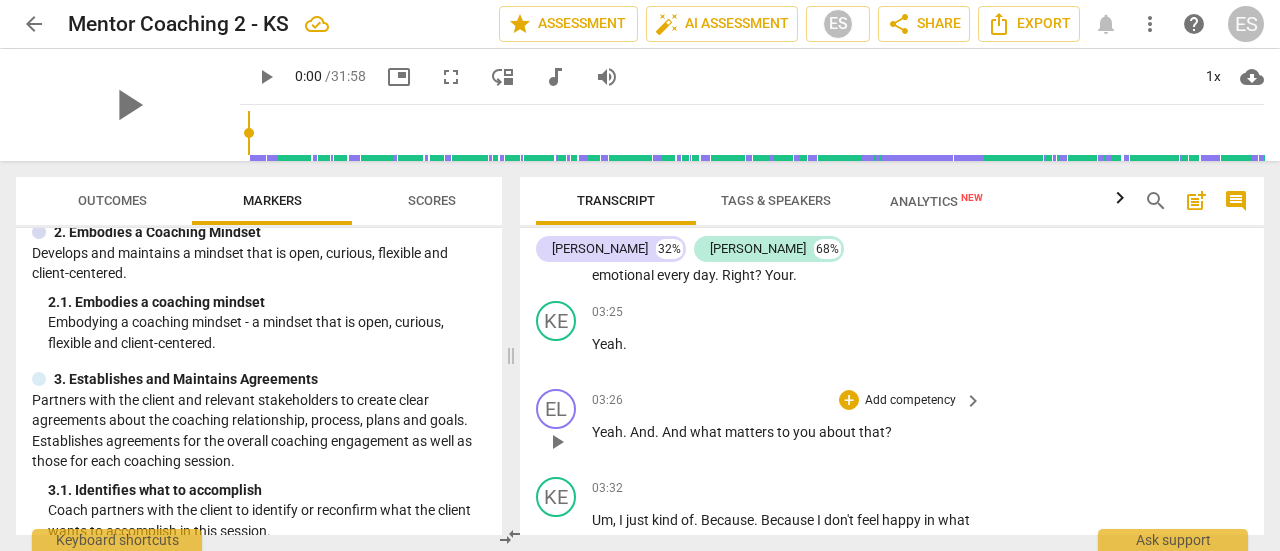 click on "Add competency" at bounding box center [910, 401] 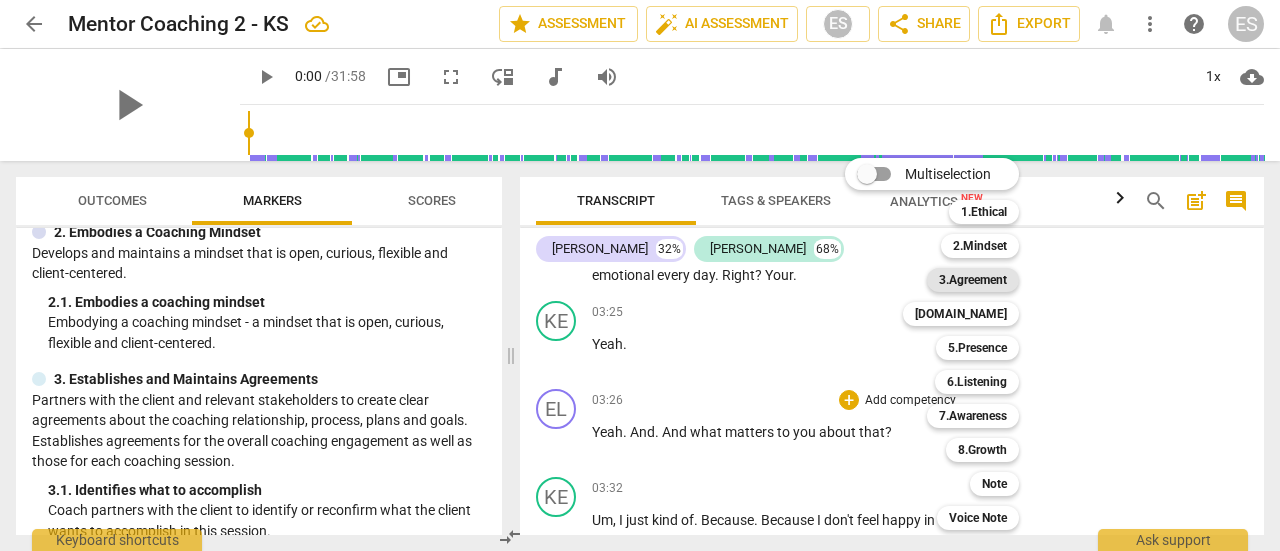 click on "3.Agreement" at bounding box center (973, 280) 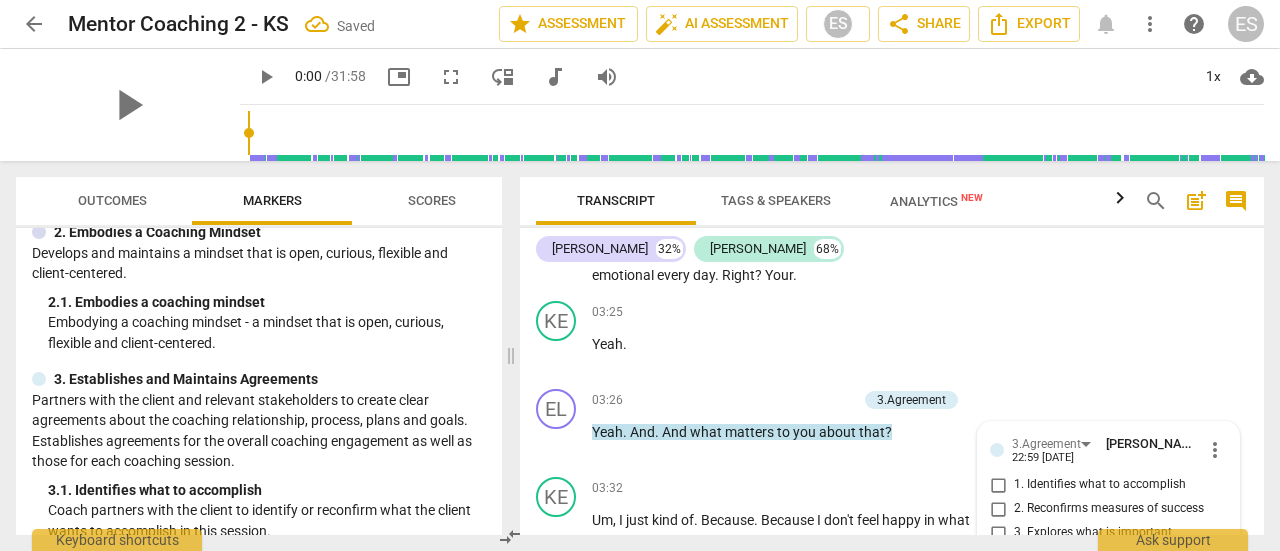 scroll, scrollTop: 1720, scrollLeft: 0, axis: vertical 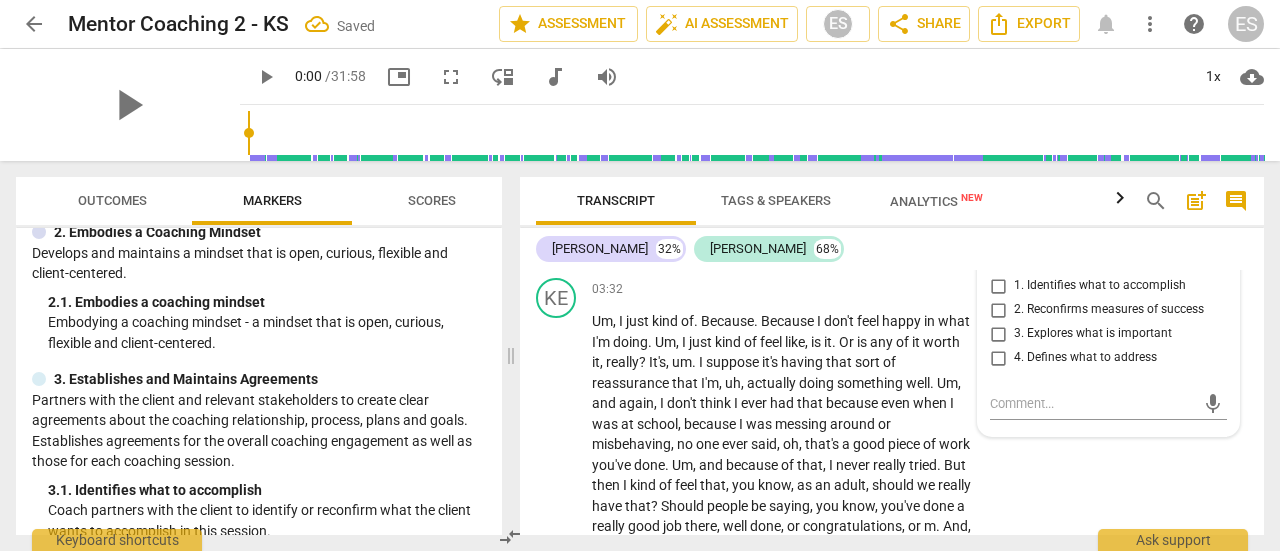 click on "3. Explores what is important" at bounding box center [1093, 334] 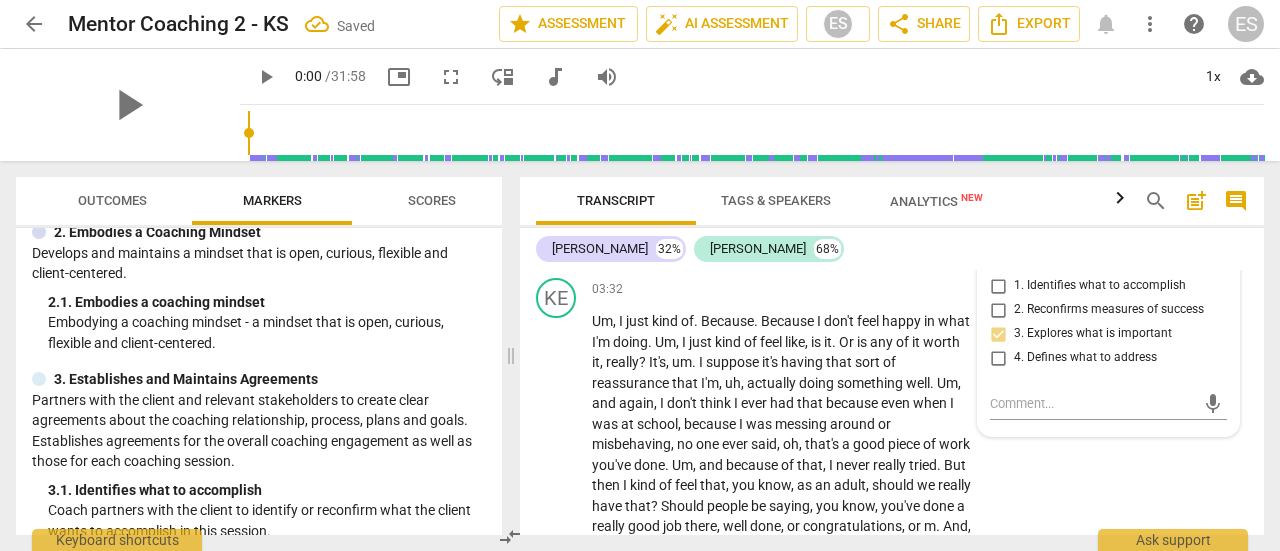 click on "[PERSON_NAME] 32% [DEMOGRAPHIC_DATA] 68%" at bounding box center [892, 249] 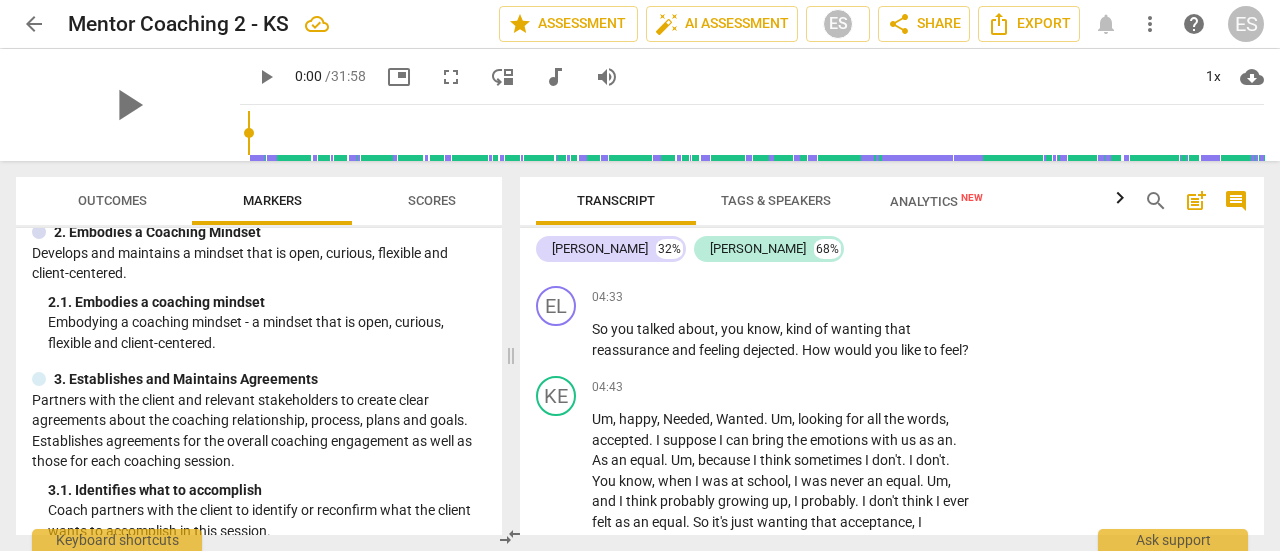 scroll, scrollTop: 2006, scrollLeft: 0, axis: vertical 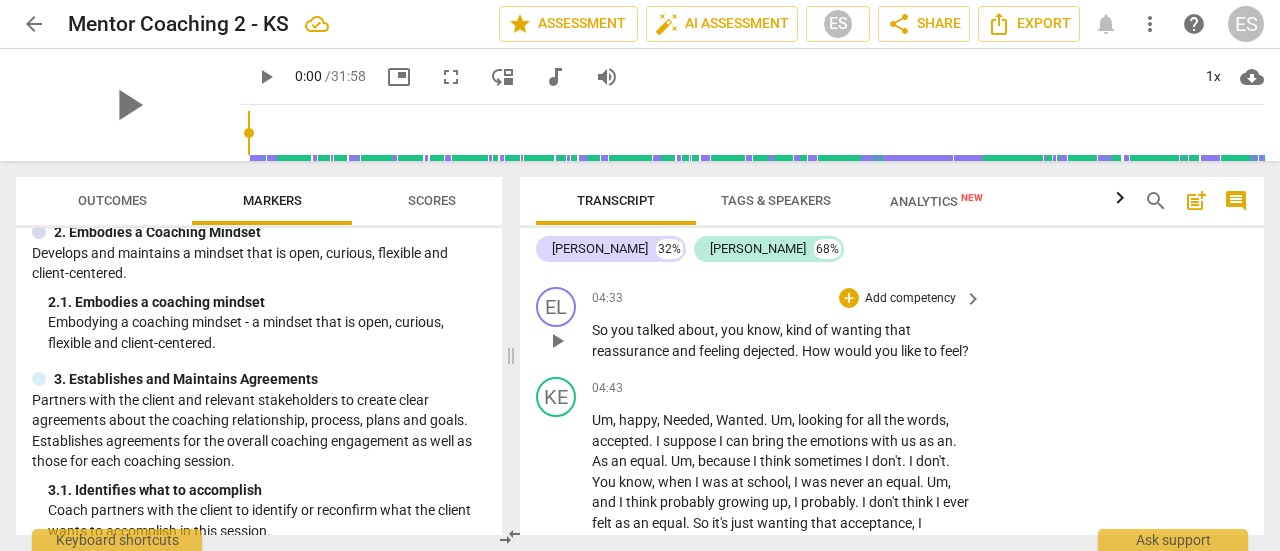 click on "Add competency" at bounding box center (910, 299) 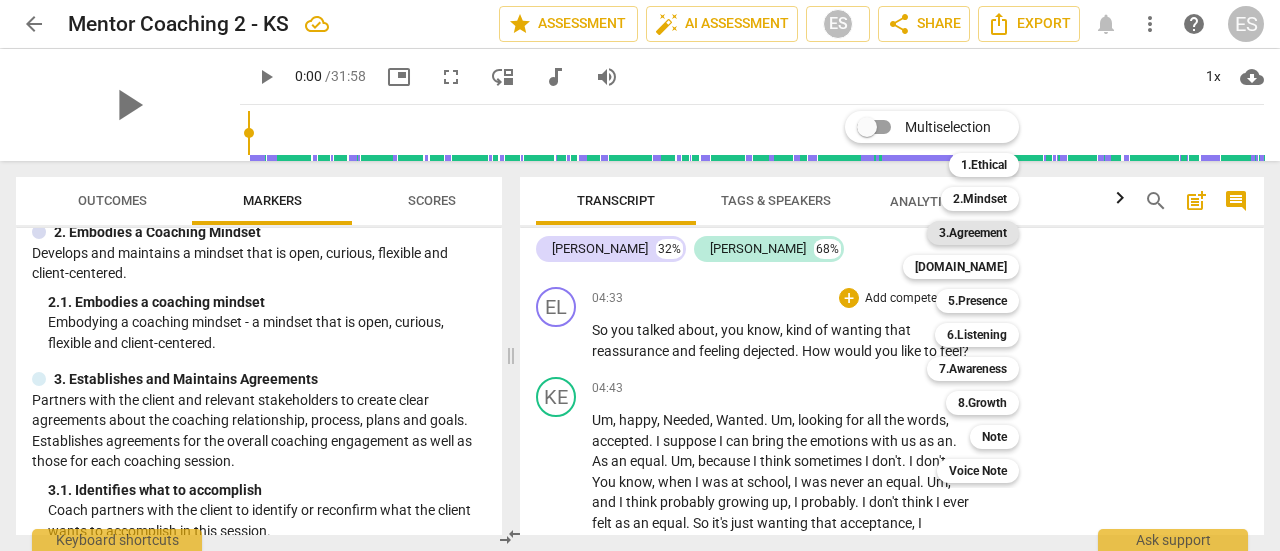 click on "3.Agreement" at bounding box center [973, 233] 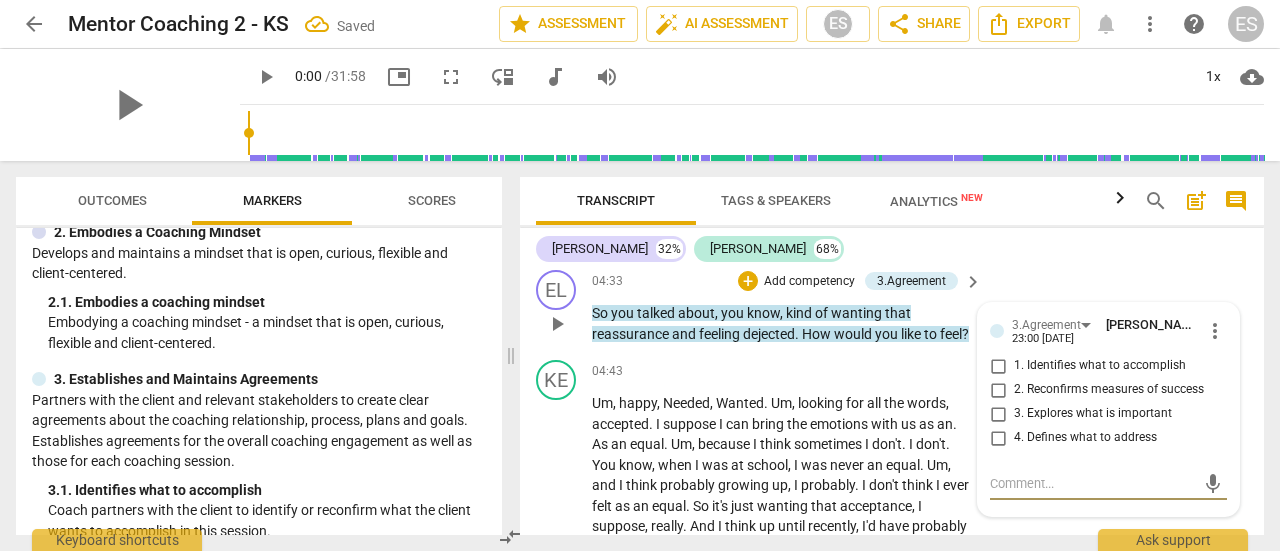 scroll, scrollTop: 2024, scrollLeft: 0, axis: vertical 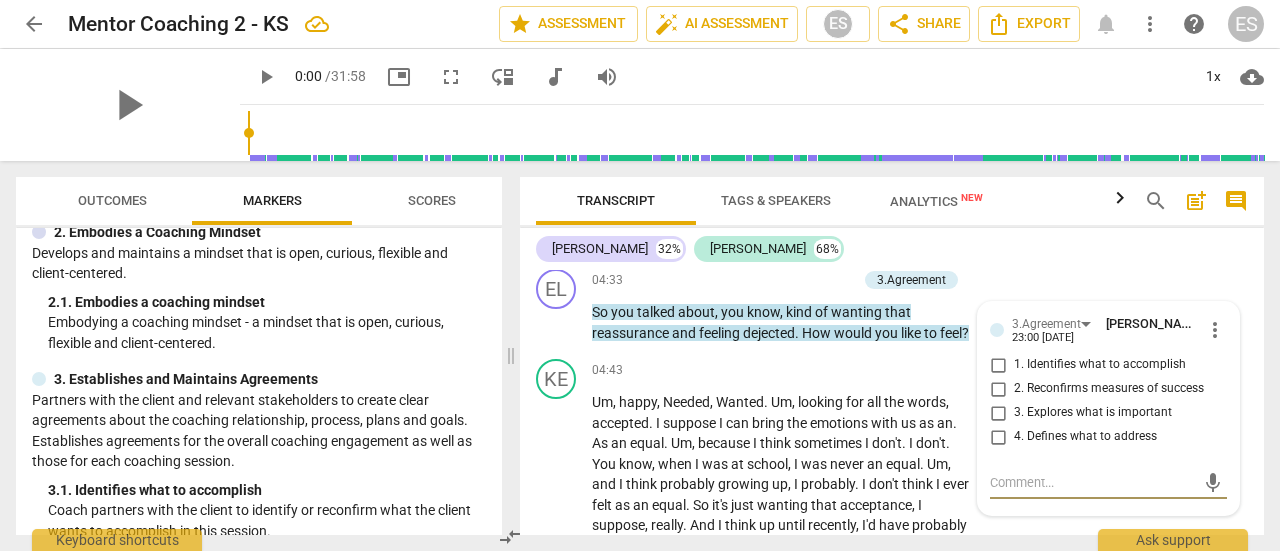 click on "[PERSON_NAME] 32% [PERSON_NAME] 68% EL play_arrow pause 00:03 + Add competency 1.Ethical keyboard_arrow_right Hi ,   [PERSON_NAME] .   Just   checking ,   um ,   that   you're   still   okay   for   me   to   record   this   session .   So   just   to   let   you   know   what   it's   going   to   be   used   for ,   it   will   be   shared   just   with   my   mentor ,   but   it   will   also ,   in   order   to   do   that ,   I   have   to   upload   it   to   a   programme   called   Ray   Notes ,   which   basically   uses   AI   to   transcribe ,   um ,   the   call ,   and   it   will   be   stored   on   there   for   about   six   months .   But   the   only   people   that .   My   mentor   will   see   the   transcript ,   um ,   and   I   will   see   the   video ,   and   my   mentor   might   see   the   video .   But ,   yeah ,   that's   kind   of   as   far   as   it   would   go .   Are   you   still   happy   to   proceed ? 1.Ethical [PERSON_NAME] 22:58 [DATE] 1. Familiar with Code of Ethics KE pause + ," at bounding box center (892, 381) 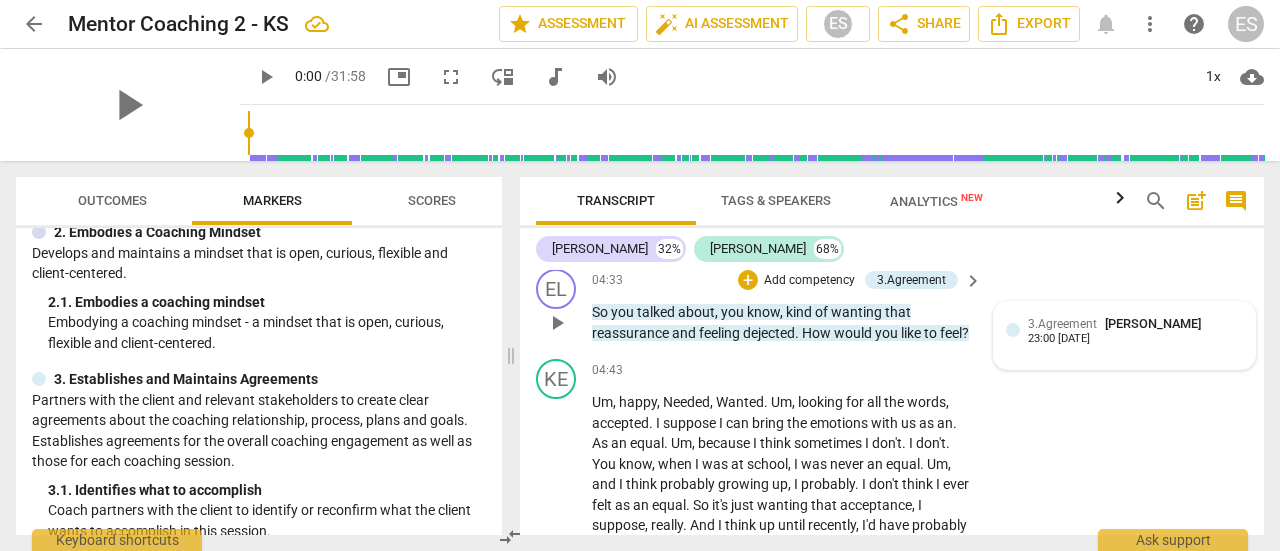 click on "23:00 [DATE]" at bounding box center (1059, 339) 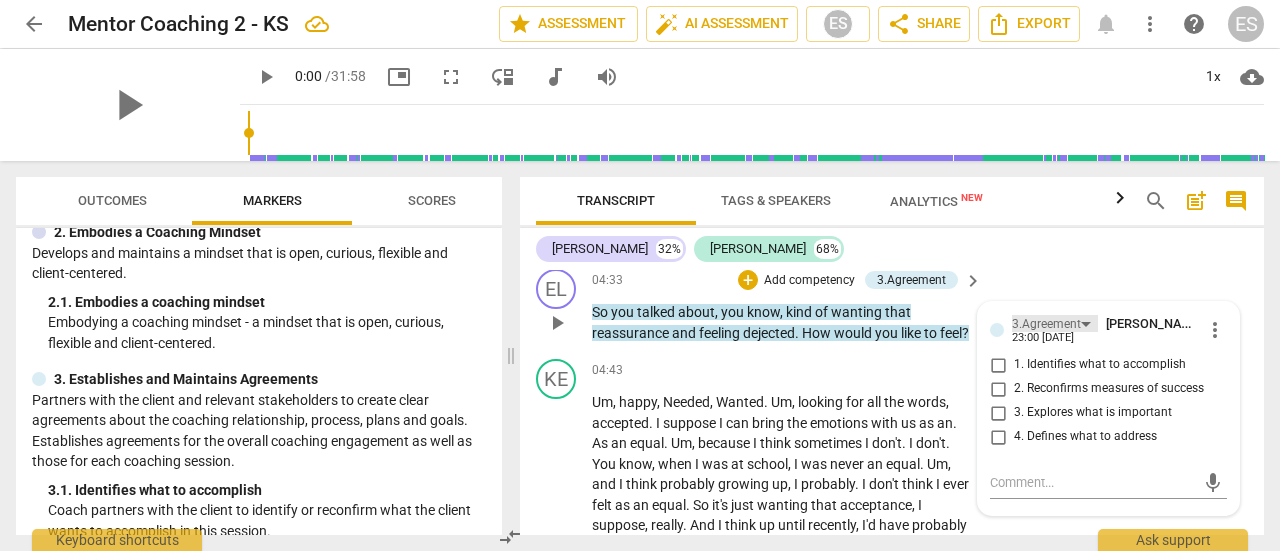 click on "3.Agreement" at bounding box center [1046, 324] 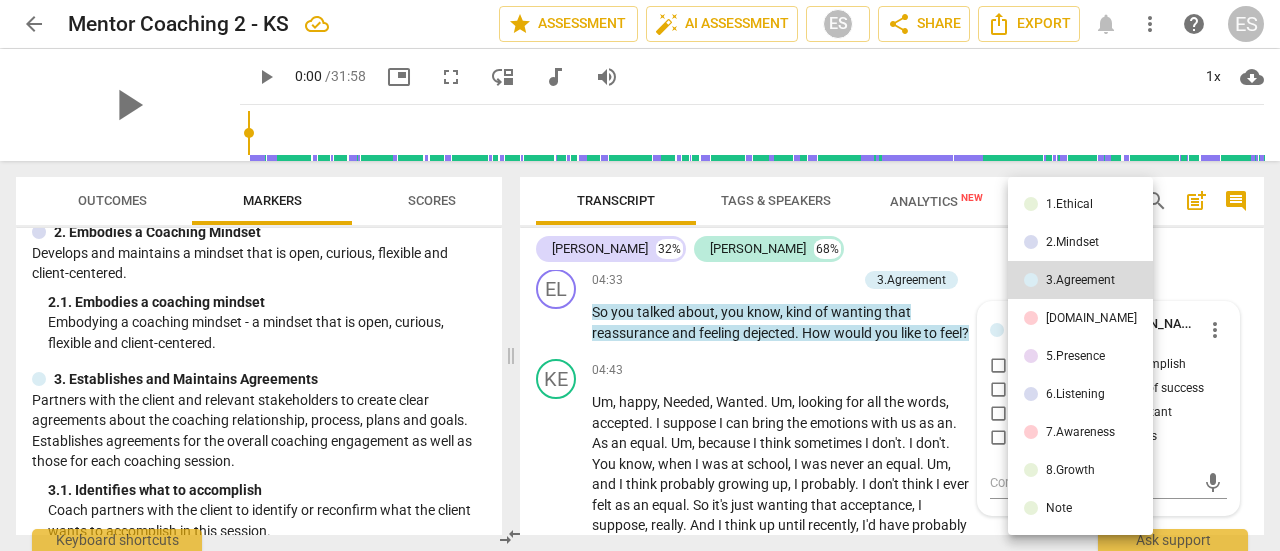 click at bounding box center [640, 275] 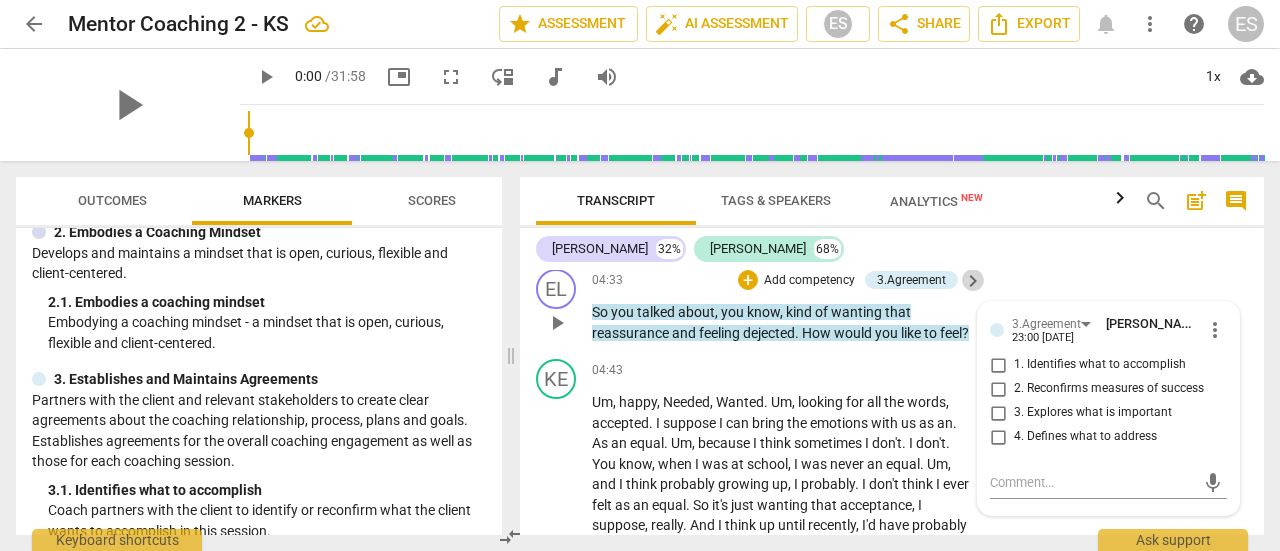 click on "keyboard_arrow_right" at bounding box center [973, 281] 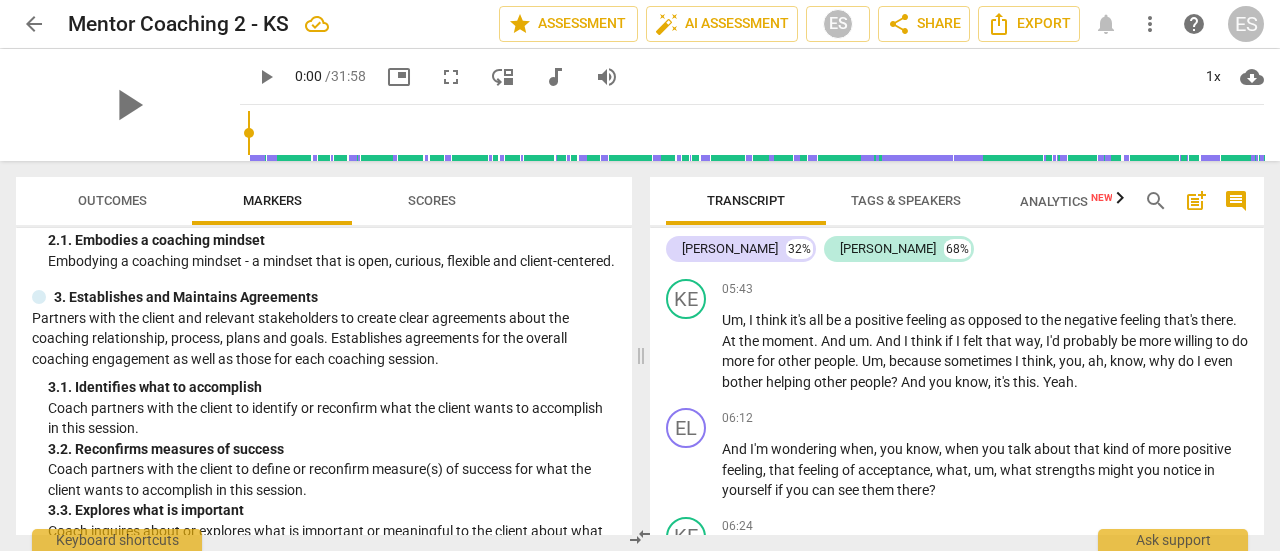 scroll, scrollTop: 1686, scrollLeft: 0, axis: vertical 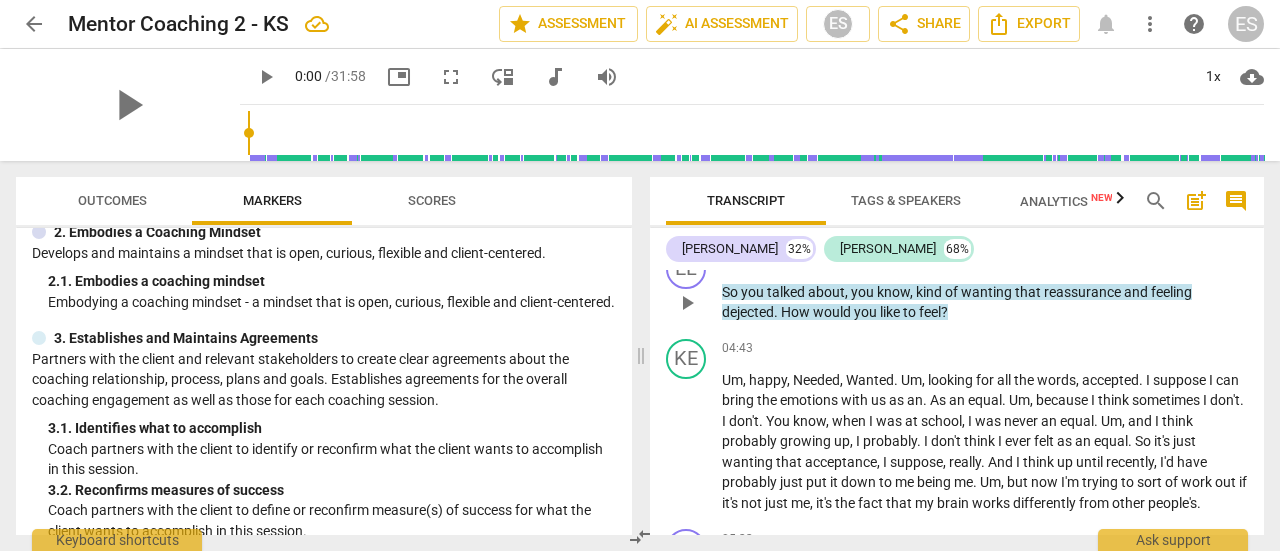 click on "3.Agreement" at bounding box center [1201, 260] 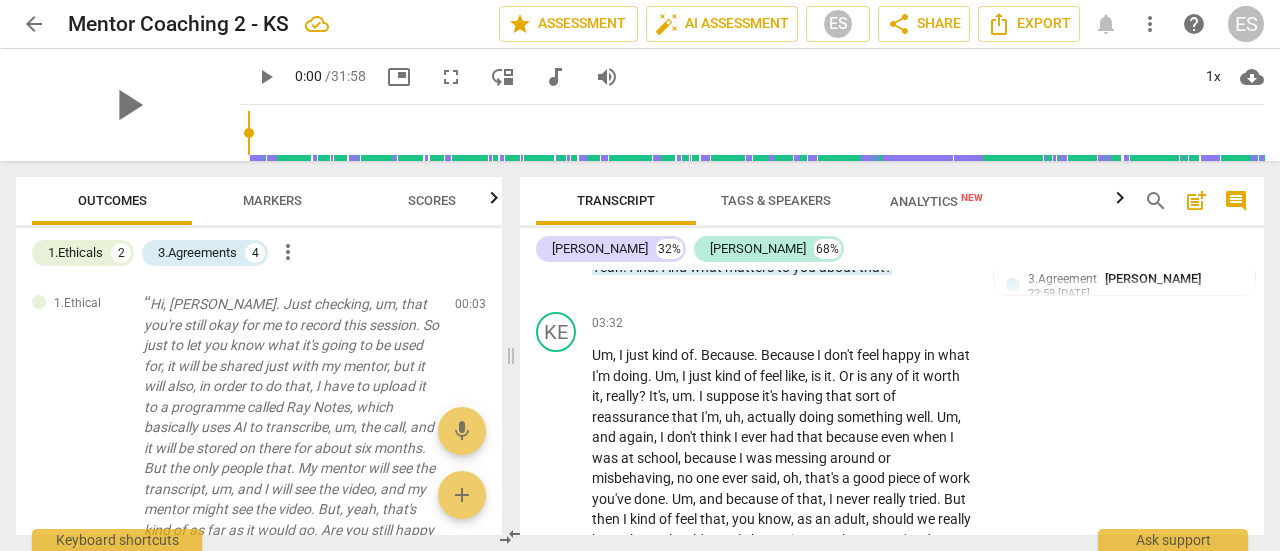 scroll, scrollTop: 2024, scrollLeft: 0, axis: vertical 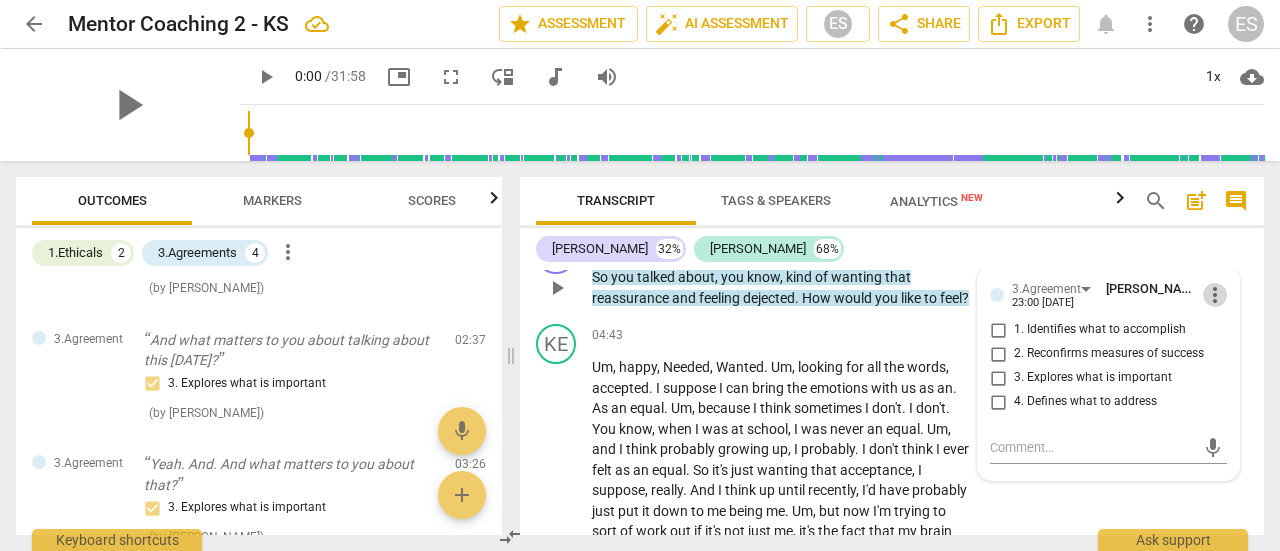 click on "more_vert" at bounding box center [1215, 295] 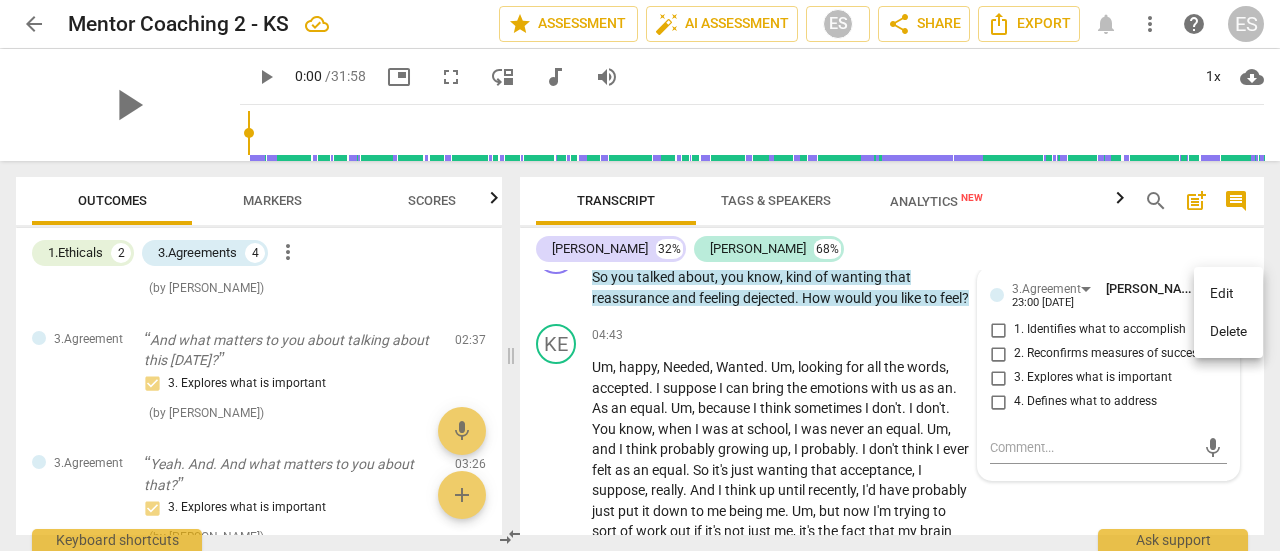 click on "Delete" at bounding box center (1228, 332) 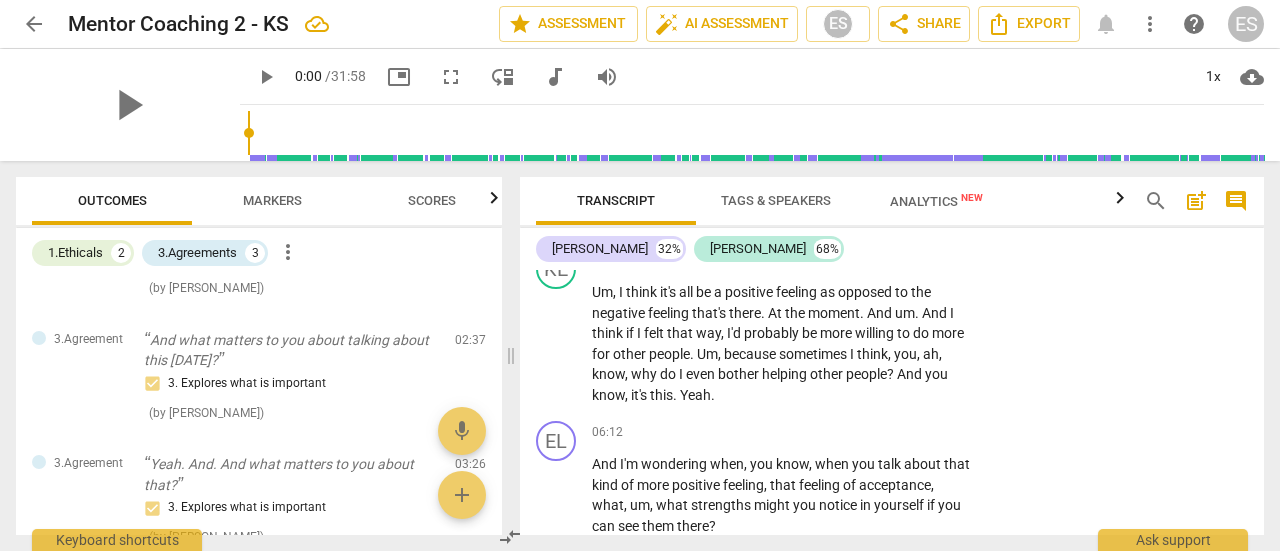 scroll, scrollTop: 2476, scrollLeft: 0, axis: vertical 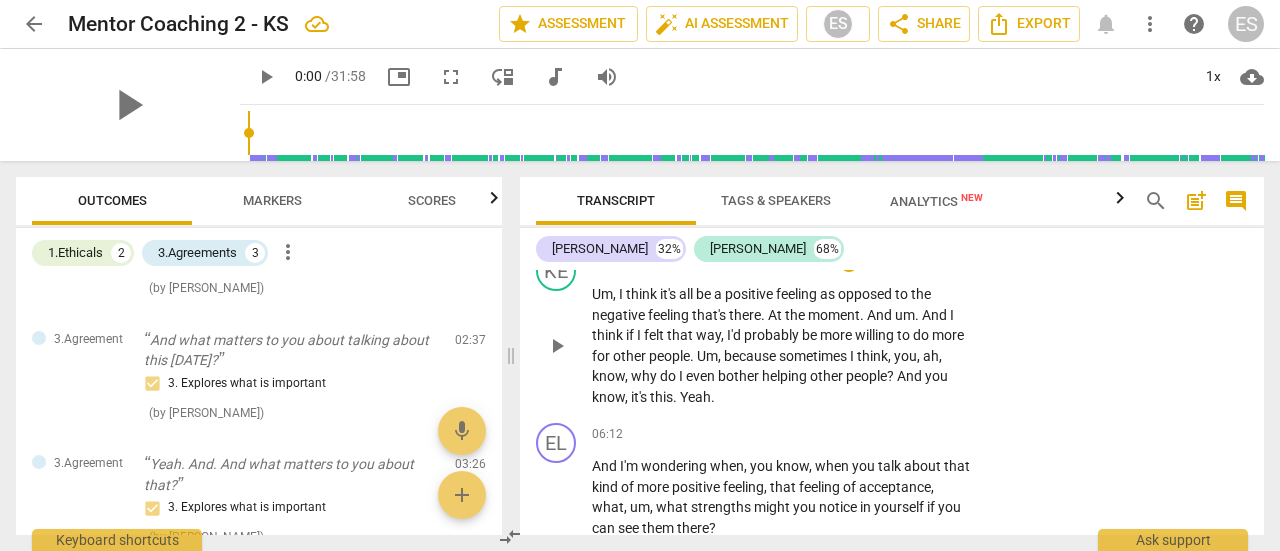 click on "KE play_arrow pause 05:43 + Add competency keyboard_arrow_right Um ,   I   think   it's   all   be   a   positive   feeling   as   opposed   to   the   negative   feeling   that's   there .   At   the   moment .   And   um .   And   I   think   if   I   felt   that   way ,   I'd   probably   be   more   willing   to   do   more   for   other   people .   Um ,   because   sometimes   I   think ,   you ,   ah ,   know ,   why   do   I   even   bother   helping   other   people ?   And   you   know ,   it's   this .   Yeah ." at bounding box center [892, 329] 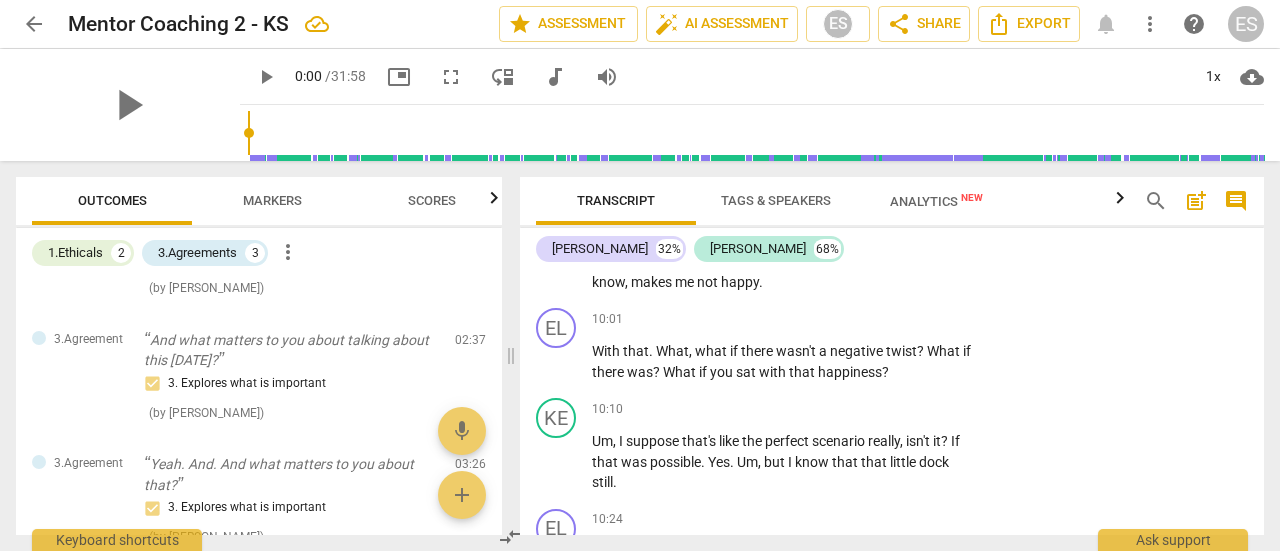 scroll, scrollTop: 4101, scrollLeft: 0, axis: vertical 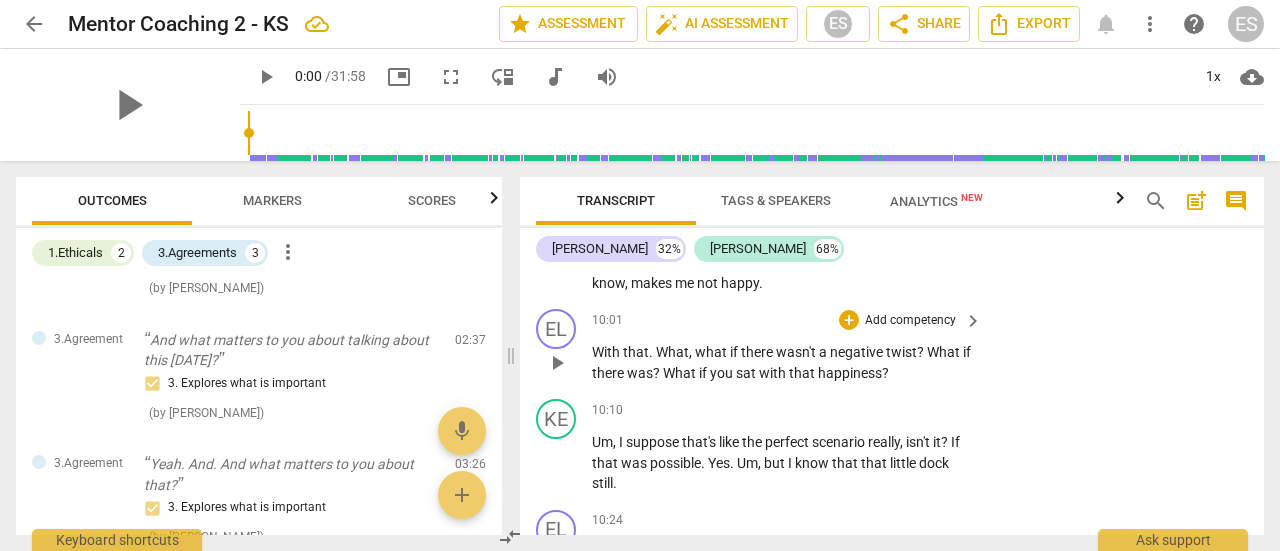 click on "What" at bounding box center [681, 373] 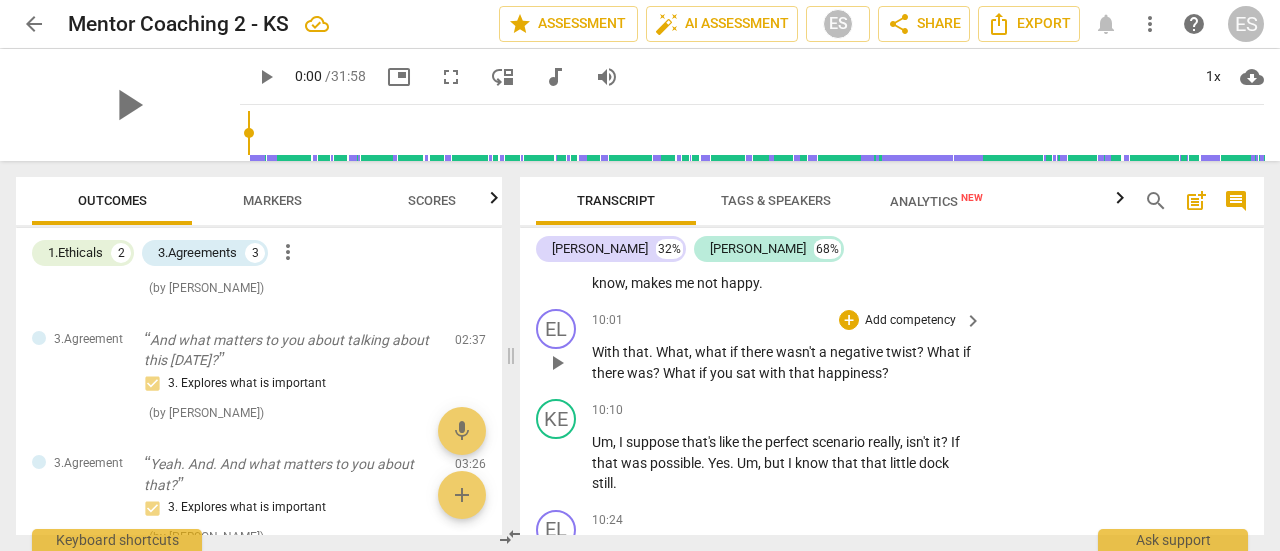 type 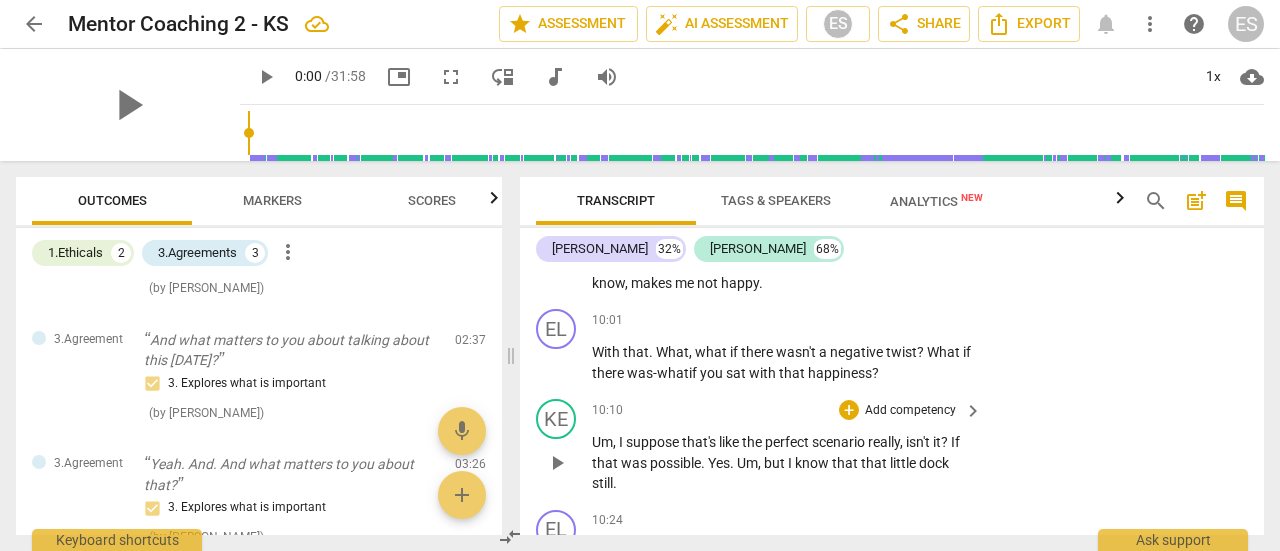 click on "KE play_arrow pause 10:10 + Add competency keyboard_arrow_right Um ,   I   suppose   that's   like   the   perfect   scenario   really ,   isn't   it ?   If   that   was   possible .   Yes .   Um ,   but   I   know   that   that   little   dock   still ." at bounding box center [892, 446] 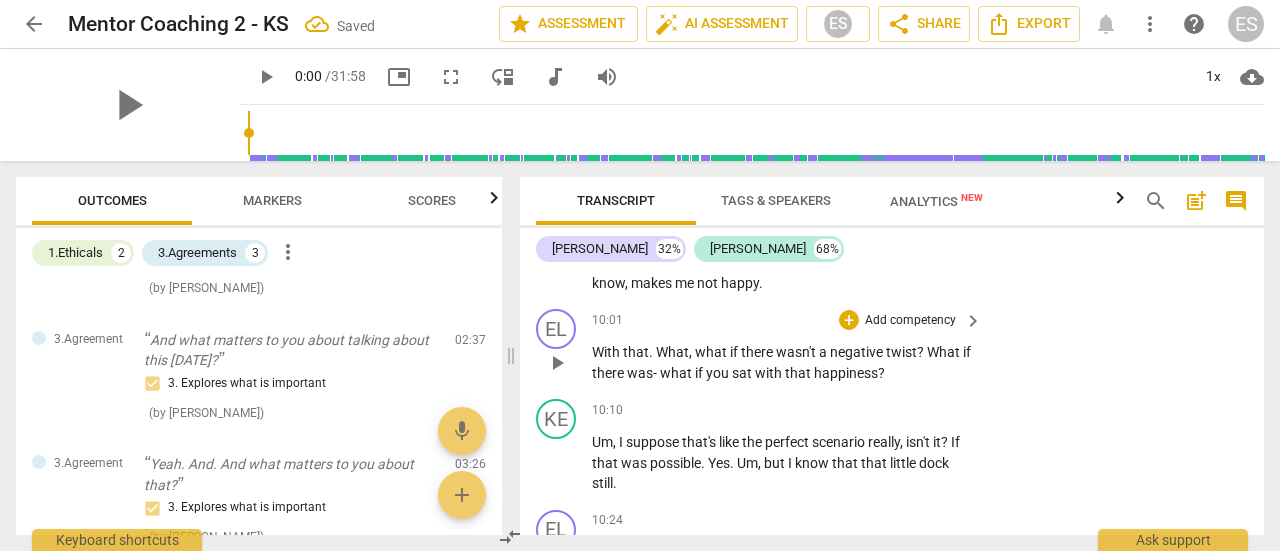 click on "was-" at bounding box center [643, 373] 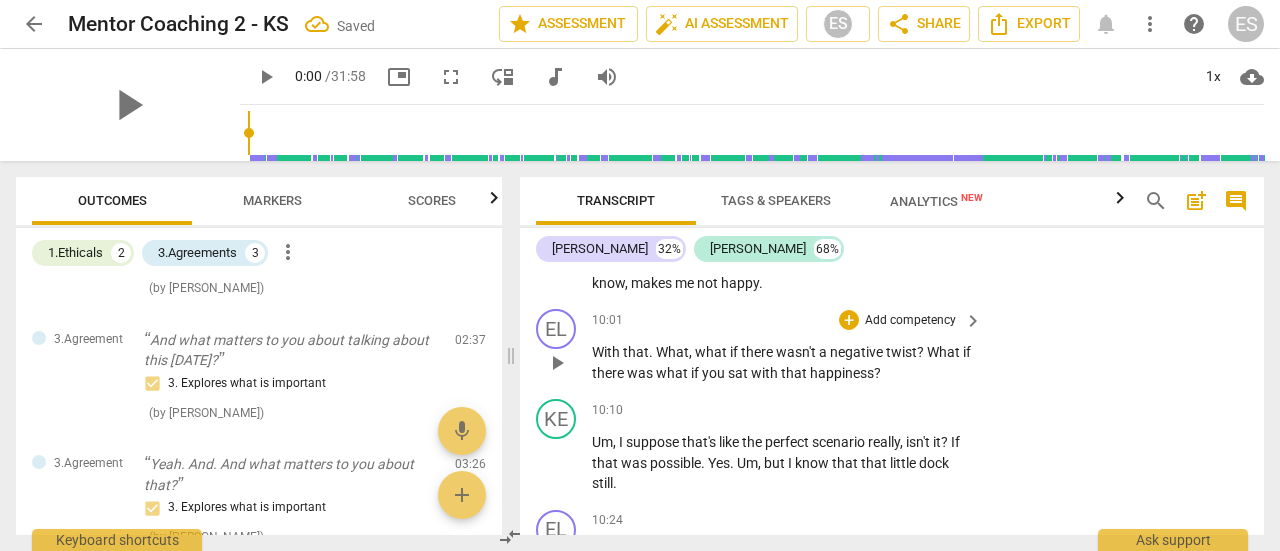 type 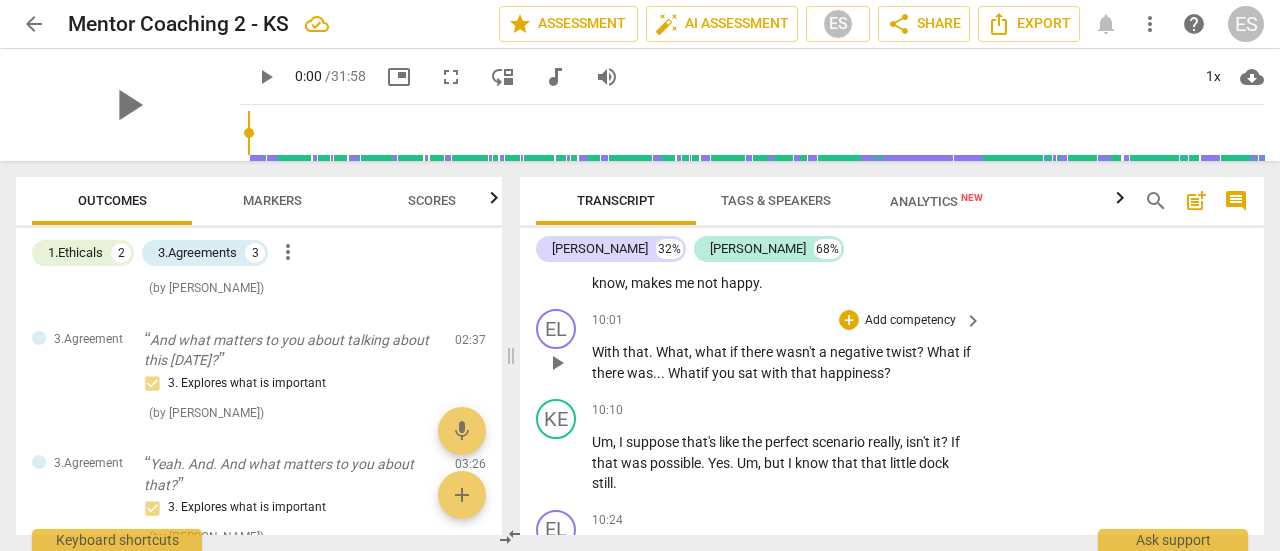 click on "EL play_arrow pause 10:01 + Add competency keyboard_arrow_right With   that .   What ,   what   if   there   wasn't   a   negative   twist ?   What   if   there   was...   What  if   you   sat   with   that   happiness ?" at bounding box center (892, 346) 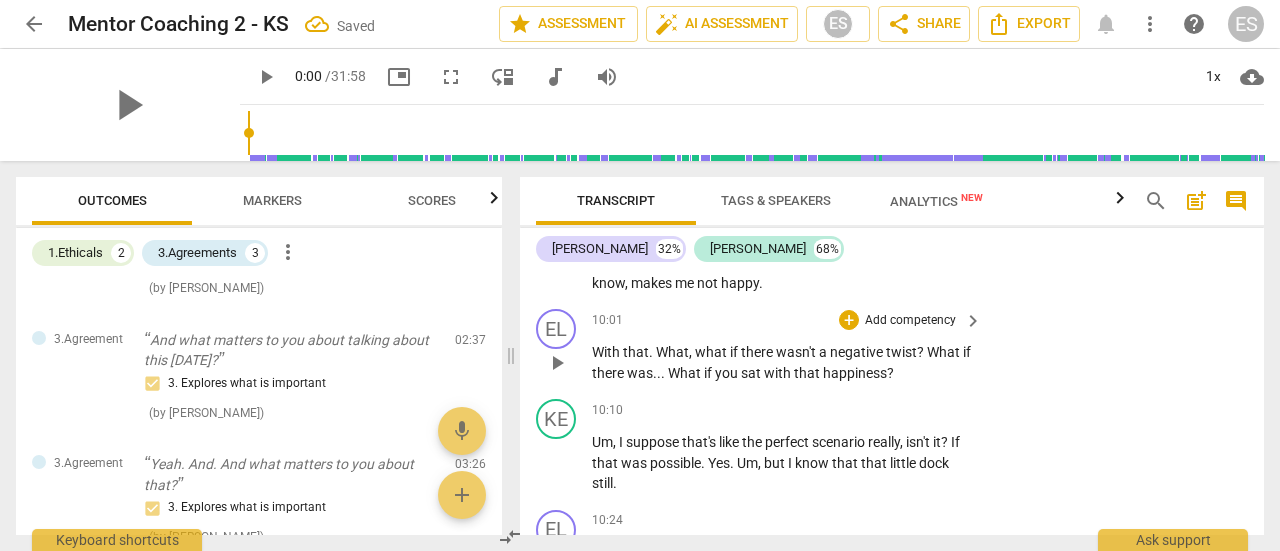 scroll, scrollTop: 4103, scrollLeft: 0, axis: vertical 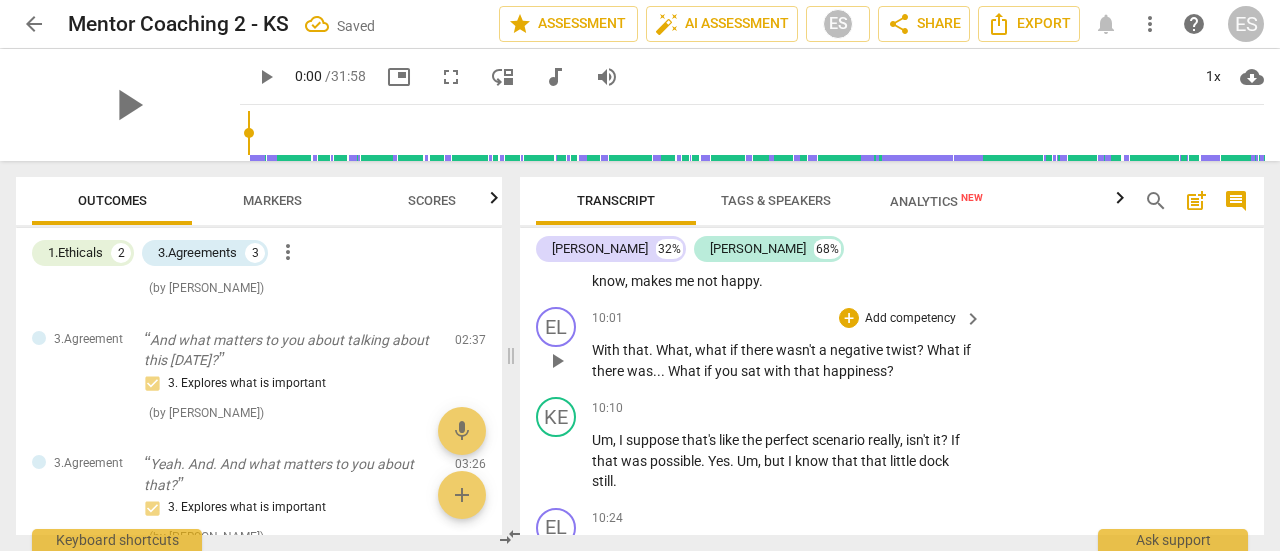 click on "EL play_arrow pause 10:01 + Add competency keyboard_arrow_right With   that .   What ,   what   if   there   wasn't   a   negative   twist ?   What   if   there   was . . .   What   if   you   sat   with   that   happiness ?" at bounding box center (892, 344) 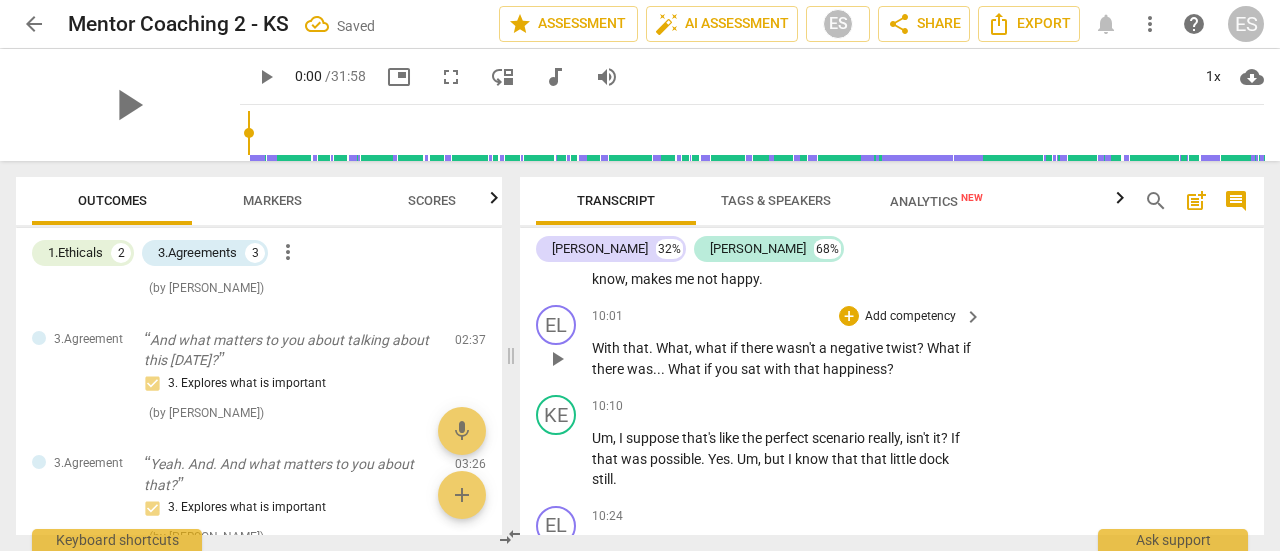 scroll, scrollTop: 4103, scrollLeft: 0, axis: vertical 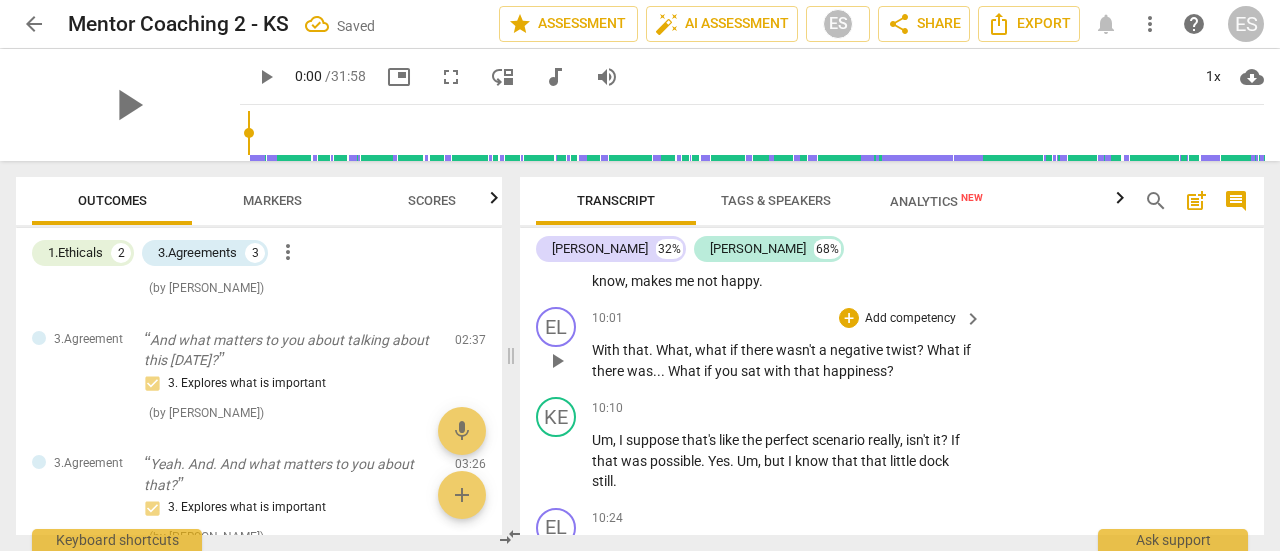 click on "EL play_arrow pause 10:01 + Add competency keyboard_arrow_right With   that .   What ,   what   if   there   wasn't   a   negative   twist ?   What   if   there   was . . .   What   if   you   sat   with   that   happiness ?" at bounding box center [892, 344] 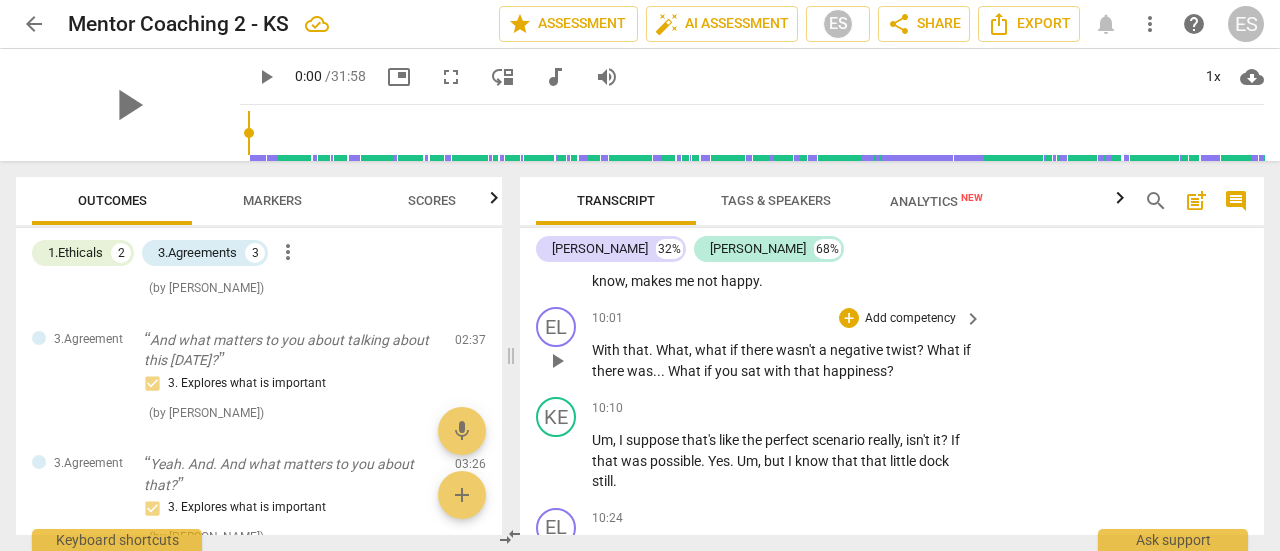 click on "EL play_arrow pause 10:01 + Add competency keyboard_arrow_right With   that .   What ,   what   if   there   wasn't   a   negative   twist ?   What   if   there   was . . .   What   if   you   sat   with   that   happiness ?" at bounding box center (892, 344) 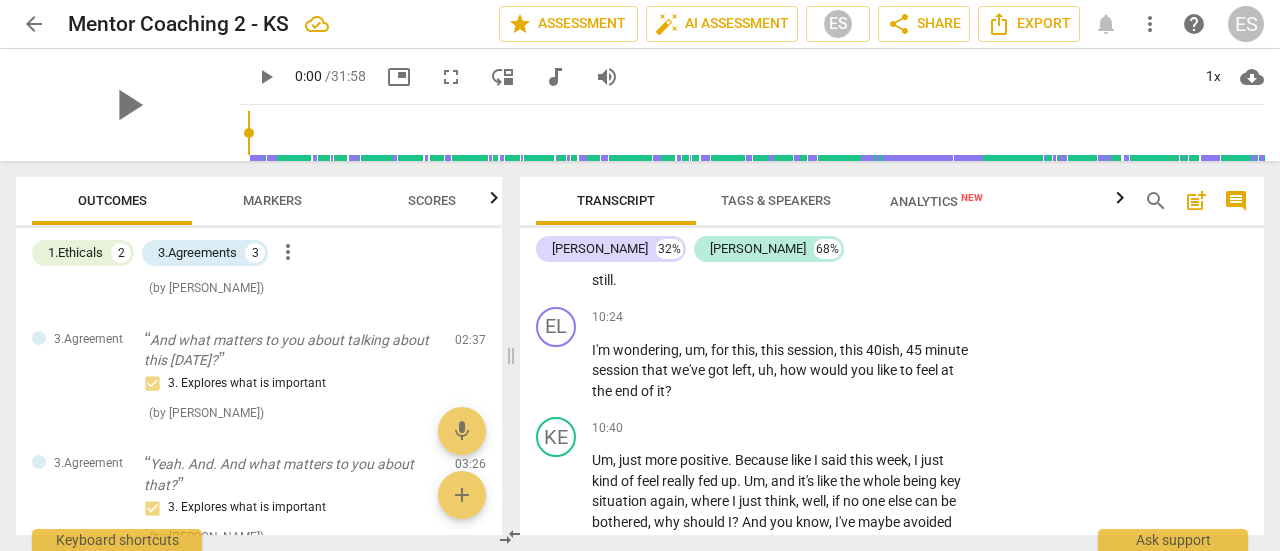 scroll, scrollTop: 4309, scrollLeft: 0, axis: vertical 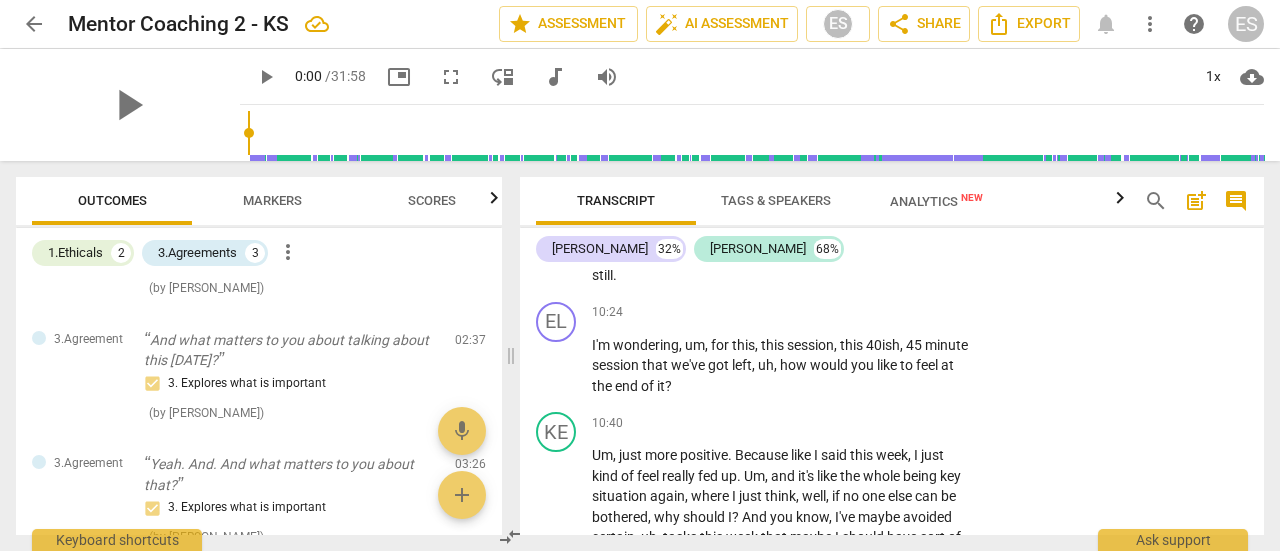 click on "dock" at bounding box center (934, 255) 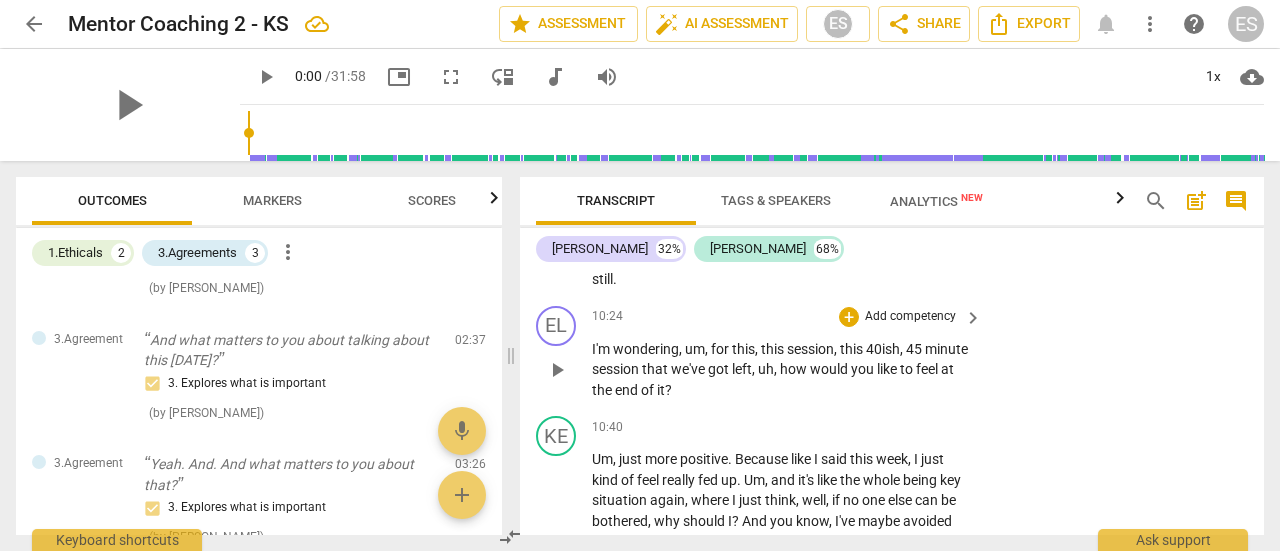 click on "EL play_arrow pause 10:24 + Add competency keyboard_arrow_right I'm   wondering ,   um ,   for   this ,   this   session ,   this   40ish ,   45   minute   session   that   we've   got   left ,   uh ,   how   would   you   like   to   feel   at   the   end   of   it ?" at bounding box center [892, 353] 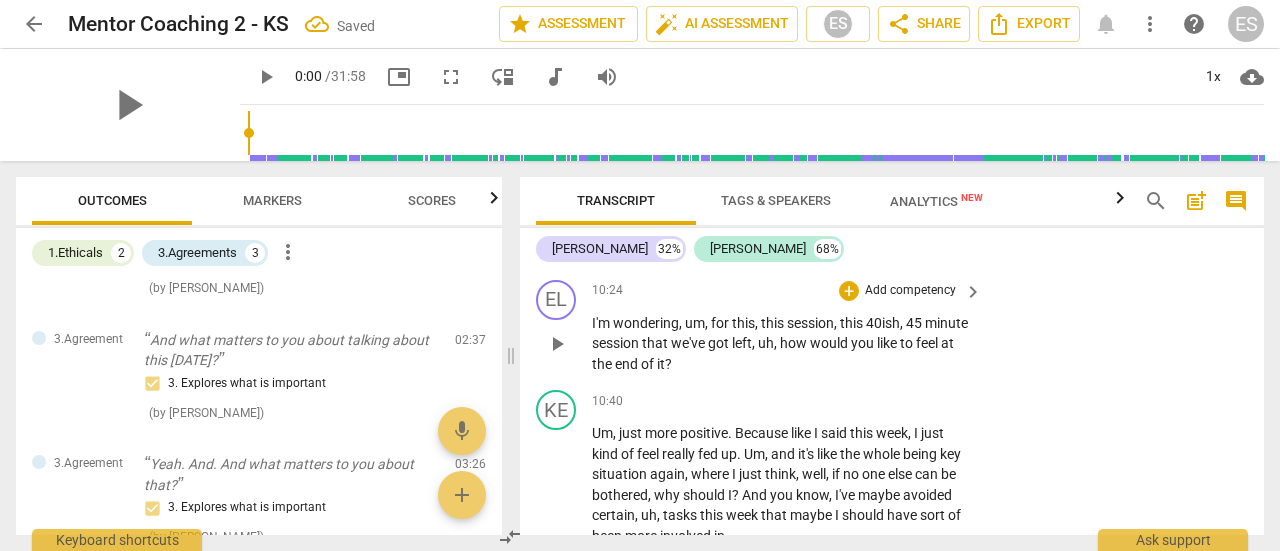 scroll, scrollTop: 4333, scrollLeft: 0, axis: vertical 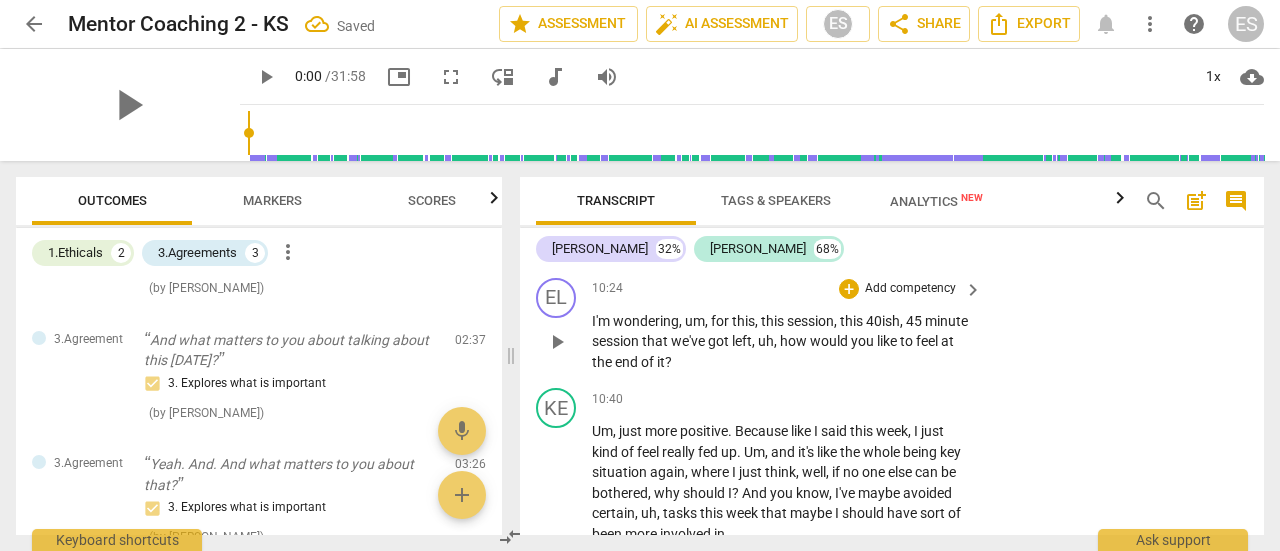 click on "Add competency" at bounding box center [910, 289] 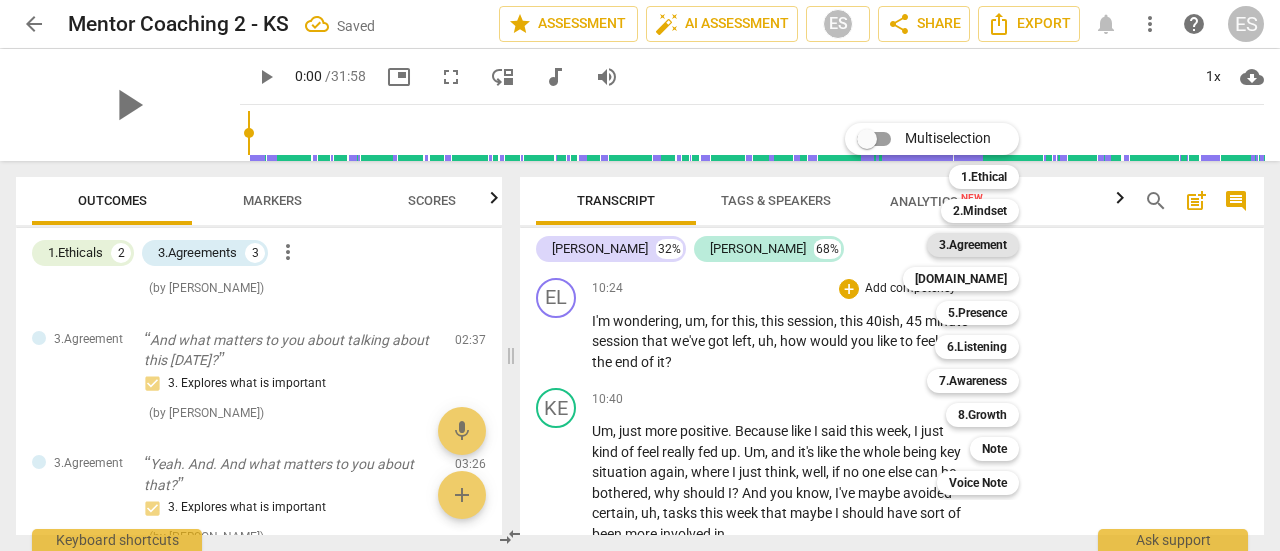 click on "3.Agreement" at bounding box center [973, 245] 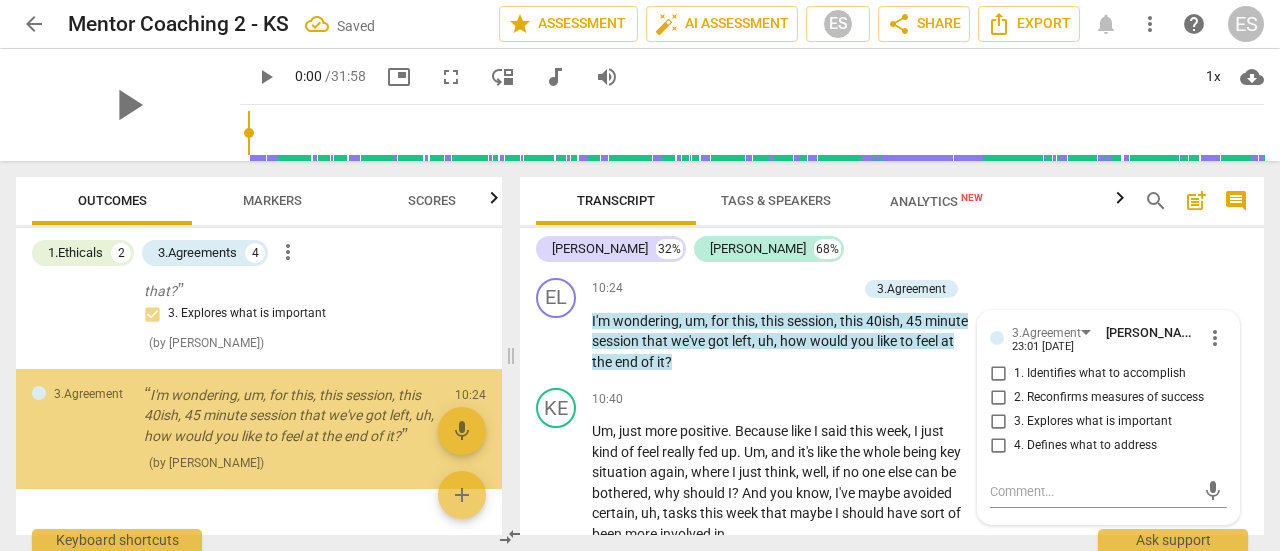 scroll, scrollTop: 922, scrollLeft: 0, axis: vertical 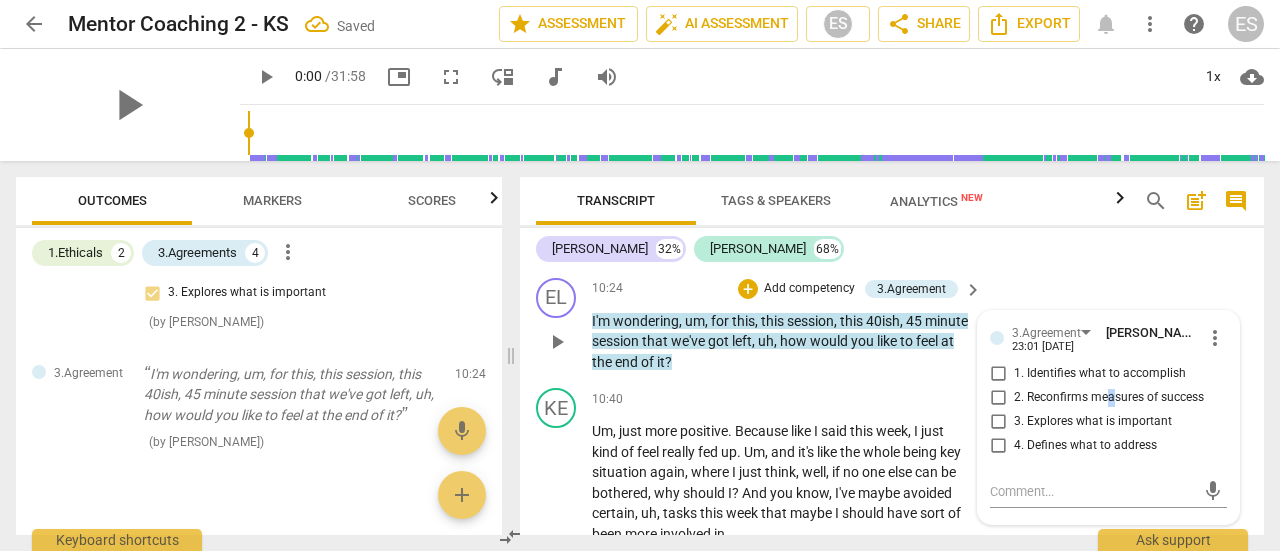 click on "2. Reconfirms measures of success" at bounding box center [1109, 398] 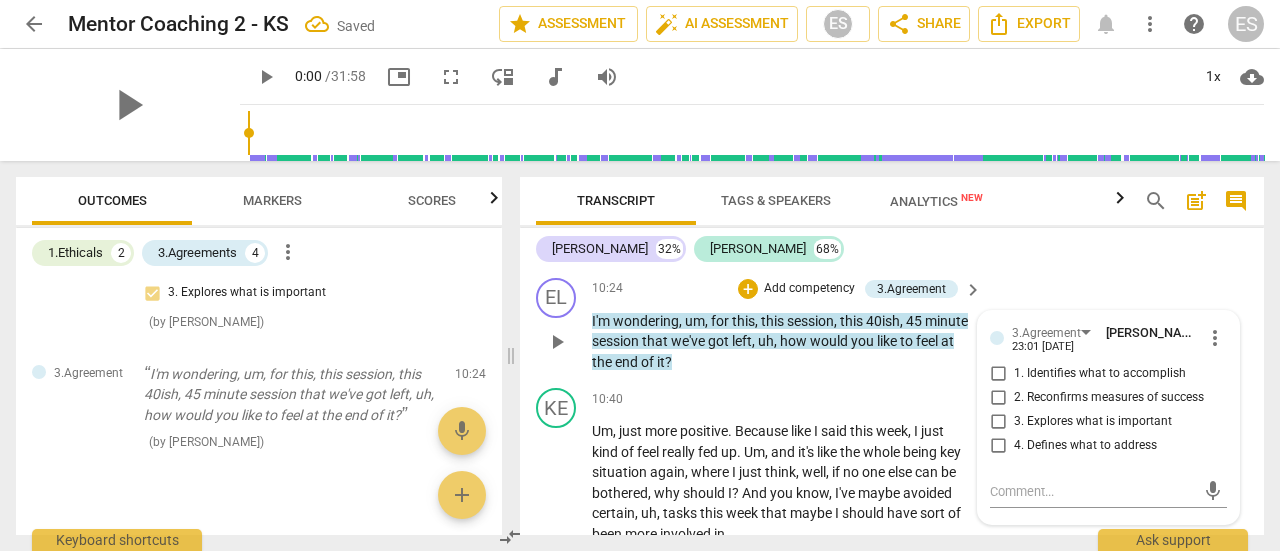 click on "2. Reconfirms measures of success" at bounding box center [1109, 398] 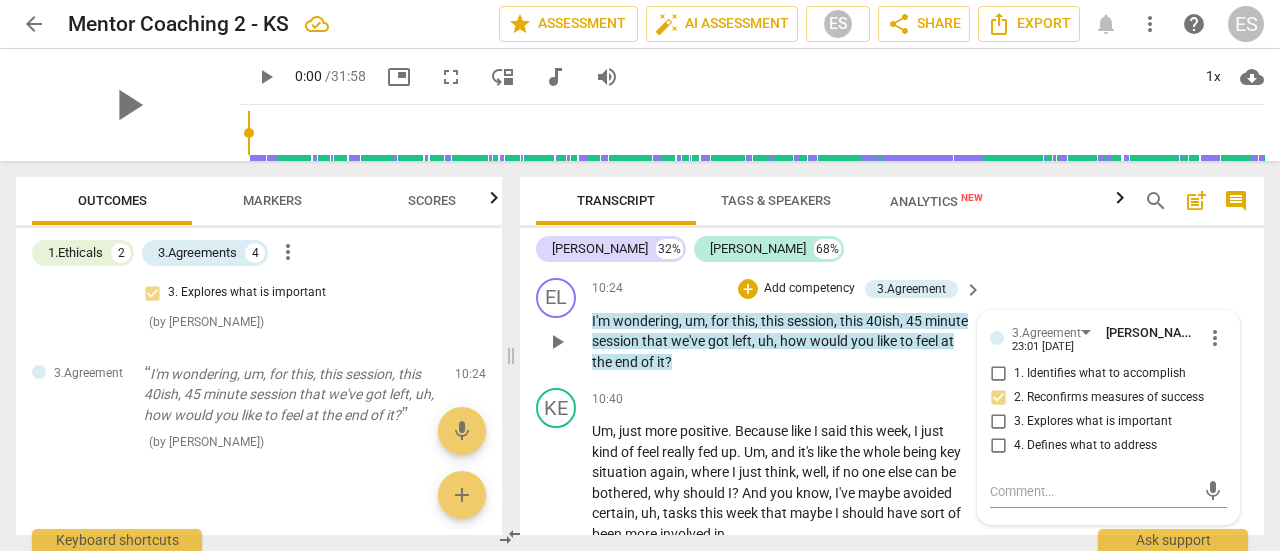 click on "EL play_arrow pause 10:24 + Add competency 3.Agreement keyboard_arrow_right I'm   wondering ,   um ,   for   this ,   this   session ,   this   40ish ,   45   minute   session   that   we've   got   left ,   uh ,   how   would   you   like   to   feel   at   the   end   of   it ? 3.Agreement [PERSON_NAME] 23:01 [DATE] more_vert 1. Identifies what to accomplish 2. Reconfirms measures of success 3. Explores what is important 4. Defines what to address mic" at bounding box center [892, 325] 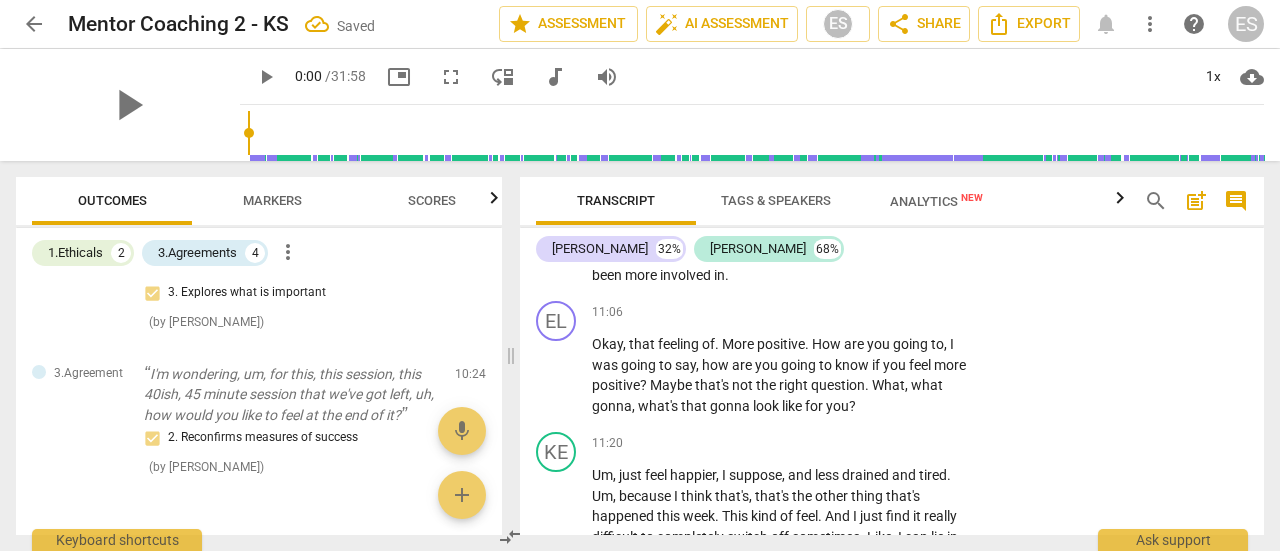 scroll, scrollTop: 4595, scrollLeft: 0, axis: vertical 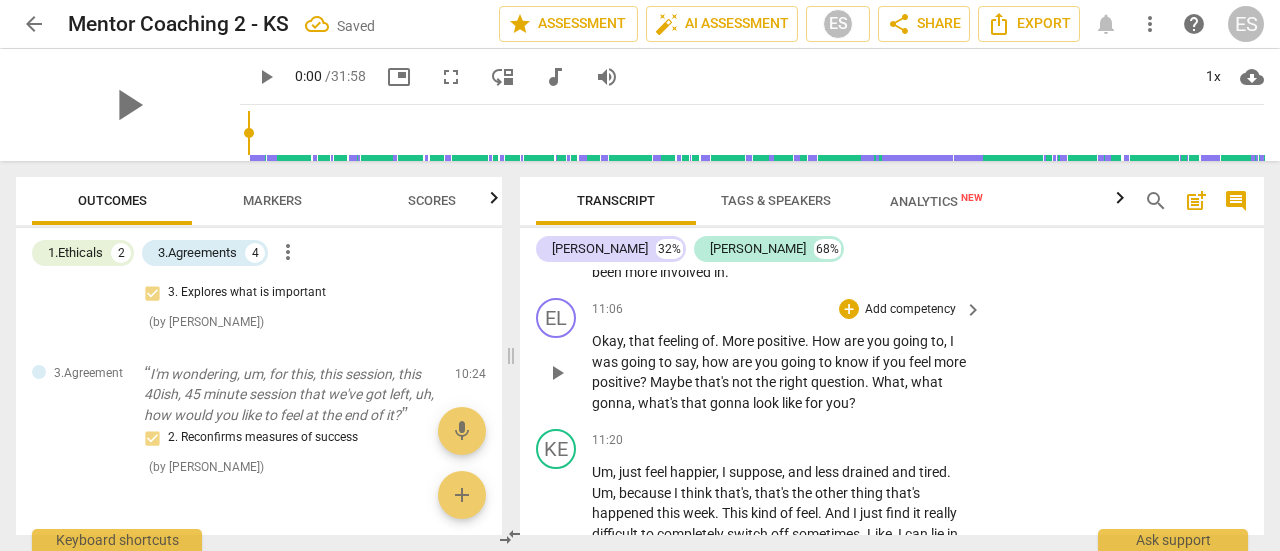 click on "Add competency" at bounding box center [910, 310] 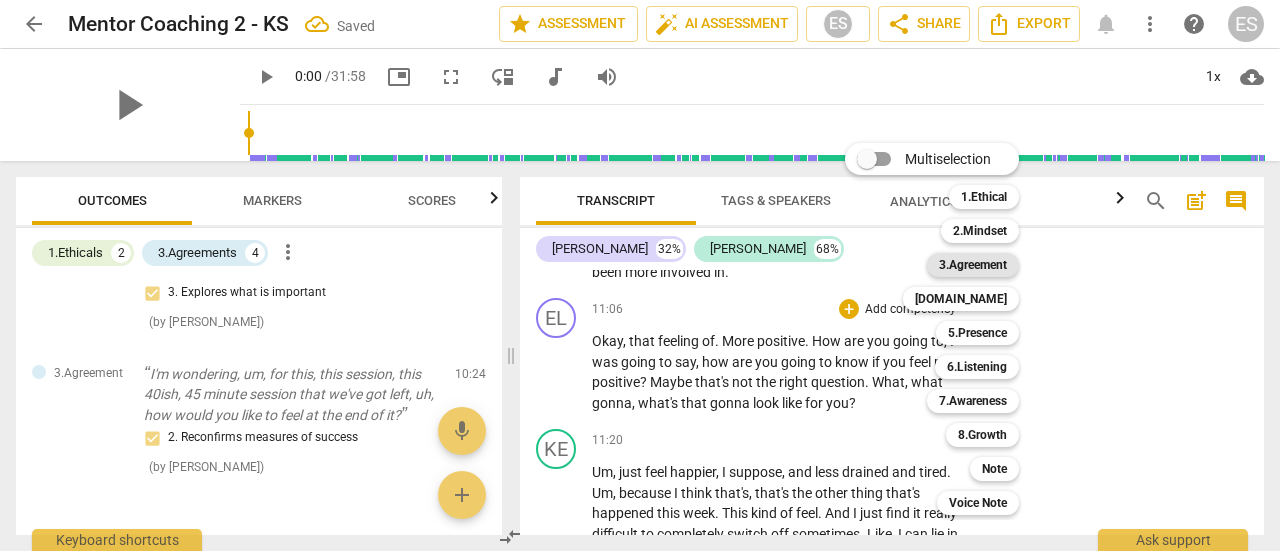 click on "3.Agreement" at bounding box center (973, 265) 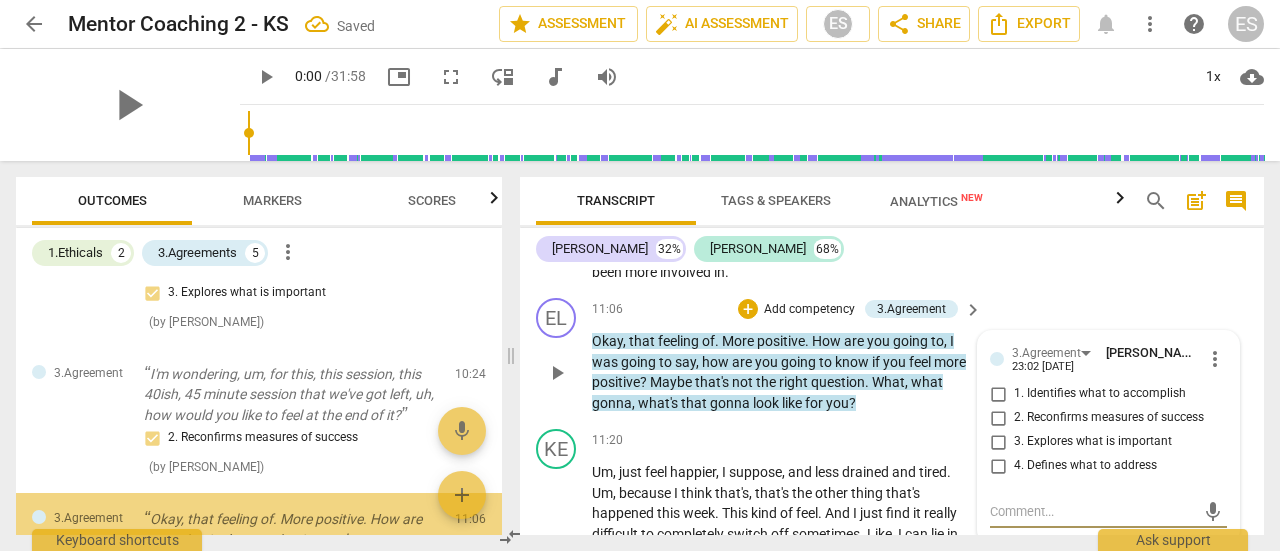scroll, scrollTop: 4599, scrollLeft: 0, axis: vertical 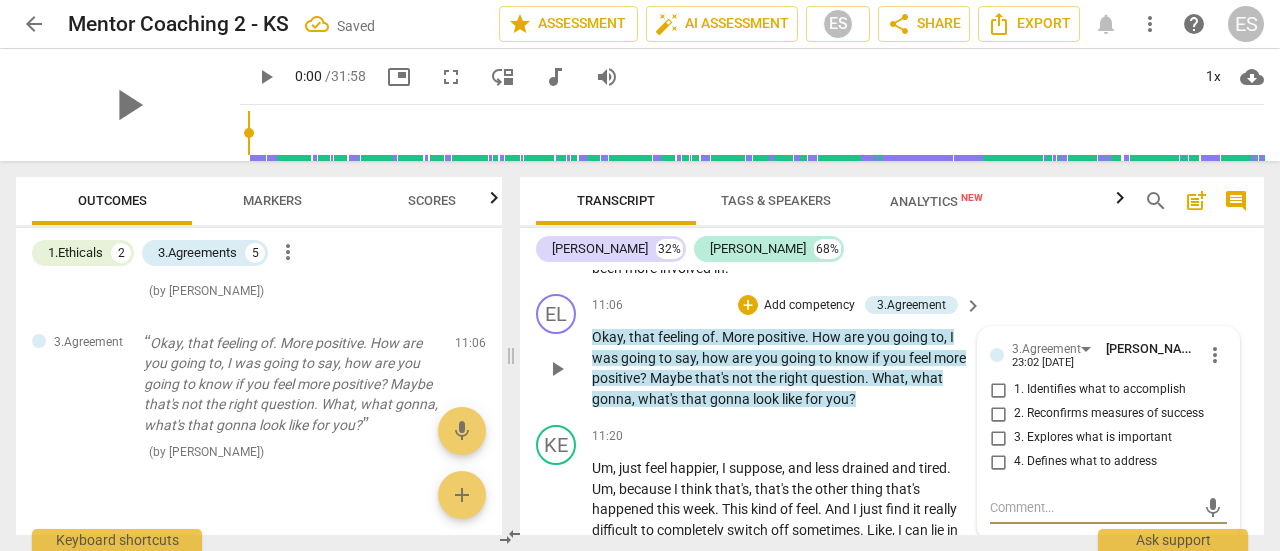 click on "2. Reconfirms measures of success" at bounding box center [1109, 414] 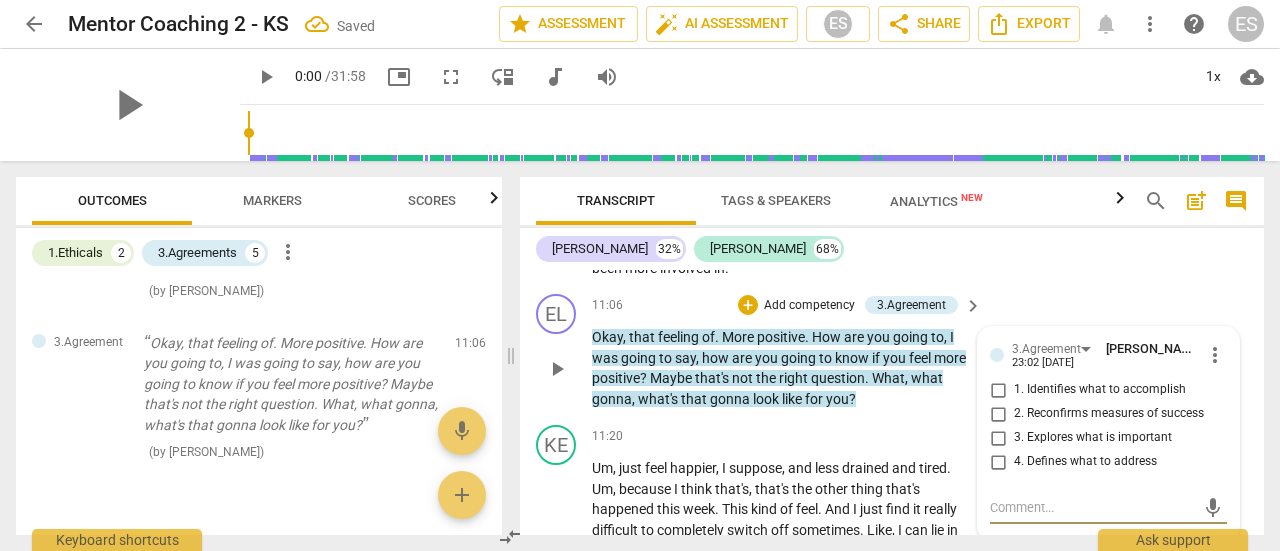 click on "2. Reconfirms measures of success" at bounding box center [998, 414] 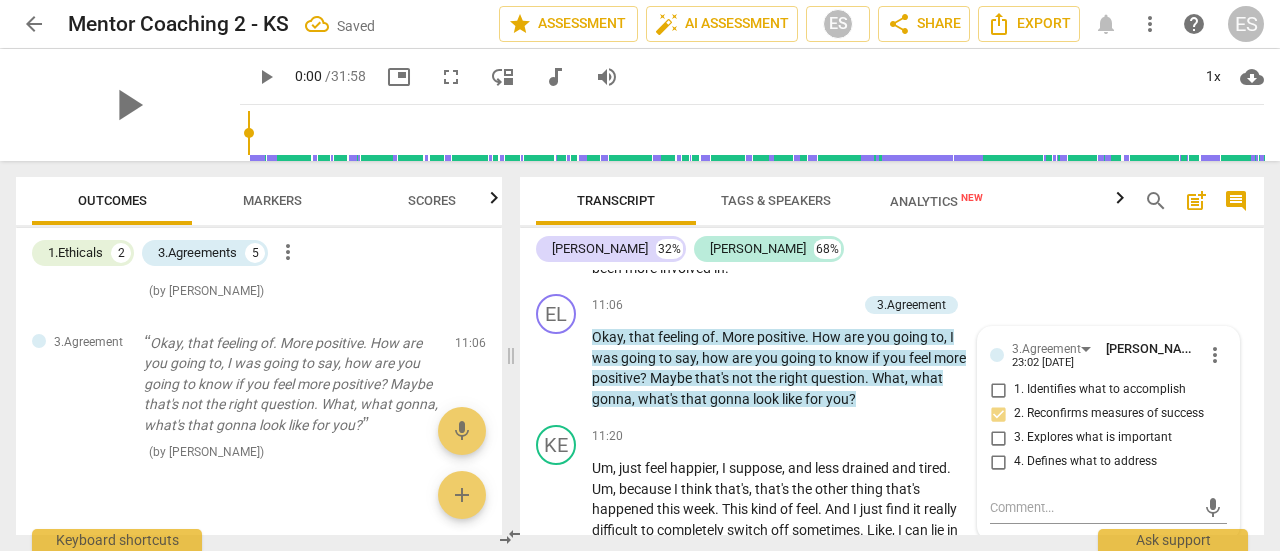 click on "KE play_arrow pause 10:40 + Add competency keyboard_arrow_right Um ,   just   more   positive .   Because   like   I   said   this   week ,   I   just   kind   of   feel   really   fed   up .   Um ,   and   it's   like   the   whole   being   key   situation   again ,   where   I   just   think ,   well ,   if   no   one   else   can   be   bothered ,   why   should   I ?   And   you   know ,   I've   maybe   avoided   certain ,   uh ,   tasks   this   week   that   maybe   I   should   have   sort   of   been   more   involved   in ." at bounding box center (892, 200) 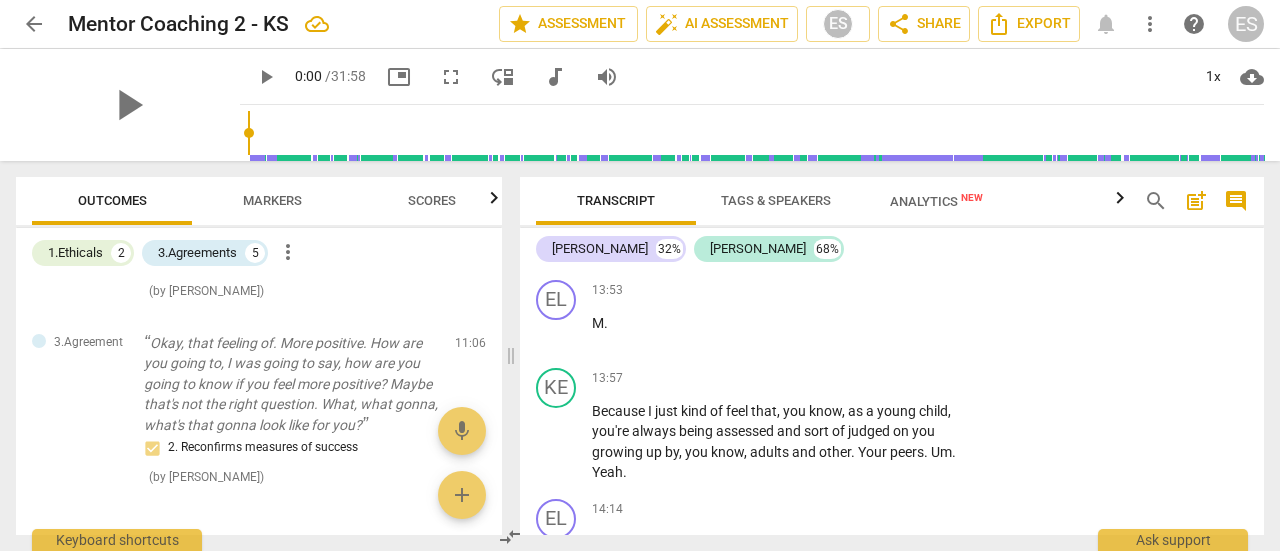scroll, scrollTop: 5706, scrollLeft: 0, axis: vertical 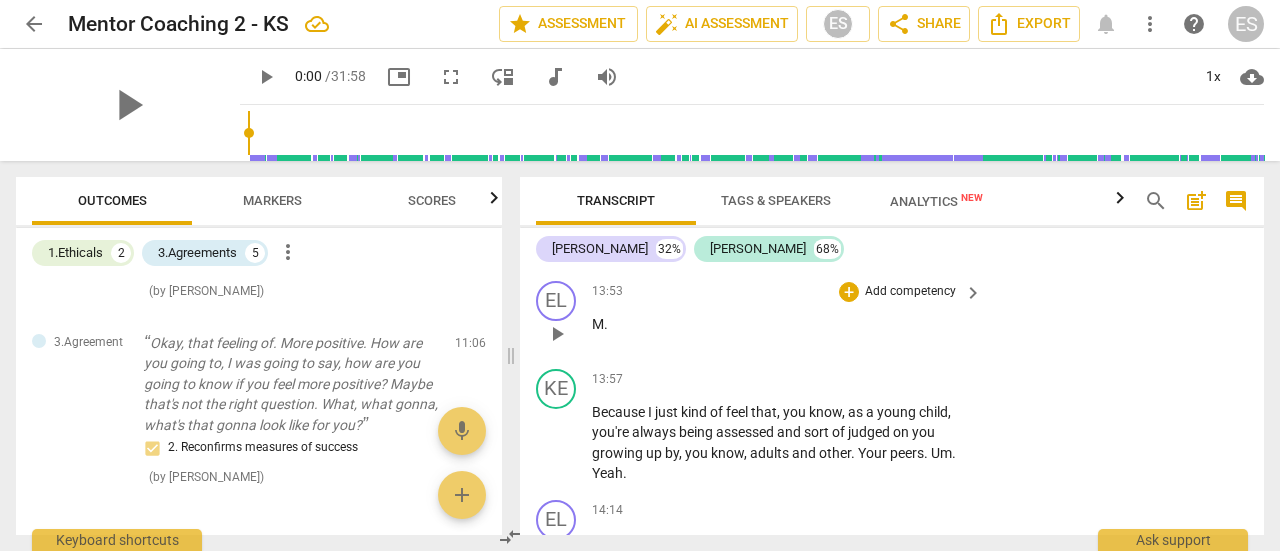 click on "." at bounding box center (606, 324) 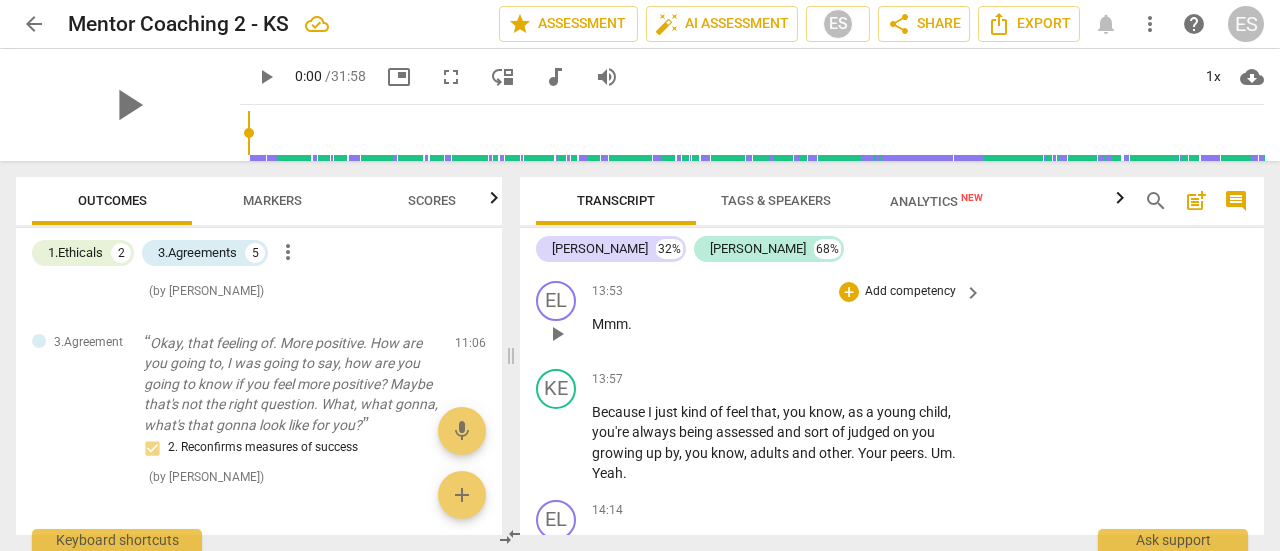 click on "EL play_arrow pause 13:53 + Add competency keyboard_arrow_right Mmm ." at bounding box center [892, 317] 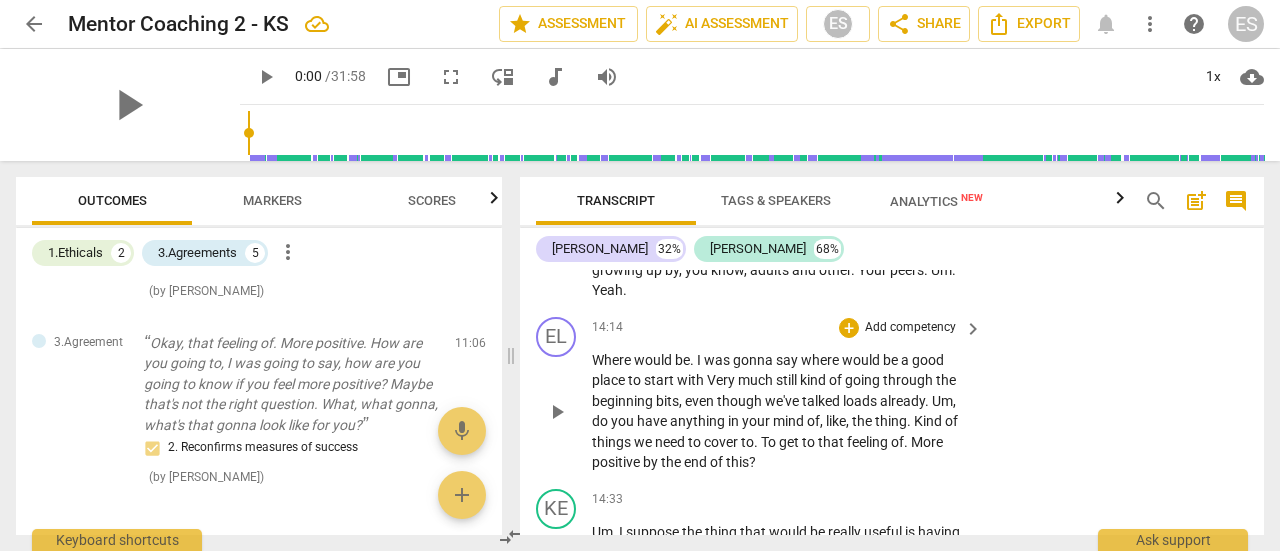 scroll, scrollTop: 5887, scrollLeft: 0, axis: vertical 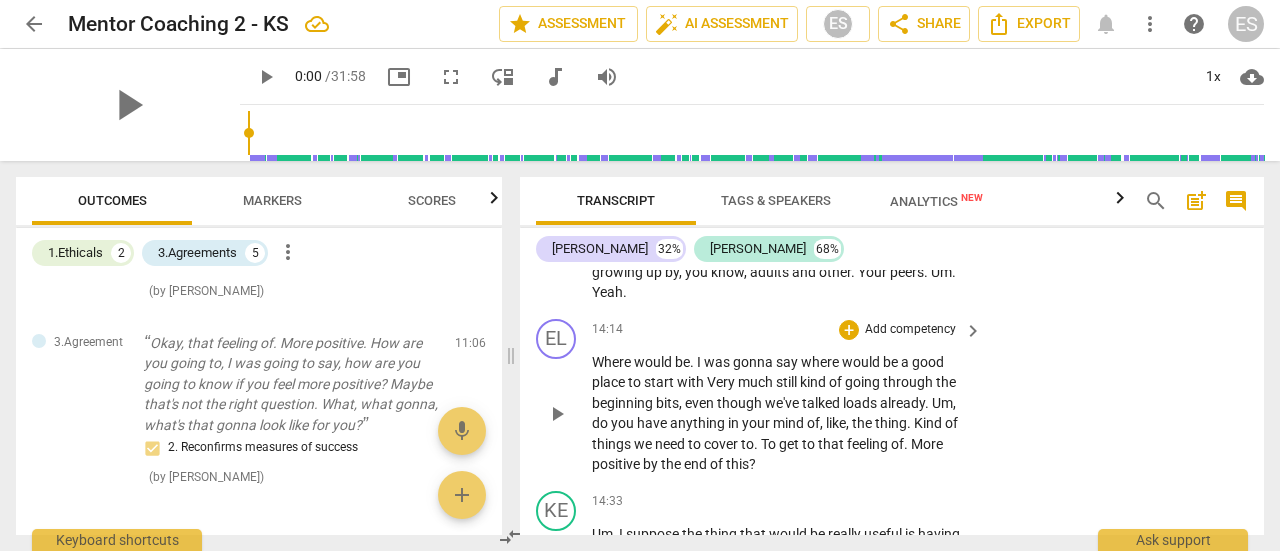 click on "Add competency" at bounding box center (910, 330) 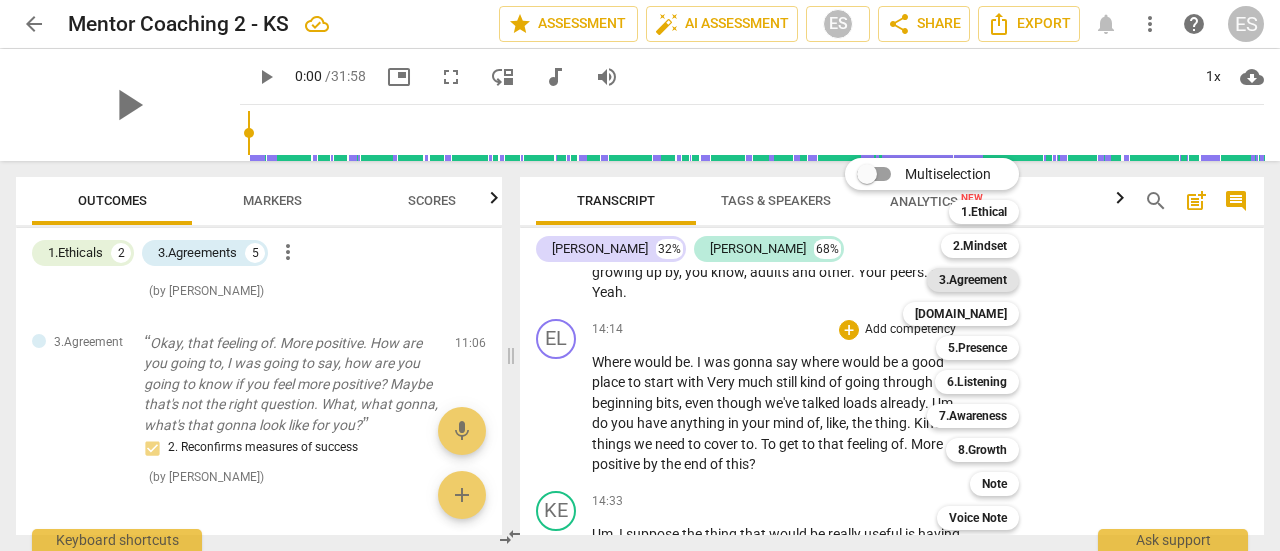click on "3.Agreement" at bounding box center [973, 280] 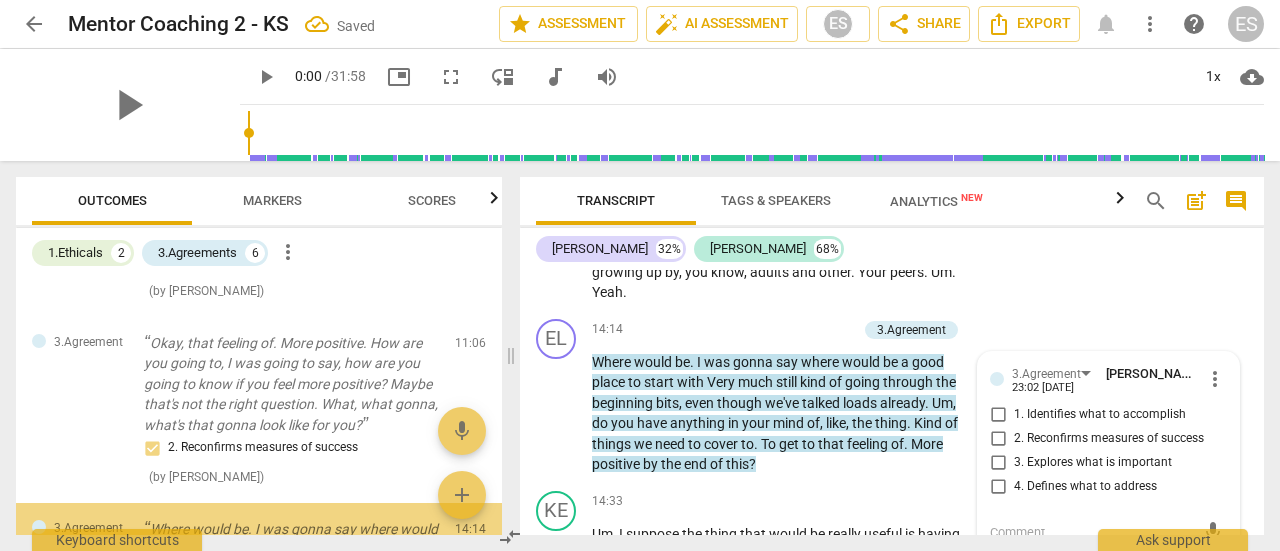 scroll, scrollTop: 6057, scrollLeft: 0, axis: vertical 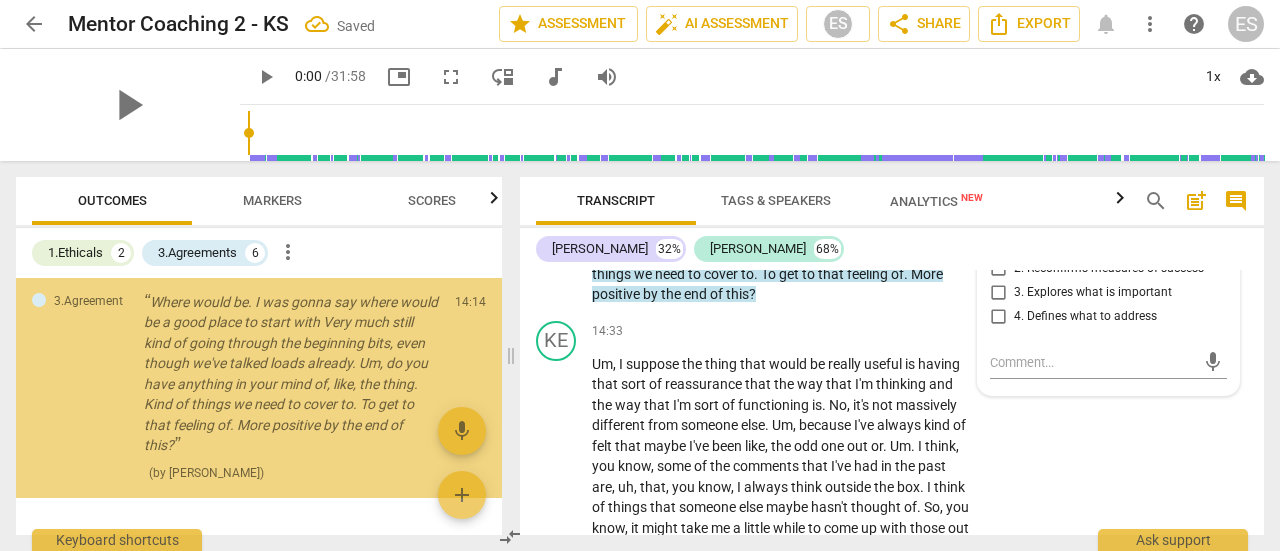 click on "4. Defines what to address" at bounding box center (1085, 317) 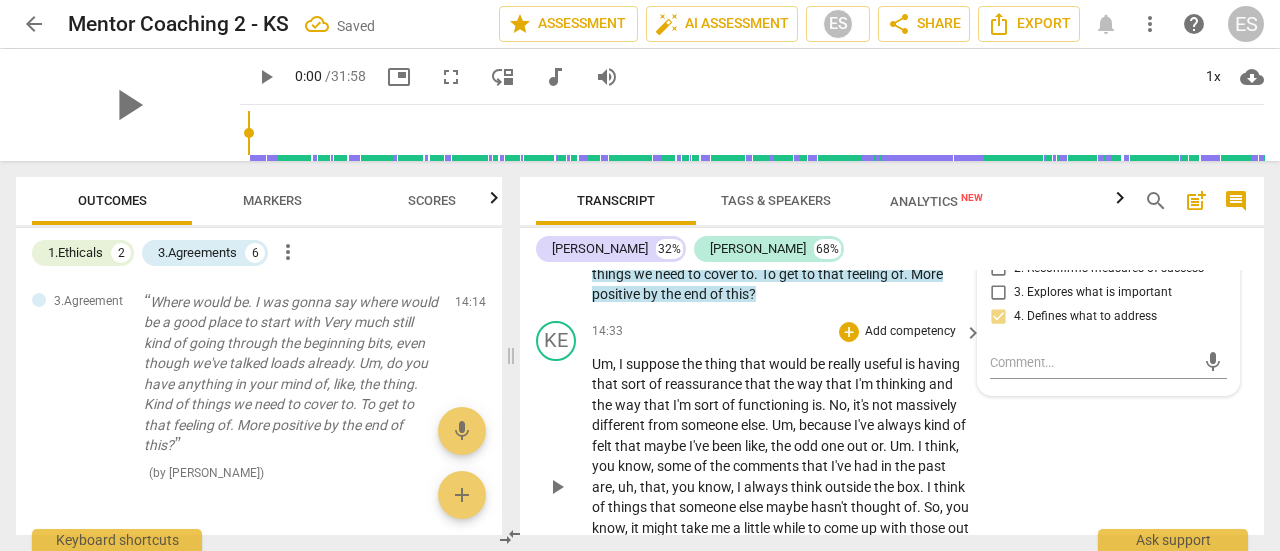 click on "KE play_arrow pause 14:33 + Add competency keyboard_arrow_right Um ,   I   suppose   the   thing   that   would   be   really   useful   is   having   that   sort   of   reassurance   that   the   way   that   I'm   thinking   and   the   way   that   I'm   sort   of   functioning   is .   No ,   it's   not   massively   different   from   someone   else .   Um ,   because   I've   always   kind   of   felt   that   maybe   I've   been   like ,   the   odd   one   out   or .   Um .   I   think ,   you   know ,   some   of   the   comments   that   I've   had   in   the   past   are ,   uh ,   that ,   you   know ,   I   always   think   outside   the   box .   I   think   of   things   that   someone   else   maybe   hasn't   thought   of .   So ,   you   know ,   it   might   take   me   a   little   while   to   come   up   with   those   out   of   the   box   ideas .   Um ,   so   I   don't .   I   don't   know .   I   just   kind   of   feel   it'd   be   quite   nice .   It's   reassurance ,   isn't   ," at bounding box center [892, 471] 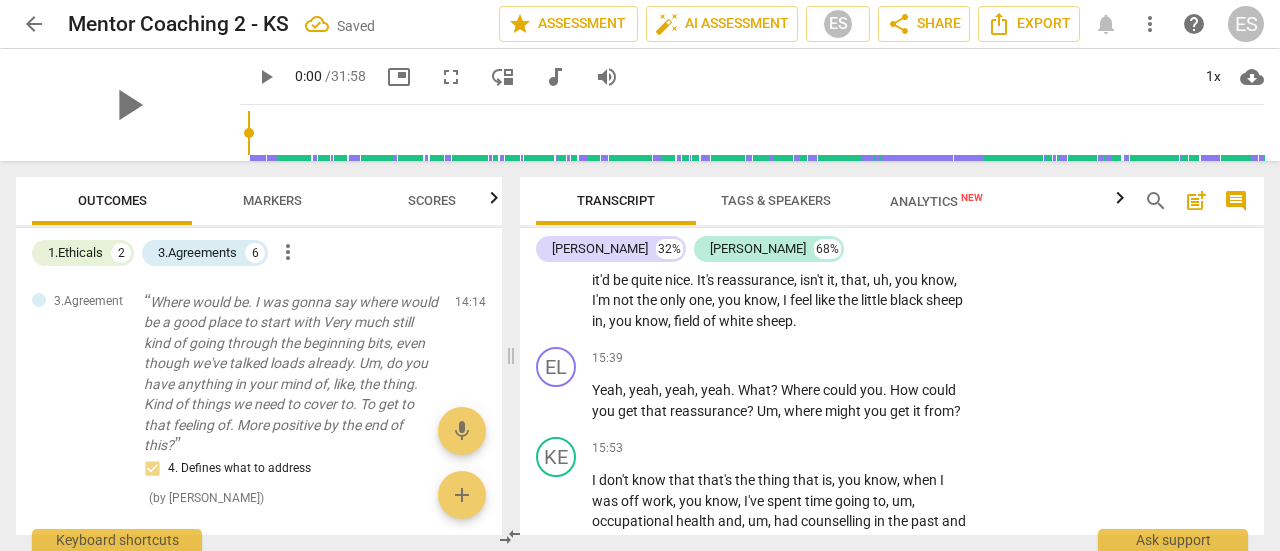 scroll, scrollTop: 6345, scrollLeft: 0, axis: vertical 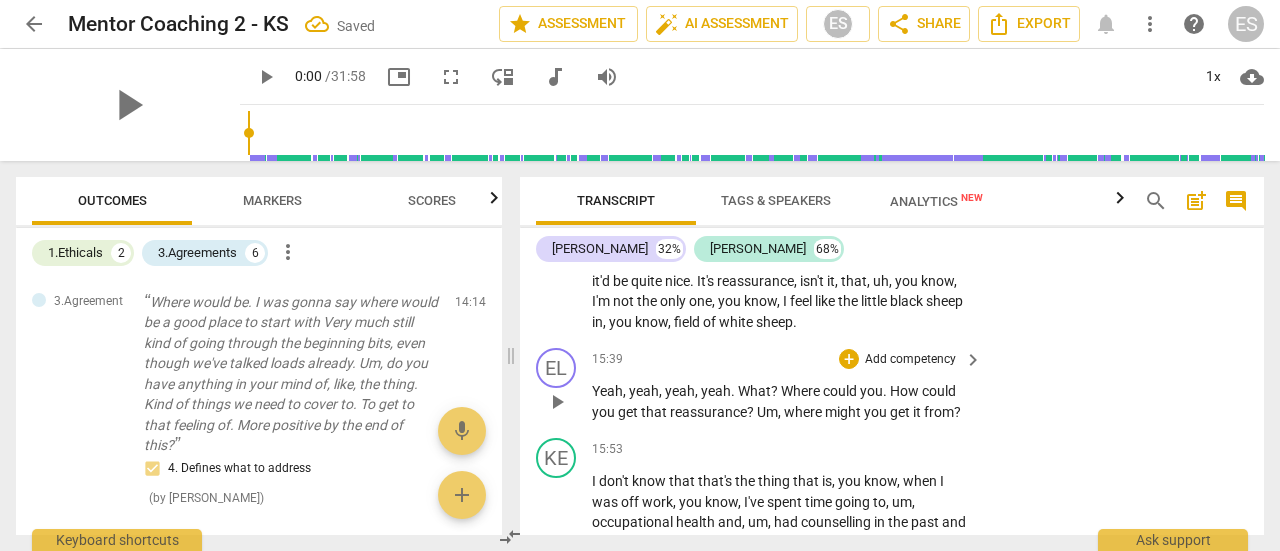 click on "EL play_arrow pause 15:39 + Add competency keyboard_arrow_right Yeah ,   yeah ,   yeah ,   yeah .   What ?   Where   could   you .   How   could   you   get   that   reassurance ?   Um ,   where   might   you   get   it   from ?" at bounding box center [892, 385] 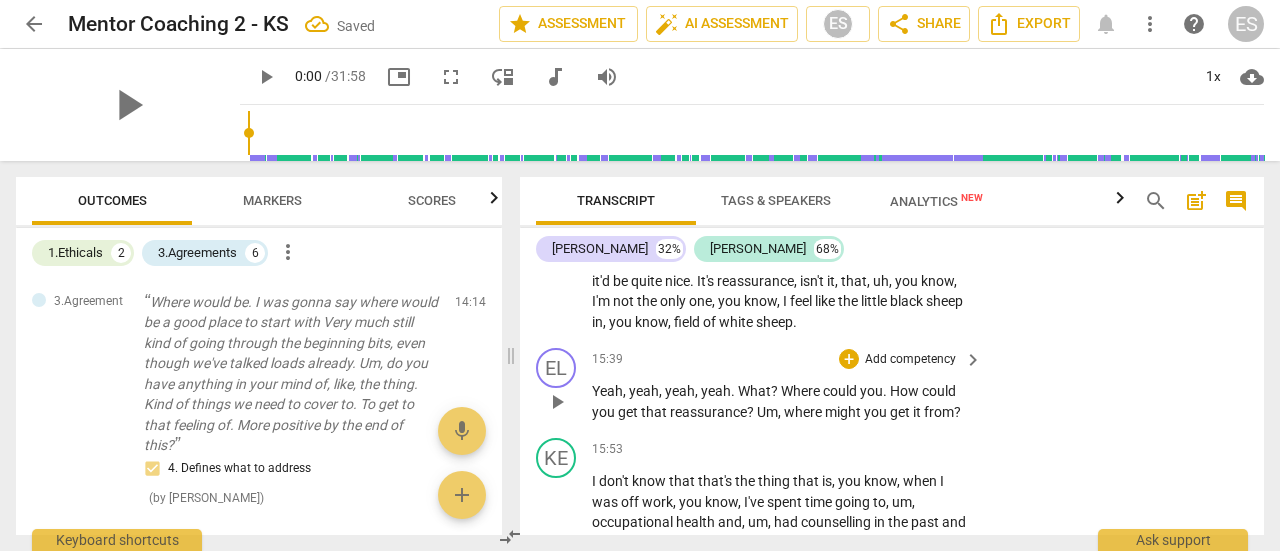 click on "Add competency" at bounding box center [910, 360] 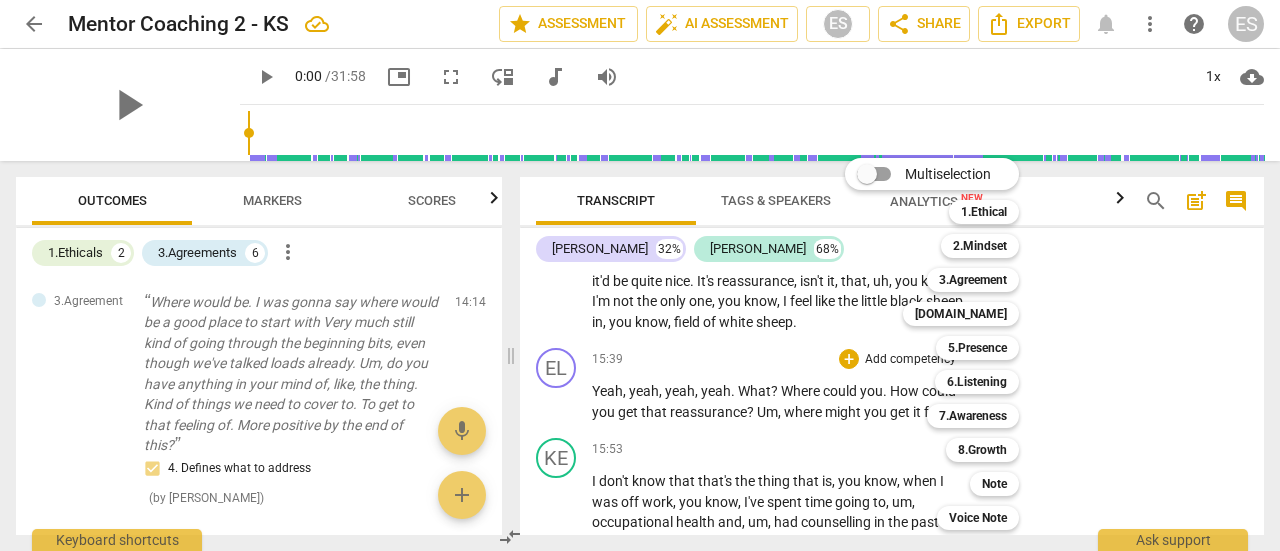 click at bounding box center (640, 275) 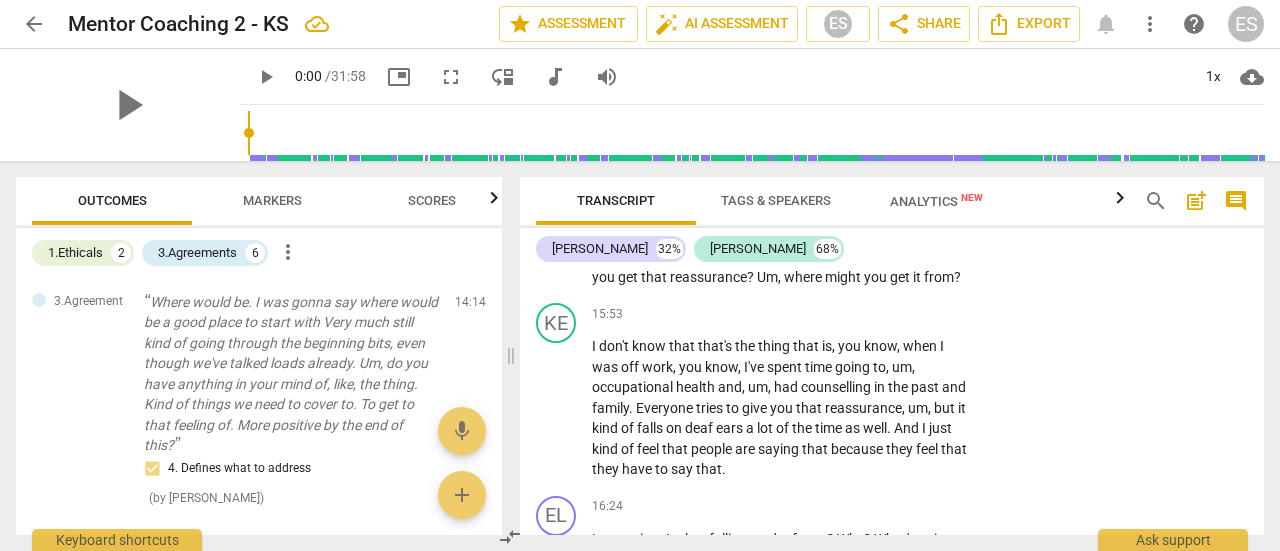 scroll, scrollTop: 6479, scrollLeft: 0, axis: vertical 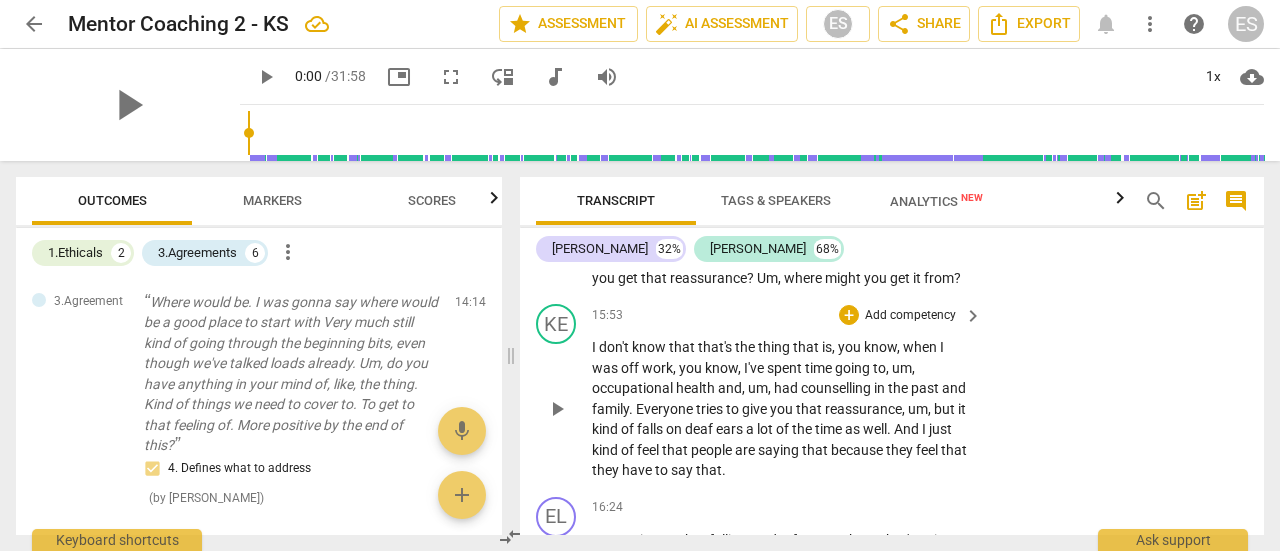 click on "KE play_arrow pause 15:53 + Add competency keyboard_arrow_right I   don't   know   that   that's   the   thing   that   is ,   you   know ,   when   I   was   off   work ,   you   know ,   I've   spent   time   going   to ,   um ,   occupational   health   and ,   um ,   had   counselling   in   the   past   and   family .   Everyone   tries   to   give   you   that   reassurance ,   um ,   but   it   kind   of   falls   on   deaf   ears   a   lot   of   the   time   as   well .   And   I   just   kind   of   feel   that   people   are   saying   that   because   they   feel   that   they   have   to   say   that ." at bounding box center [892, 392] 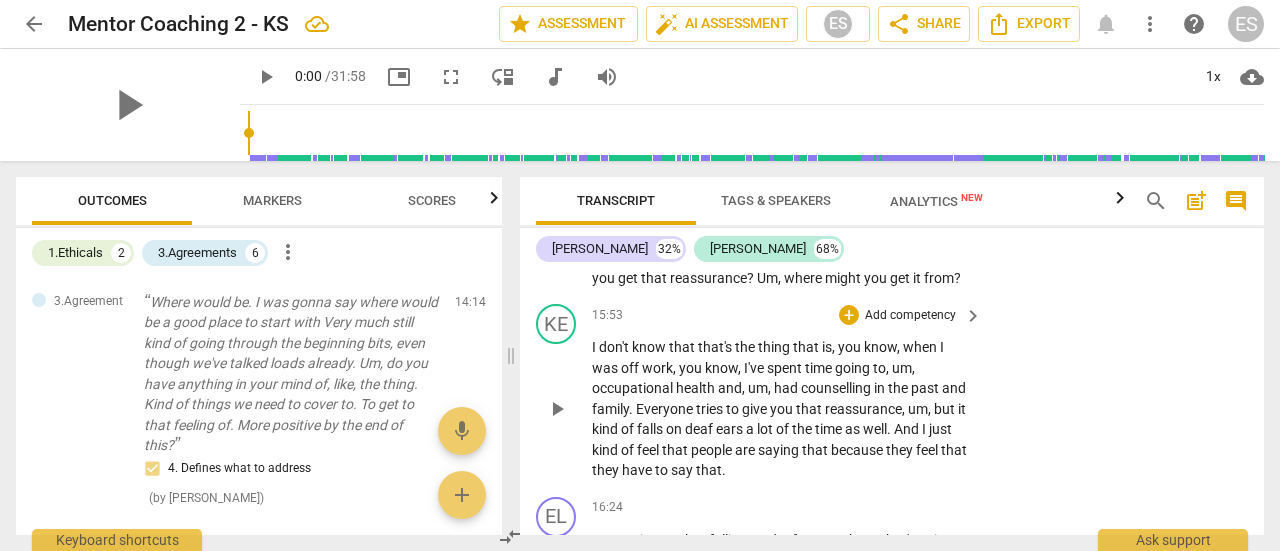 scroll, scrollTop: 6479, scrollLeft: 0, axis: vertical 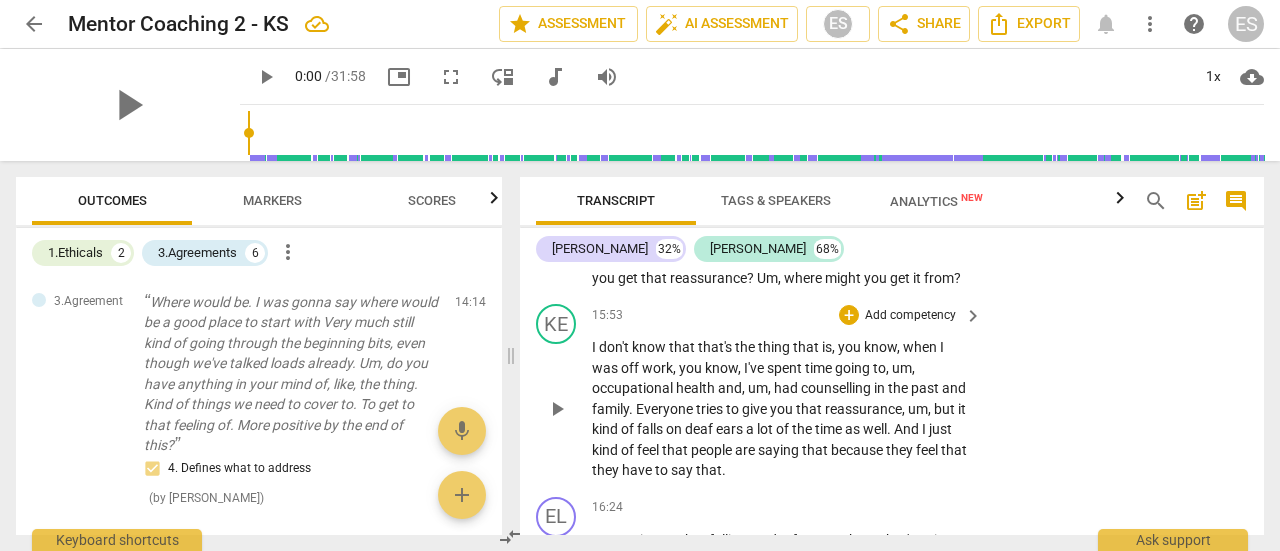 click on "KE play_arrow pause 15:53 + Add competency keyboard_arrow_right I   don't   know   that   that's   the   thing   that   is ,   you   know ,   when   I   was   off   work ,   you   know ,   I've   spent   time   going   to ,   um ,   occupational   health   and ,   um ,   had   counselling   in   the   past   and   family .   Everyone   tries   to   give   you   that   reassurance ,   um ,   but   it   kind   of   falls   on   deaf   ears   a   lot   of   the   time   as   well .   And   I   just   kind   of   feel   that   people   are   saying   that   because   they   feel   that   they   have   to   say   that ." at bounding box center (892, 392) 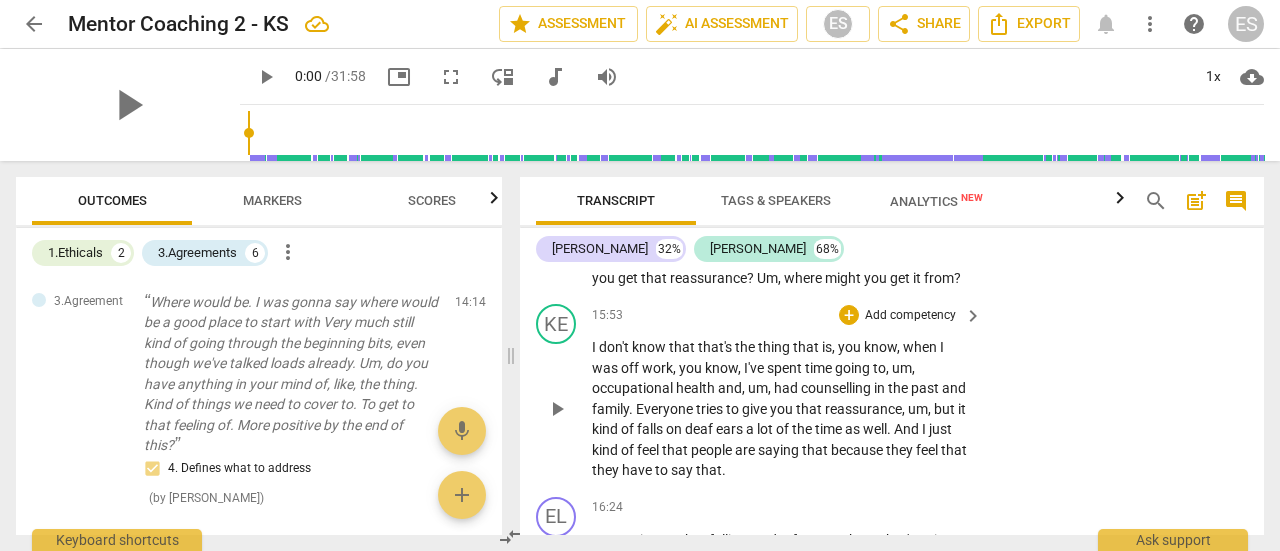 drag, startPoint x: 1090, startPoint y: 377, endPoint x: 1098, endPoint y: 351, distance: 27.202942 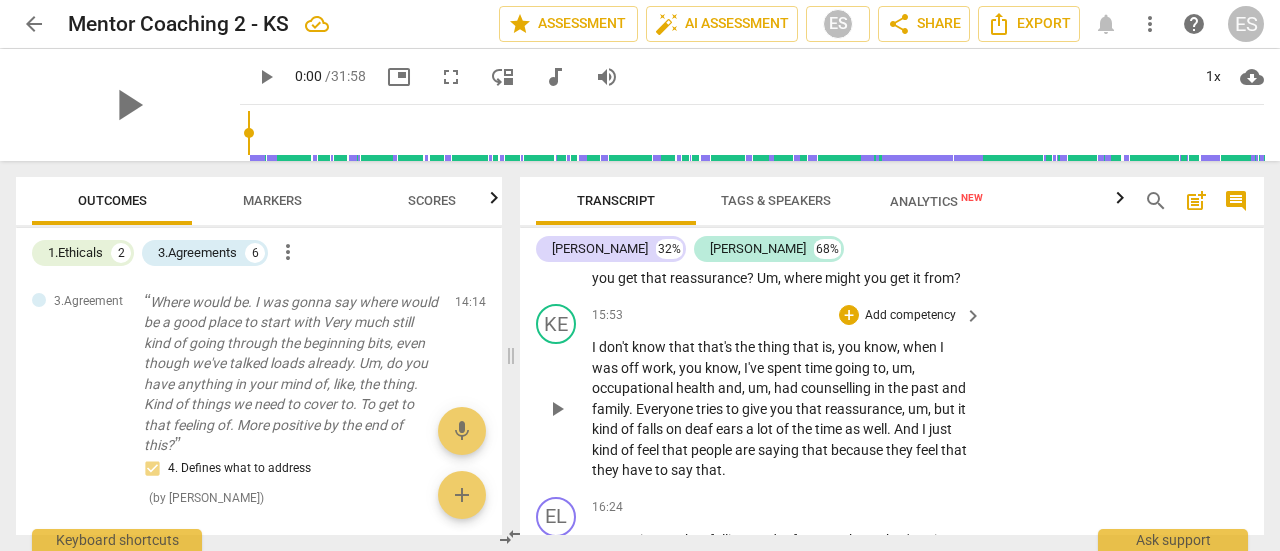 click on "KE play_arrow pause 15:53 + Add competency keyboard_arrow_right I   don't   know   that   that's   the   thing   that   is ,   you   know ,   when   I   was   off   work ,   you   know ,   I've   spent   time   going   to ,   um ,   occupational   health   and ,   um ,   had   counselling   in   the   past   and   family .   Everyone   tries   to   give   you   that   reassurance ,   um ,   but   it   kind   of   falls   on   deaf   ears   a   lot   of   the   time   as   well .   And   I   just   kind   of   feel   that   people   are   saying   that   because   they   feel   that   they   have   to   say   that ." at bounding box center (892, 392) 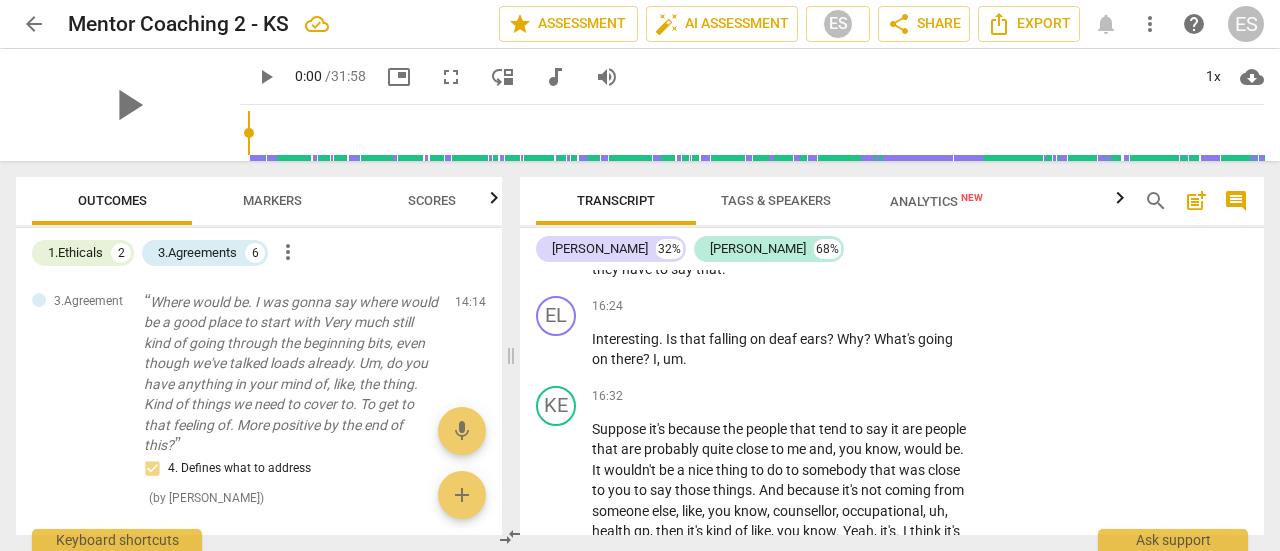 scroll, scrollTop: 6681, scrollLeft: 0, axis: vertical 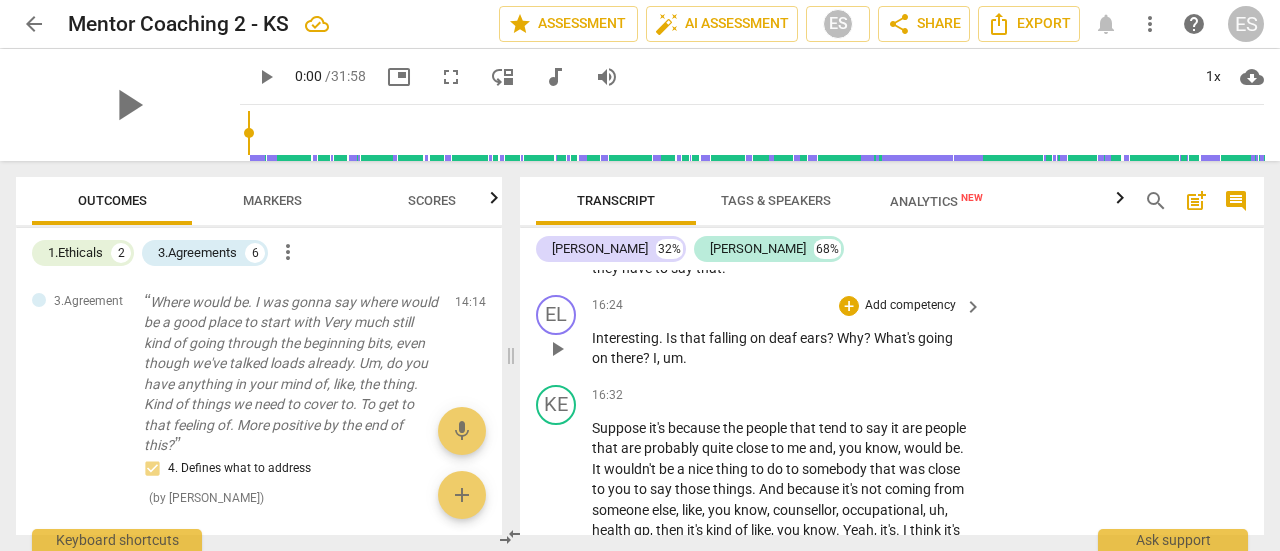 click on "Is" at bounding box center [673, 338] 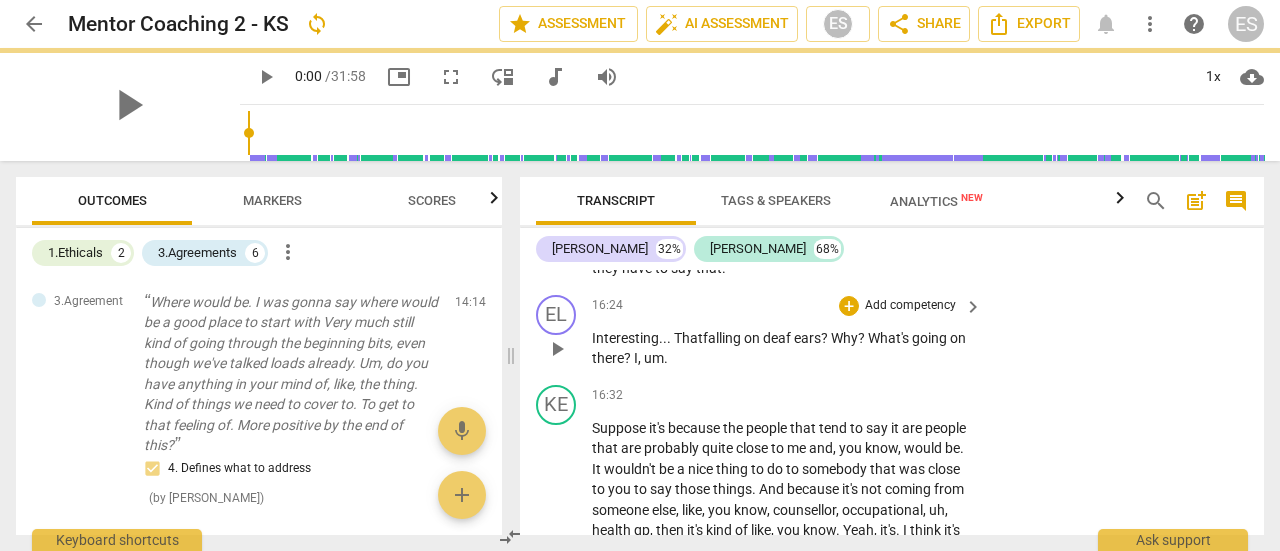 click on "EL play_arrow pause 16:24 + Add competency keyboard_arrow_right Interesting ...   That  falling   on   deaf   ears ?   Why ?   What's   going   on   there ?   I ,   um ." at bounding box center (892, 332) 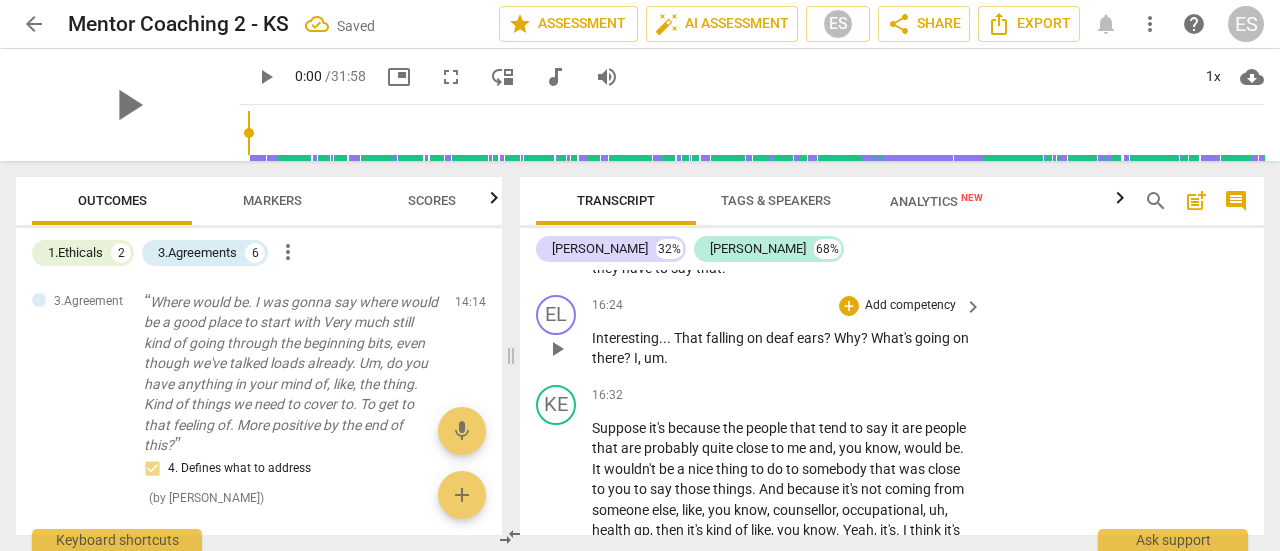 click on "Interesting . . .   That   falling   on   deaf   ears ?   Why ?   What's   going   on   there ?   I ,   um ." at bounding box center (782, 348) 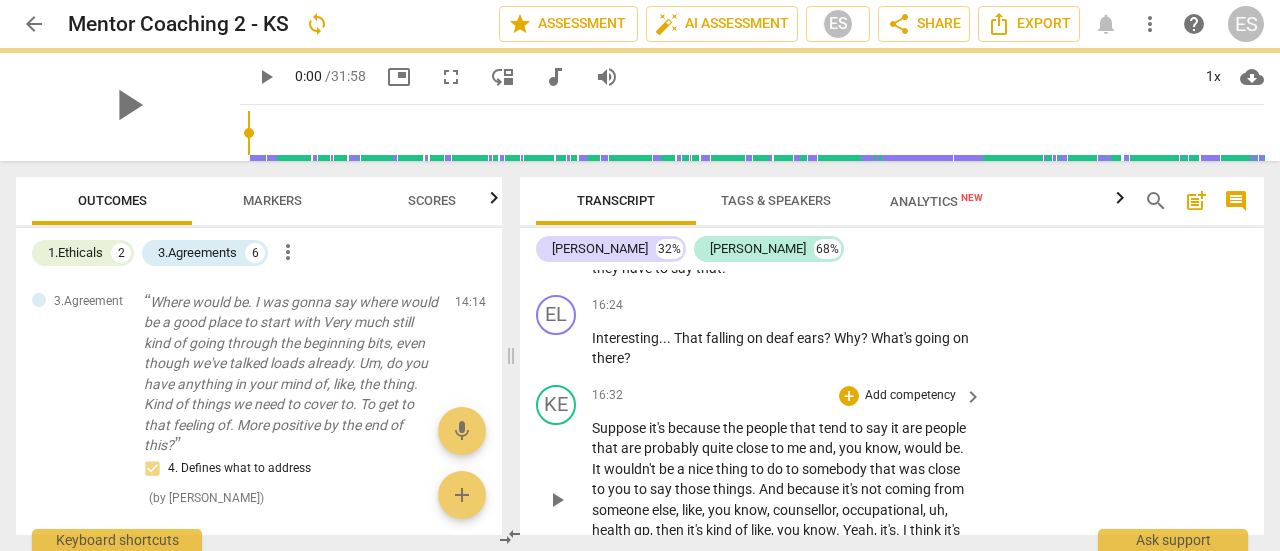 click on "KE play_arrow pause 16:32 + Add competency keyboard_arrow_right Suppose   it's   because   the   people   that   tend   to   say   it   are   people   that   are   probably   quite   close   to   me   and ,   you   know ,   would   be .   It   wouldn't   be   a   nice   thing   to   do   to   somebody   that   was   close   to   you   to   say   those   things .   And   because   it's   not   coming   from   someone   else ,   like ,   you   know ,   counsellor ,   occupational ,   uh ,   health   gp ,   then   it's   kind   of   like ,   you   know .   Yeah ,   it's .   I   think   it's   because   I .   It   comes   from   people   that   are   close   and   because   of   that   it   means   less ." at bounding box center [892, 483] 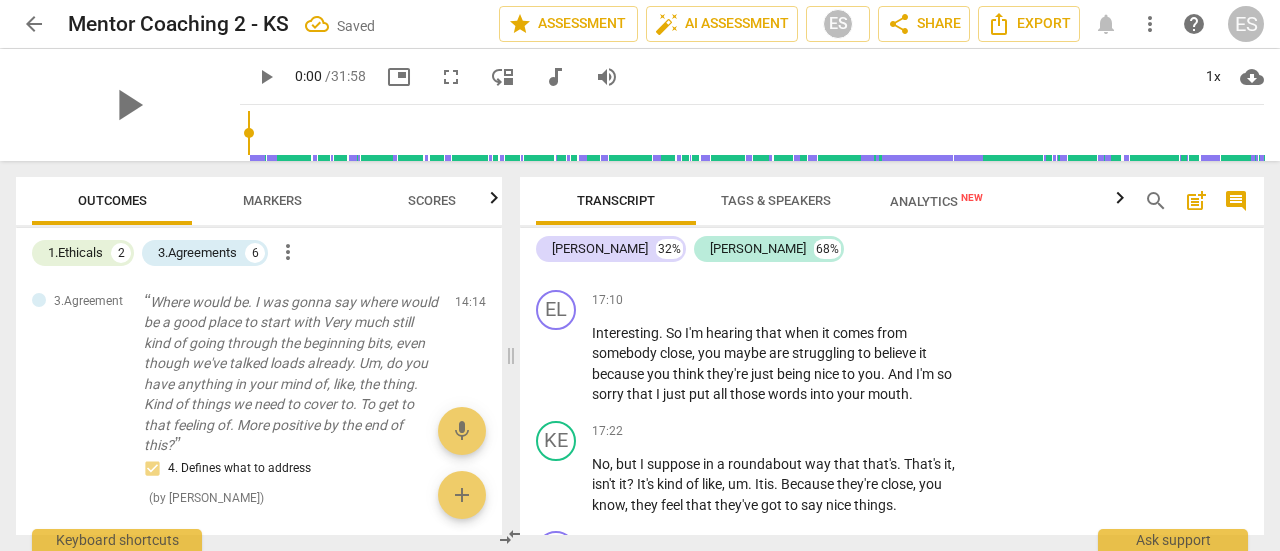 scroll, scrollTop: 6997, scrollLeft: 0, axis: vertical 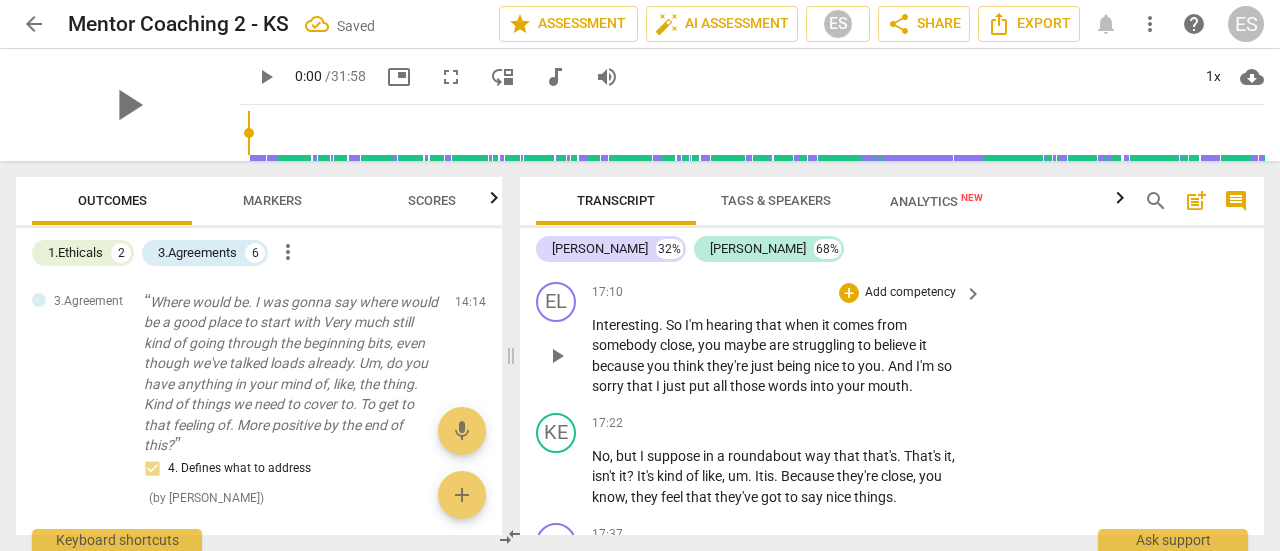 click on "EL play_arrow pause 17:10 + Add competency keyboard_arrow_right Interesting .   So   I'm   hearing   that   when   it   comes   from   somebody   close ,   you   maybe   are   struggling   to   believe   it   because   you   think   they're   just   being   nice   to   you .   And   I'm   so   sorry   that   I   just   put   all   those   words   into   your   mouth ." at bounding box center (892, 339) 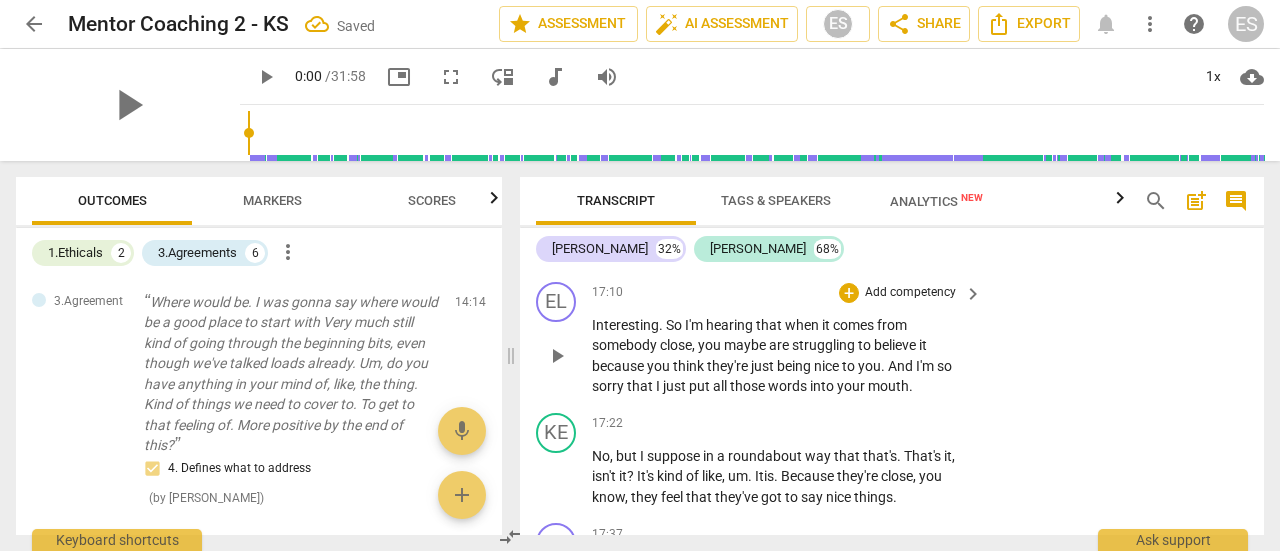 click on "EL play_arrow pause 17:10 + Add competency keyboard_arrow_right Interesting .   So   I'm   hearing   that   when   it   comes   from   somebody   close ,   you   maybe   are   struggling   to   believe   it   because   you   think   they're   just   being   nice   to   you .   And   I'm   so   sorry   that   I   just   put   all   those   words   into   your   mouth ." at bounding box center [892, 339] 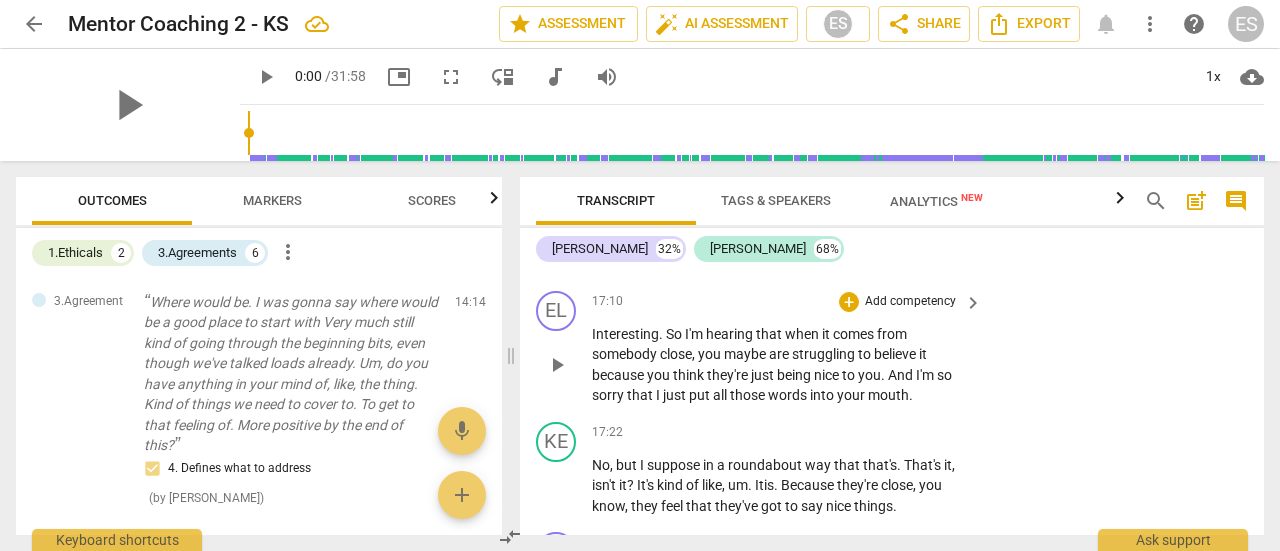 scroll, scrollTop: 6989, scrollLeft: 0, axis: vertical 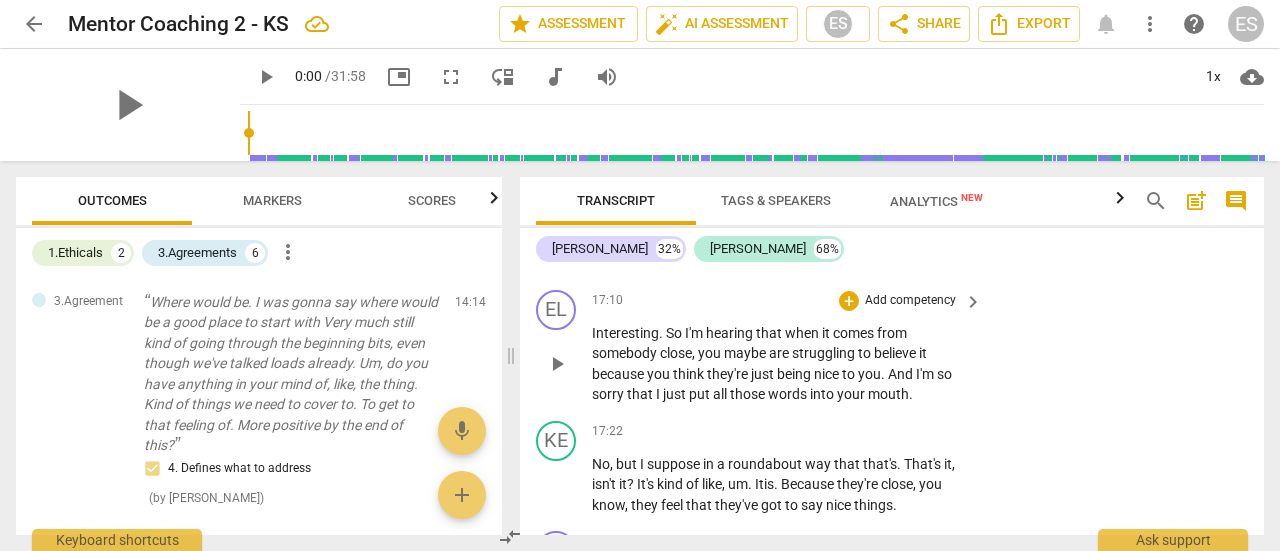 click on "Add competency" at bounding box center [910, 301] 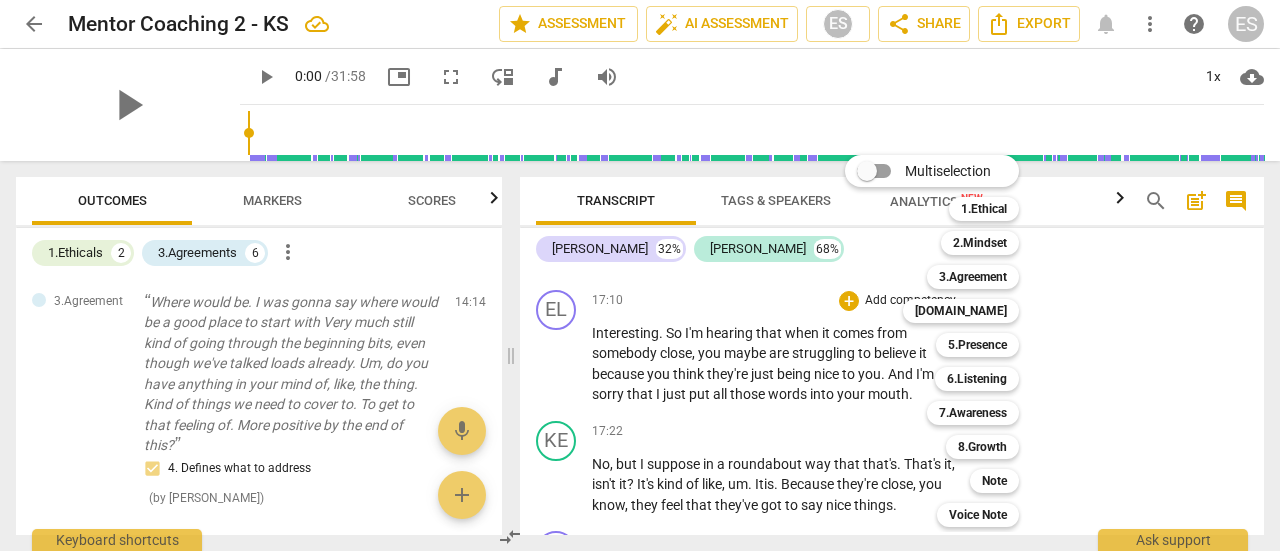 click at bounding box center (640, 275) 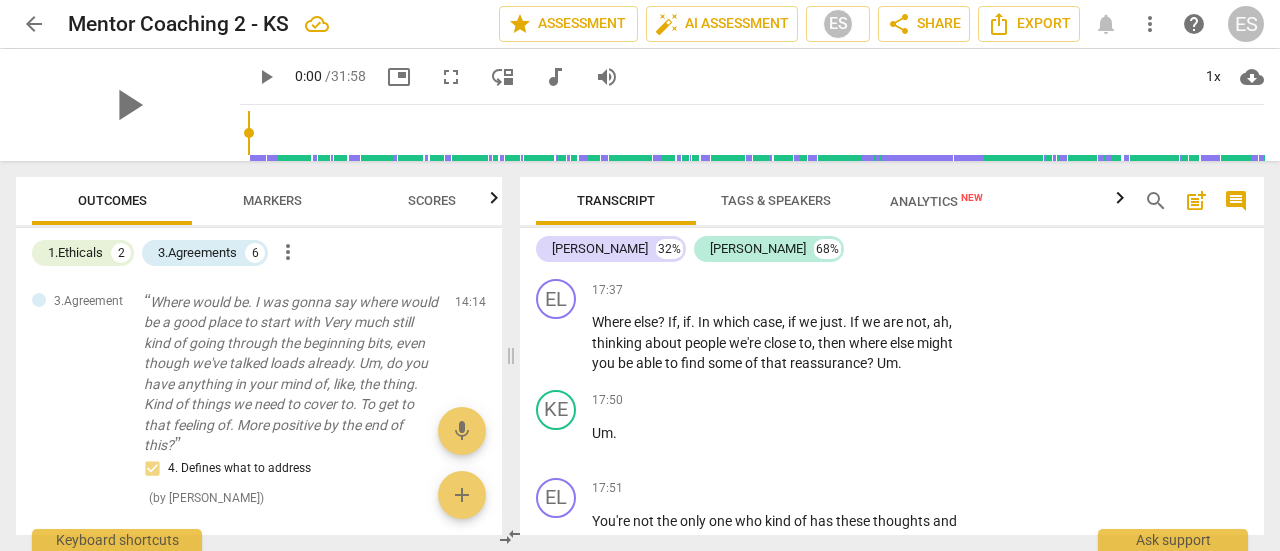 scroll, scrollTop: 7243, scrollLeft: 0, axis: vertical 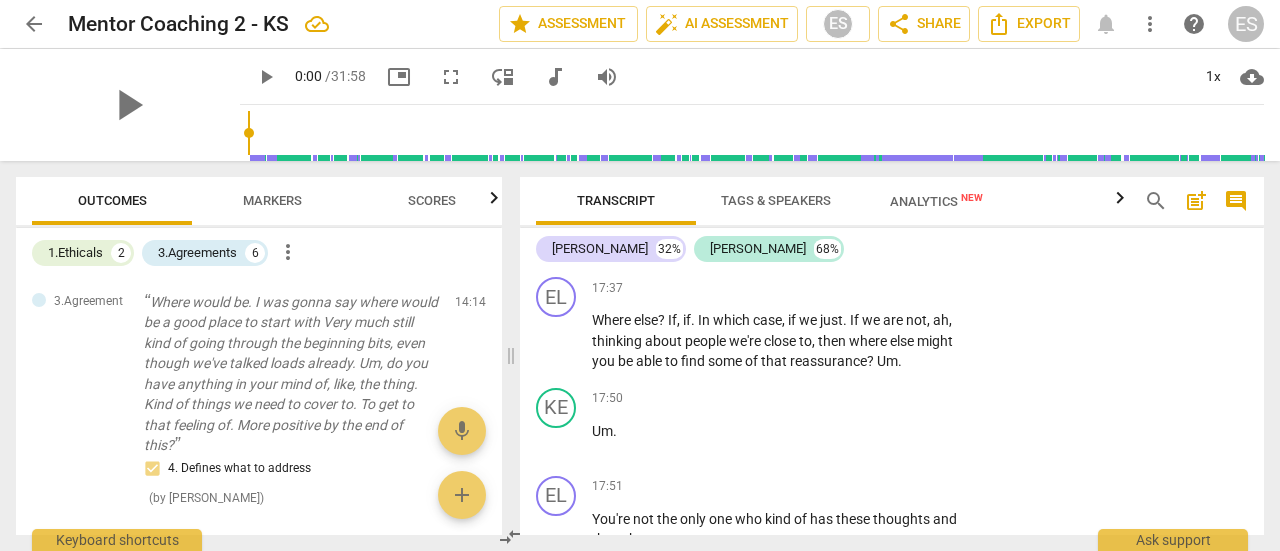 click on "Markers" at bounding box center [272, 200] 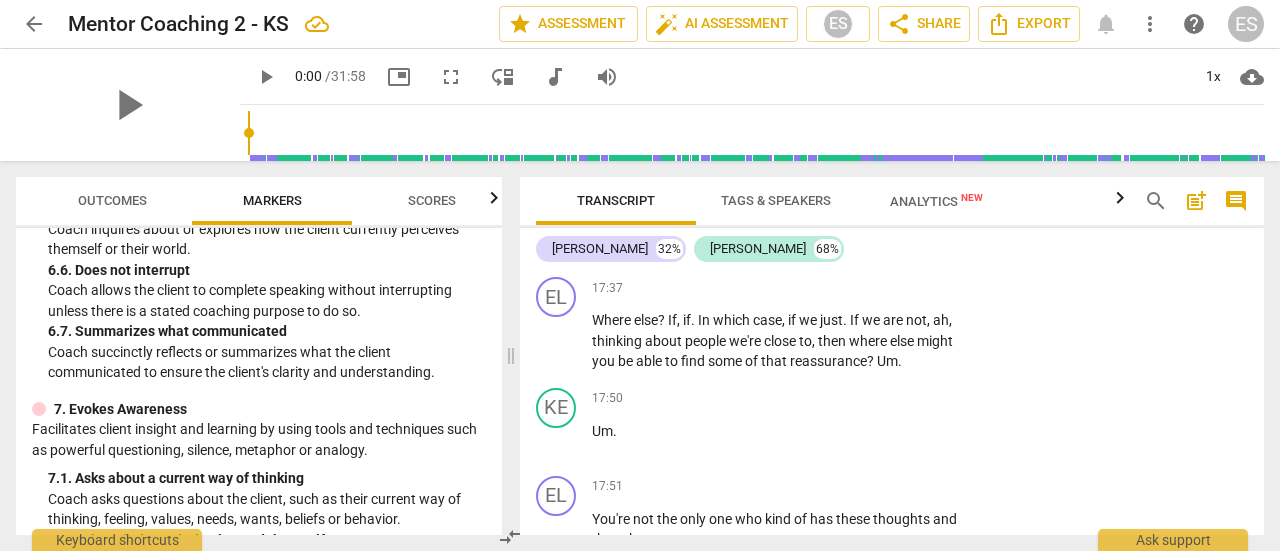 scroll, scrollTop: 1738, scrollLeft: 0, axis: vertical 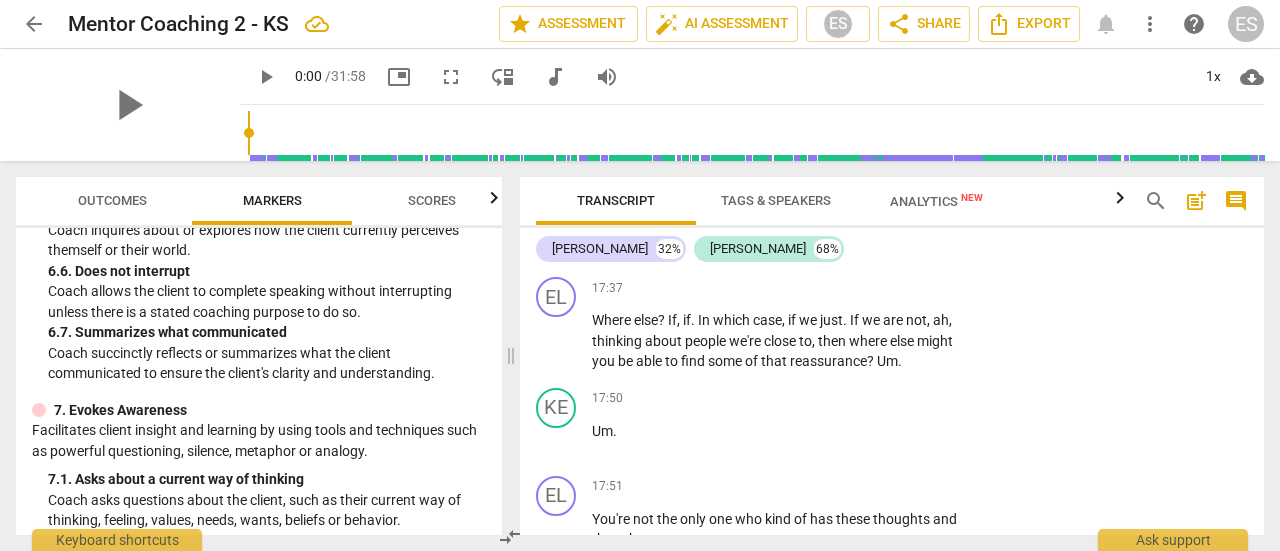 click on "Coach succinctly reflects or summarizes what the client communicated to ensure the client's clarity and understanding." at bounding box center [267, 363] 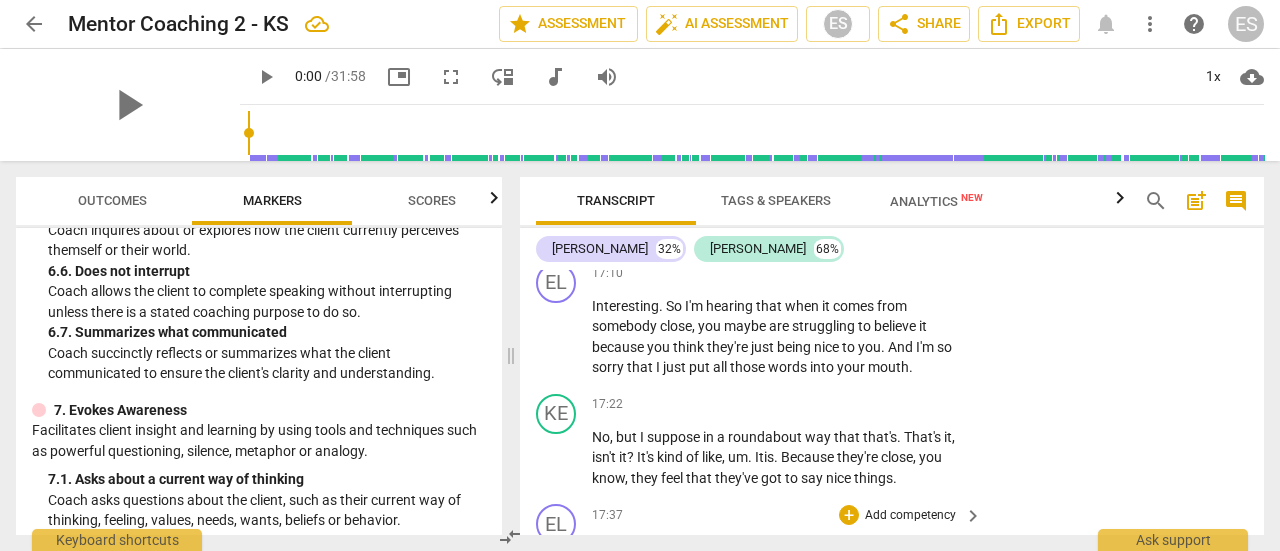 scroll, scrollTop: 6996, scrollLeft: 0, axis: vertical 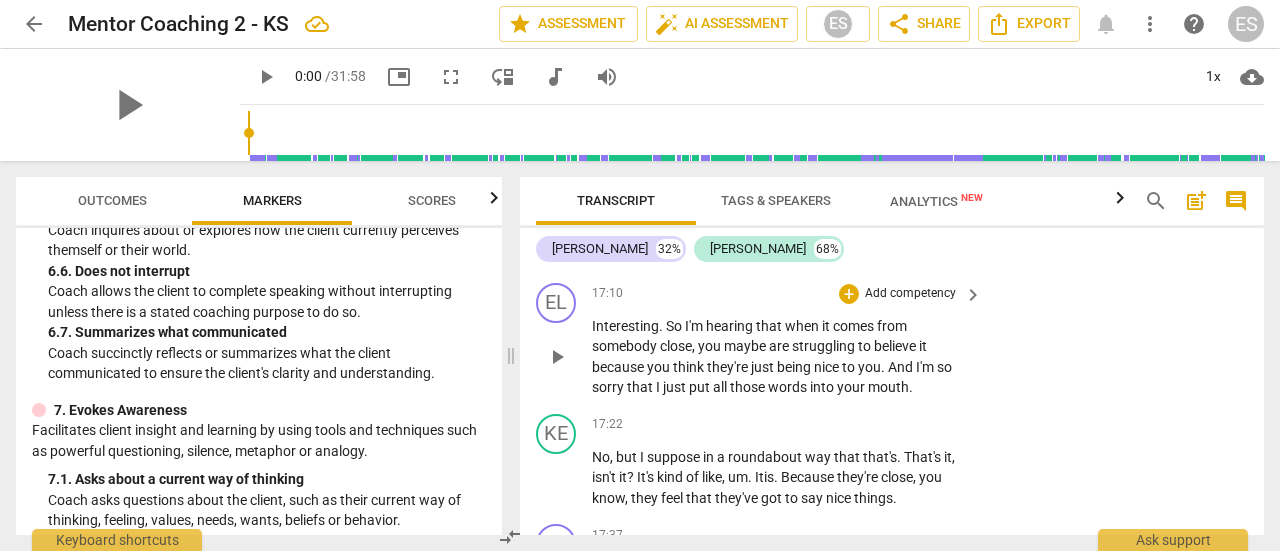 click on "Add competency" at bounding box center (910, 294) 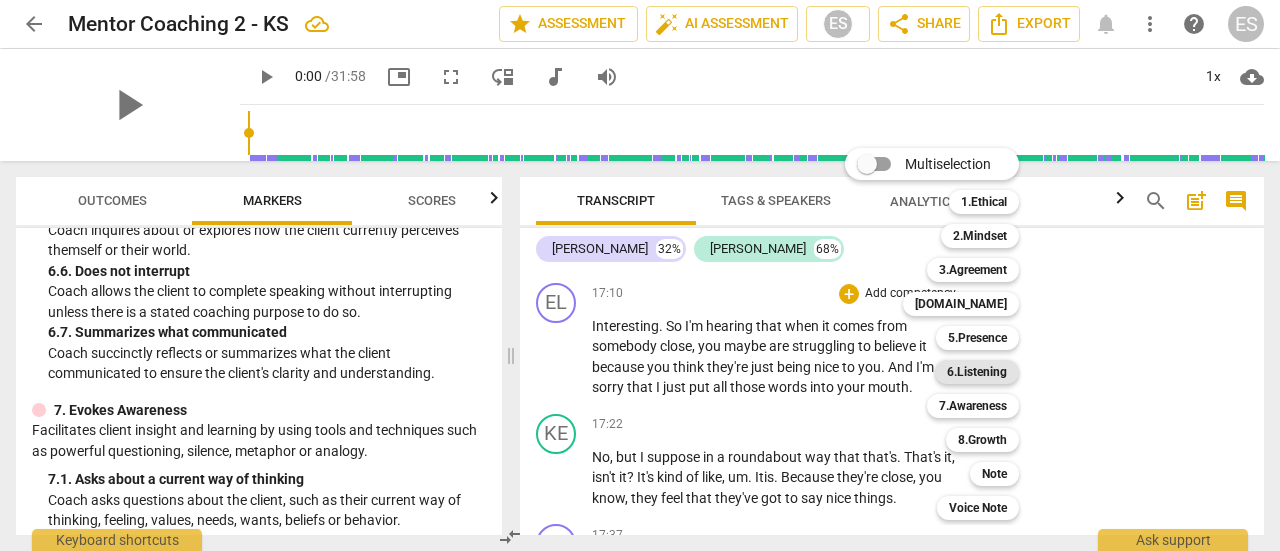 click on "6.Listening" at bounding box center [977, 372] 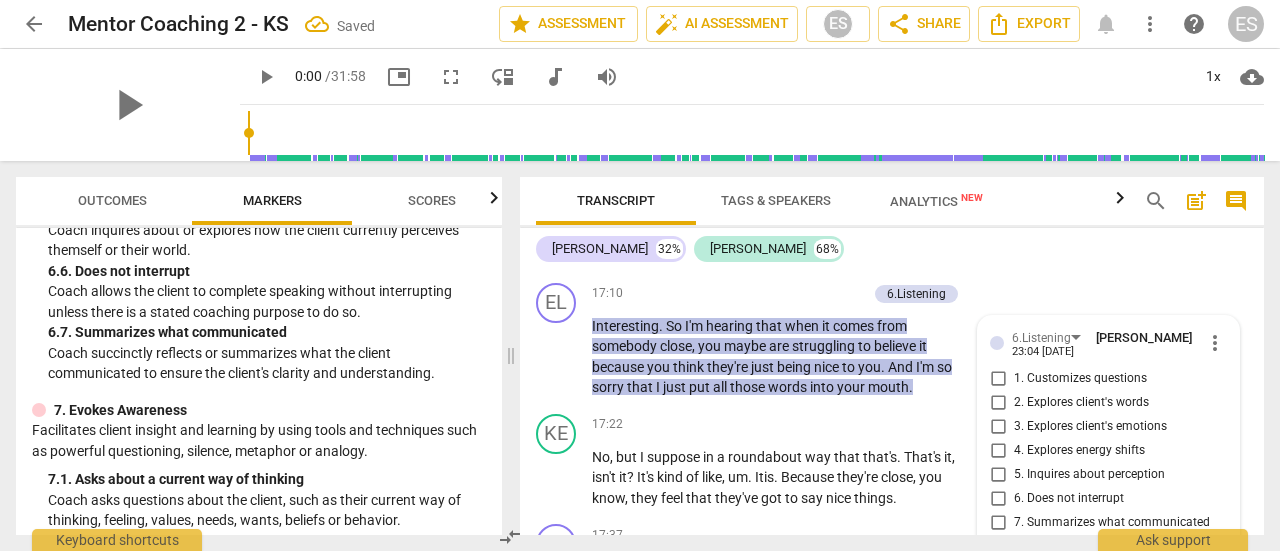 scroll, scrollTop: 7202, scrollLeft: 0, axis: vertical 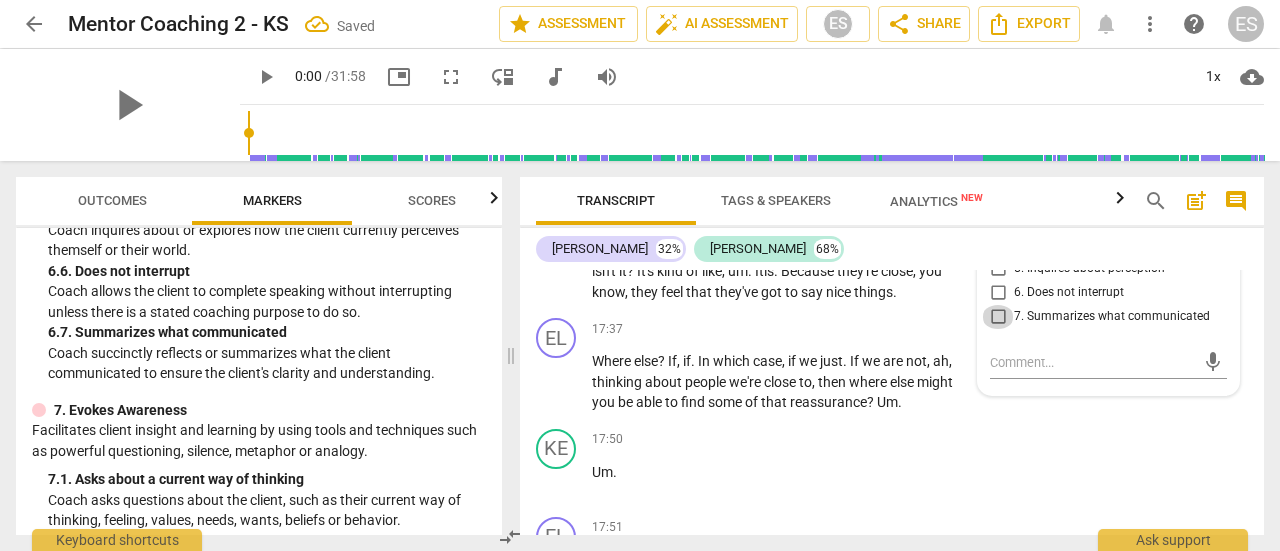 click on "7. Summarizes what communicated" at bounding box center (998, 317) 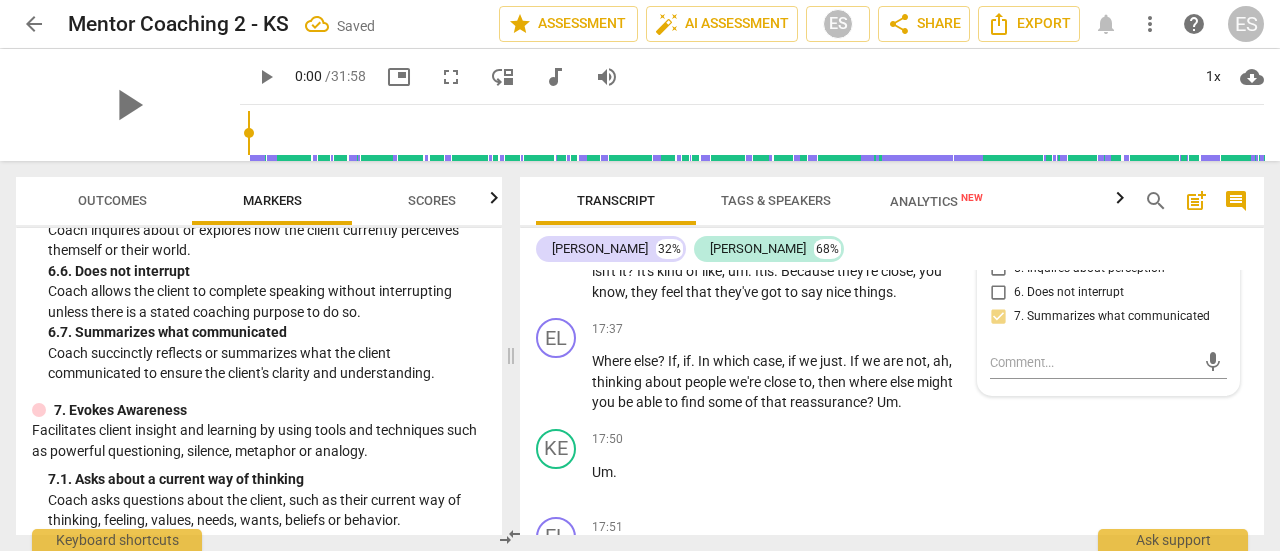 click on "7. Summarizes what communicated" at bounding box center [998, 317] 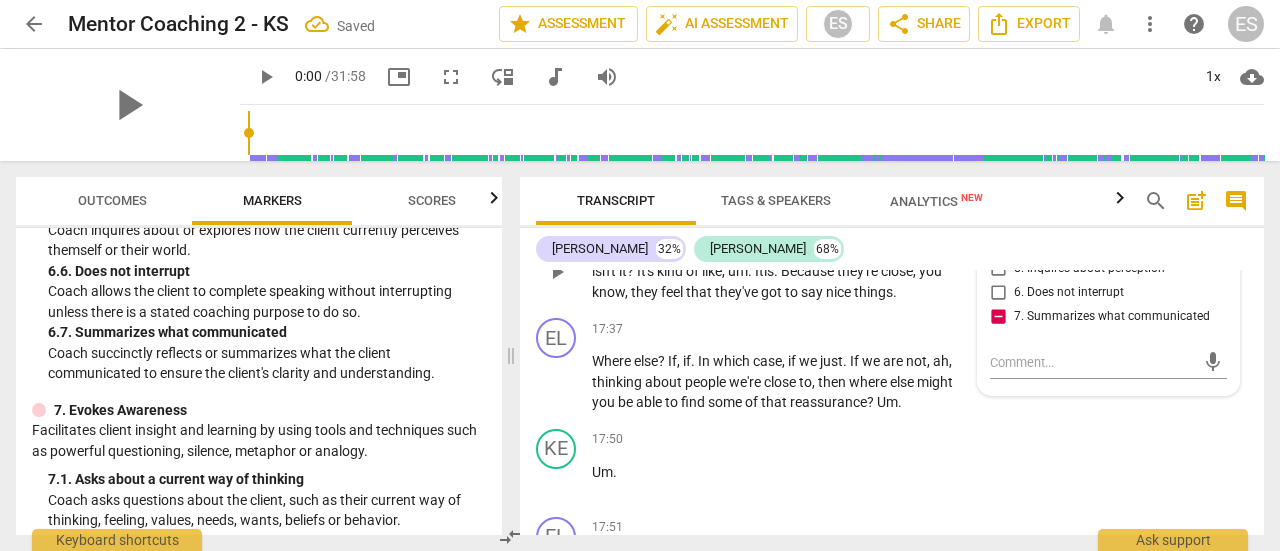 click on "things" at bounding box center [873, 292] 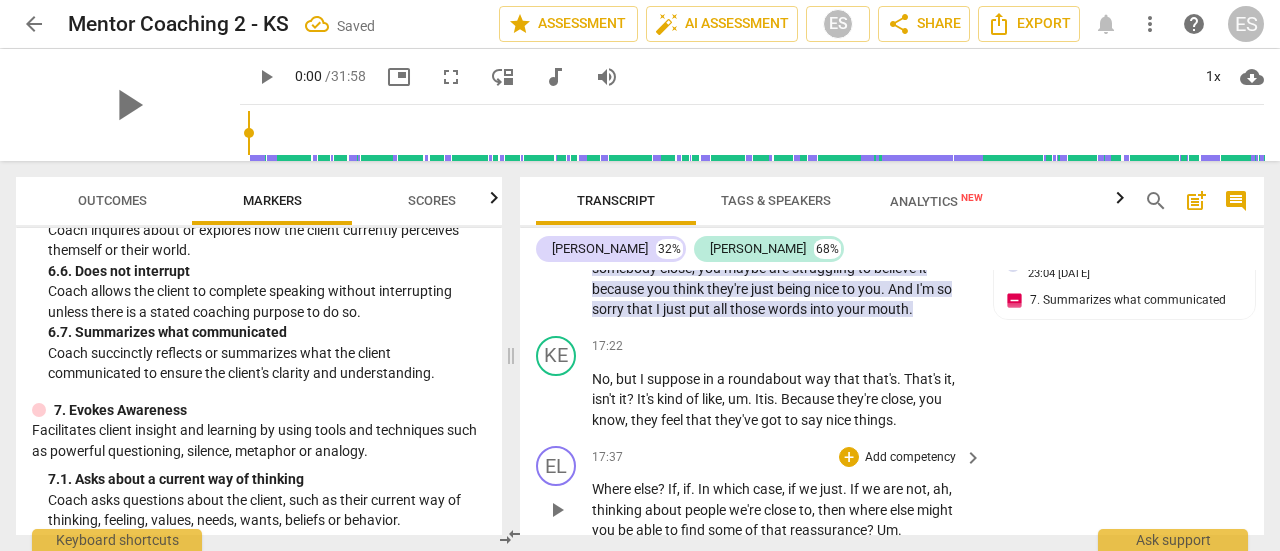 scroll, scrollTop: 7094, scrollLeft: 0, axis: vertical 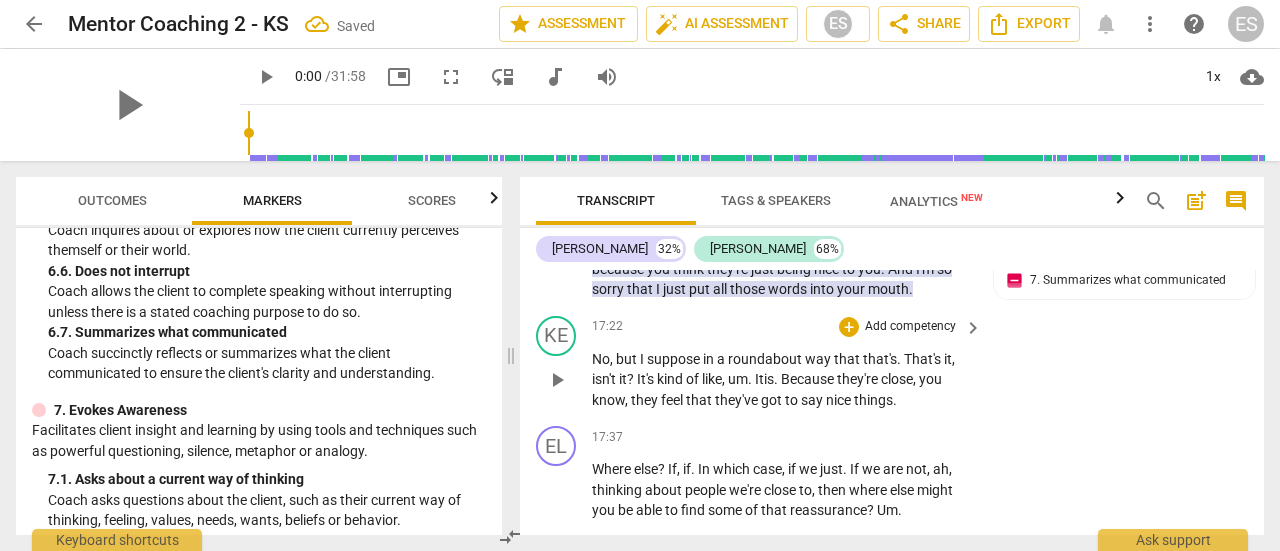 click on "KE play_arrow pause 17:22 + Add competency keyboard_arrow_right No ,   but   I   suppose   in   a   roundabout   way   that   that's .   That's   it ,   isn't   it ?   It's   kind   of   like ,   um .   Itis .   Because   they're   close ,   you   know ,   they   feel   that   they've   got   to   say   nice   things ." at bounding box center (892, 363) 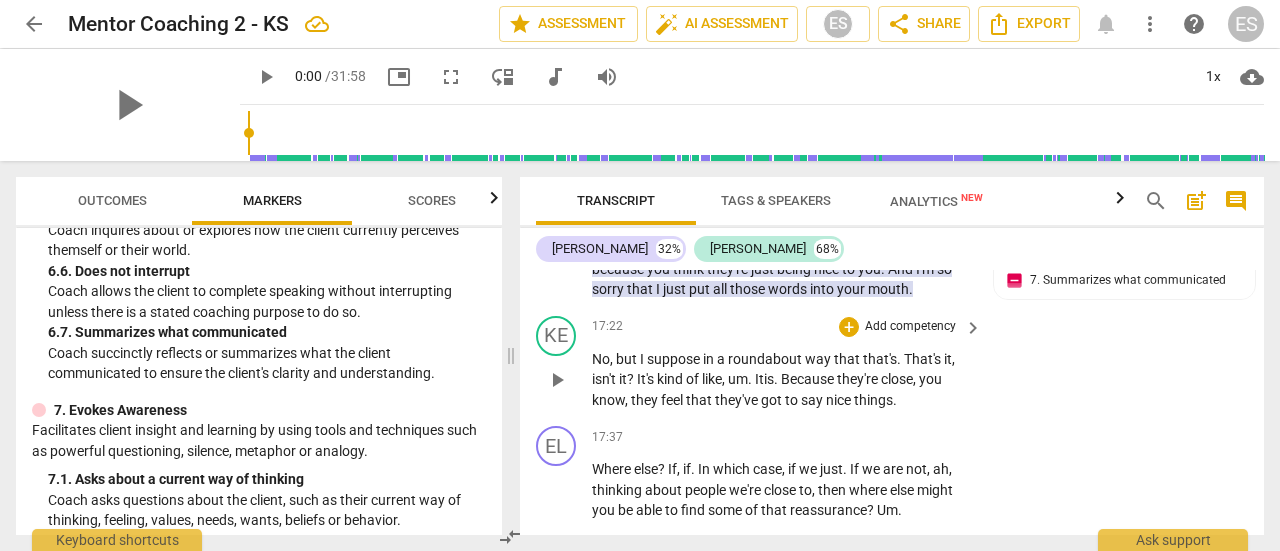 click on "KE play_arrow pause 17:22 + Add competency keyboard_arrow_right No ,   but   I   suppose   in   a   roundabout   way   that   that's .   That's   it ,   isn't   it ?   It's   kind   of   like ,   um .   Itis .   Because   they're   close ,   you   know ,   they   feel   that   they've   got   to   say   nice   things ." at bounding box center (892, 363) 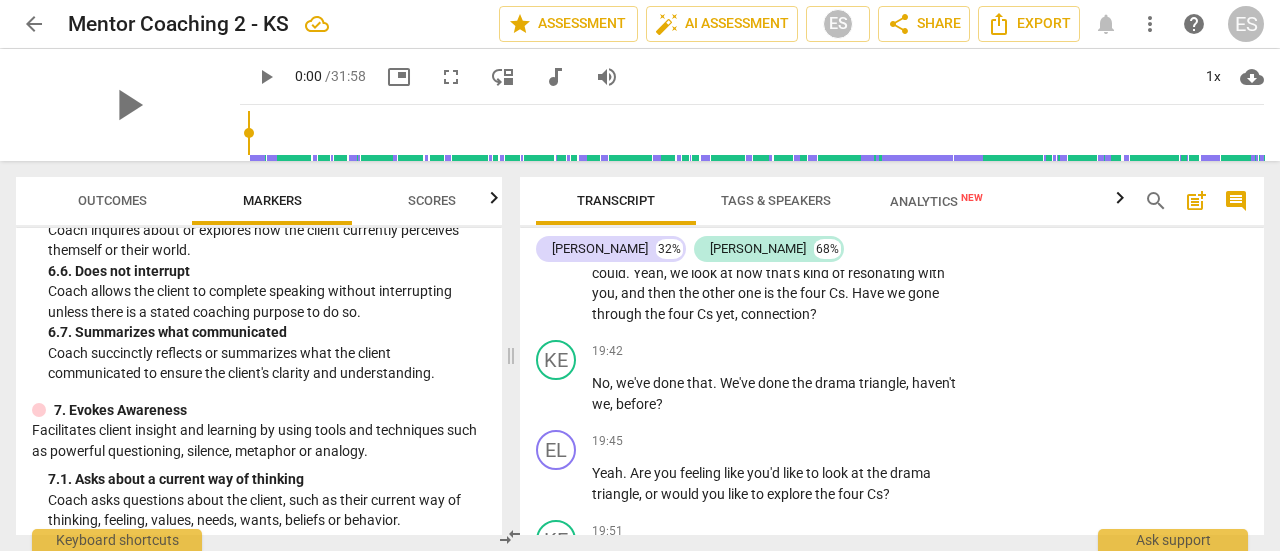 scroll, scrollTop: 8040, scrollLeft: 0, axis: vertical 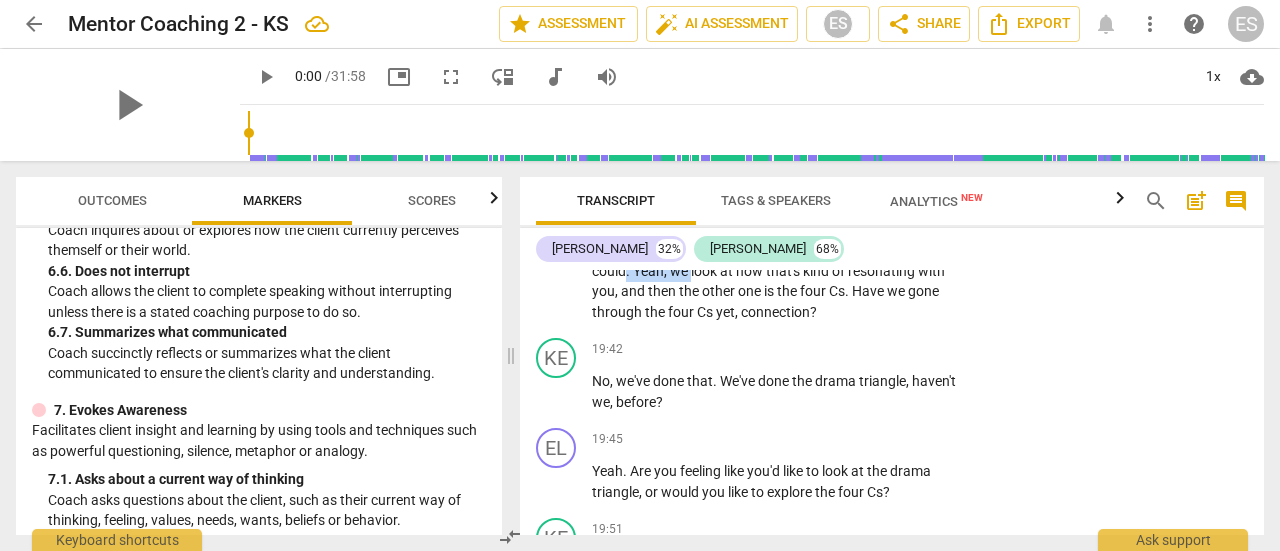 drag, startPoint x: 690, startPoint y: 328, endPoint x: 625, endPoint y: 333, distance: 65.192024 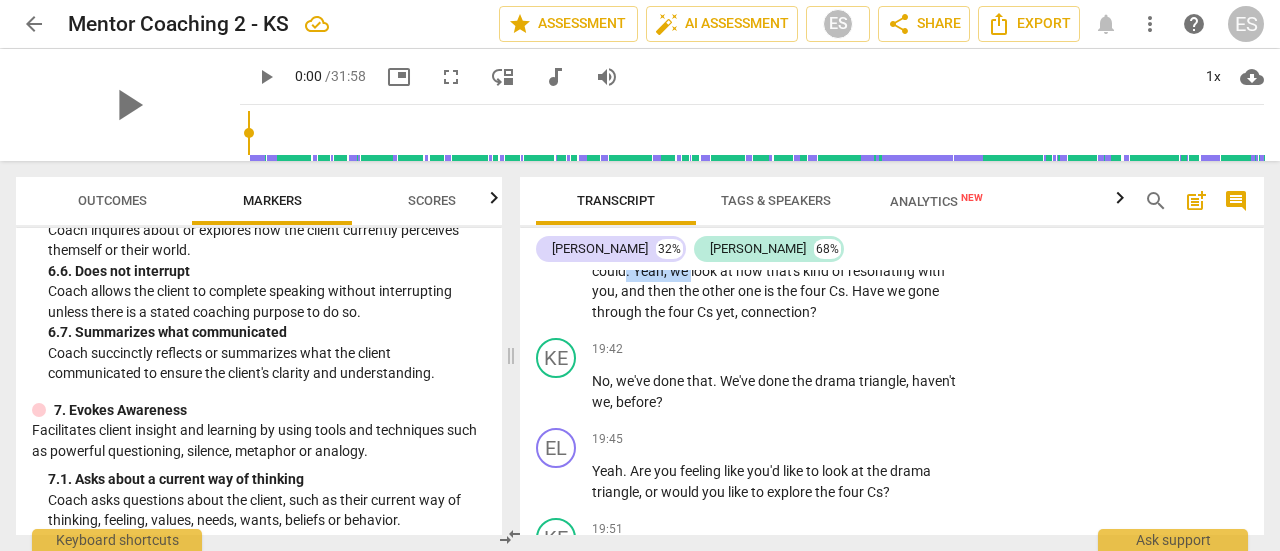 click on "M .   Yeah ,   totally .   Totally .   Can ,   uh ,   resonate   with   that   as   well .   I'm   wondering .   Um ,   there's   a   couple   of   models   that   are   coming   to   mind   for   me ,   and   one   is   drama   triangle ,   which   we   could .   Yeah ,   we   look   at   how   that's   kind   of   resonating   with   you ,   and   then   the   other   one   is   the   four   Cs .   Have   we   gone   through   the   four   Cs   yet ,   connection ?" at bounding box center [782, 260] 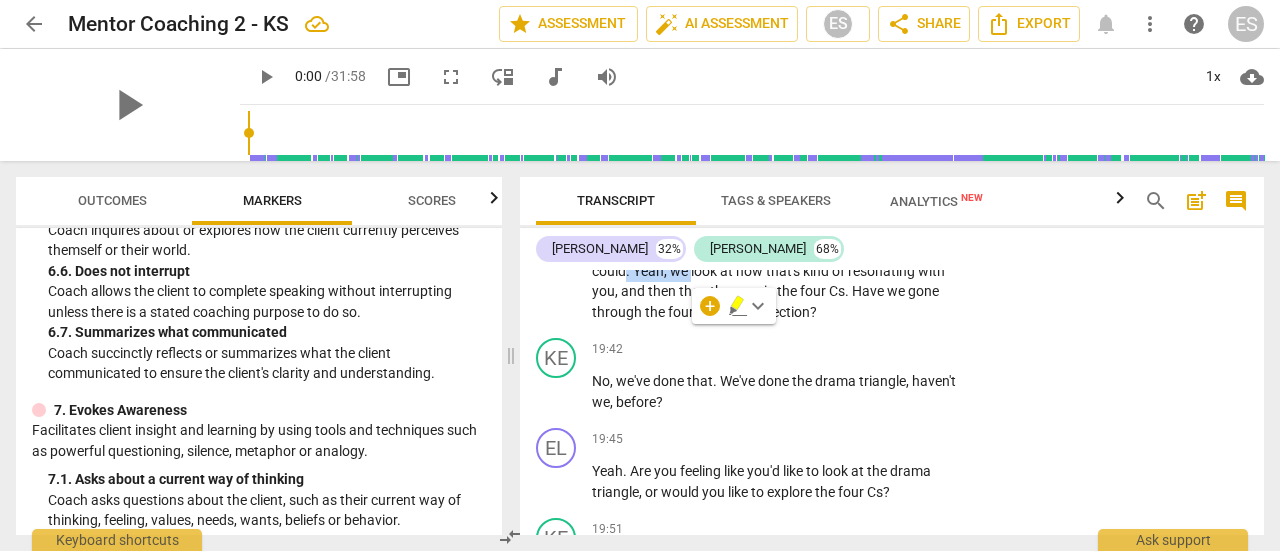 type 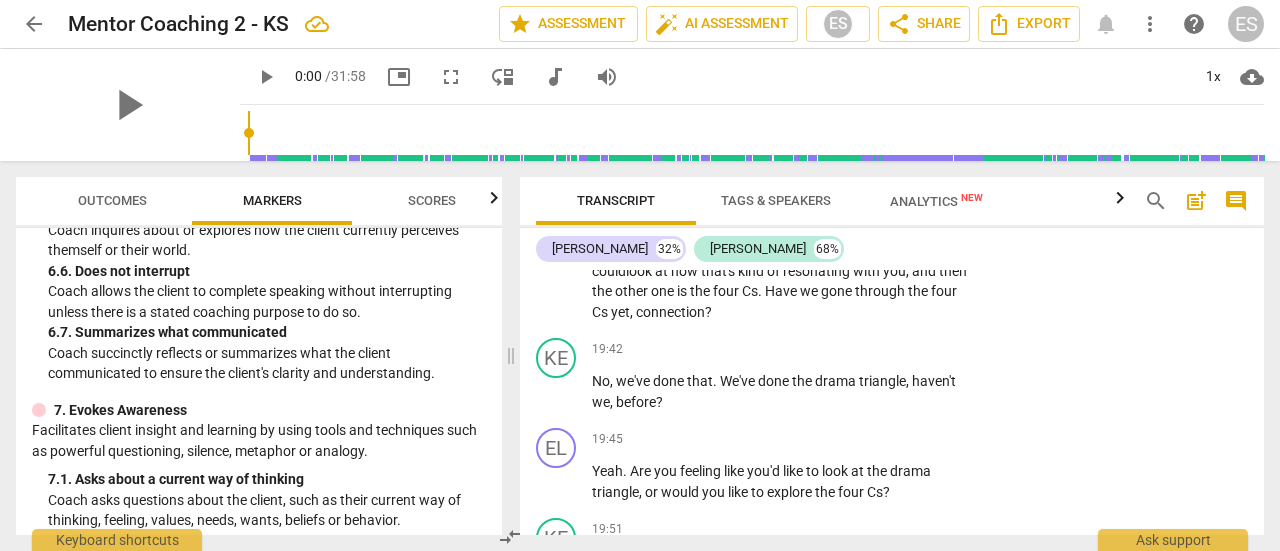 click on "M .   Yeah ,   totally .   Totally .   Can ,   uh ,   resonate   with   that   as   well .   I'm   wondering .   Um ,   there's   a   couple   of   models   that   are   coming   to   mind   for   me ,   and   one   is   drama   triangle ,   which   we   could  look   at   how   that's   kind   of   resonating   with   you ,   and   then   the   other   one   is   the   four   Cs .   Have   we   gone   through   the   four   Cs   yet ,   connection ?" at bounding box center (782, 260) 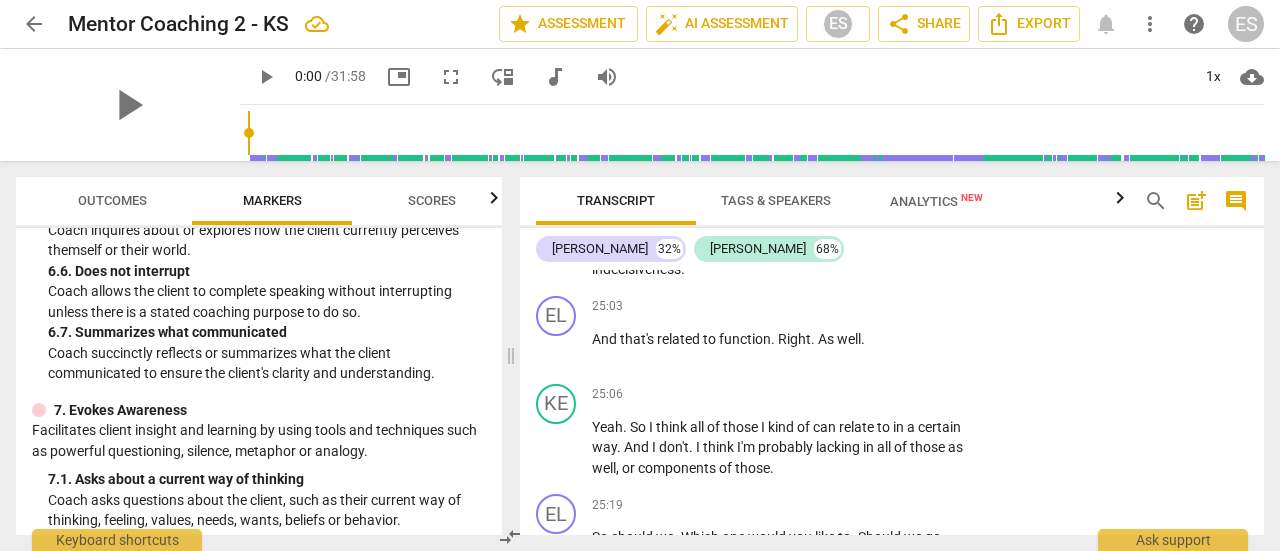 scroll, scrollTop: 10380, scrollLeft: 0, axis: vertical 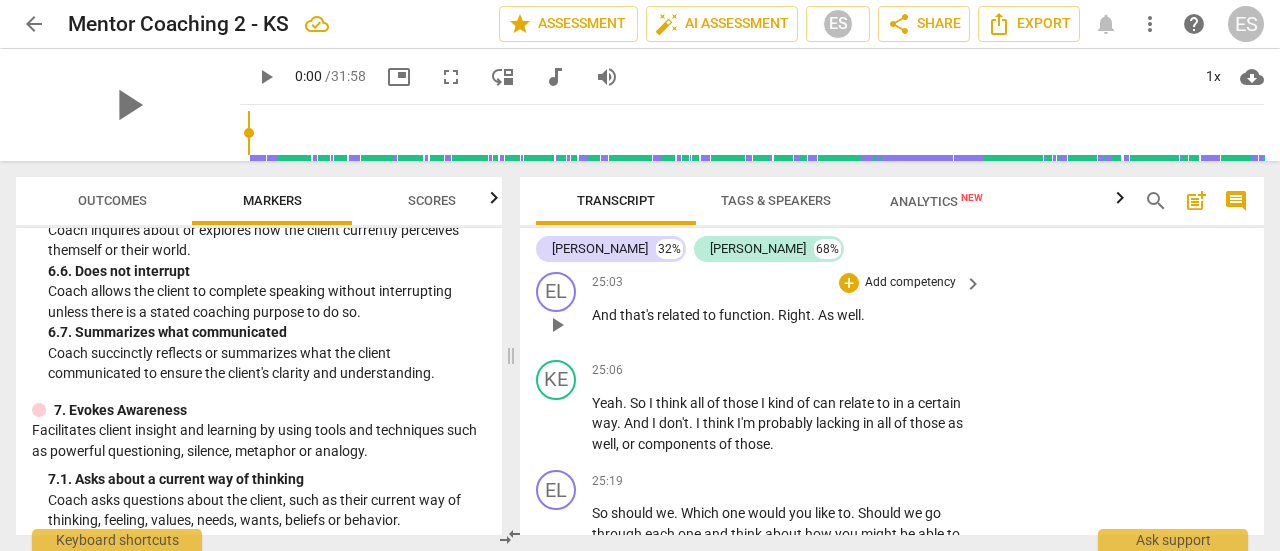 click on "function" at bounding box center (745, 315) 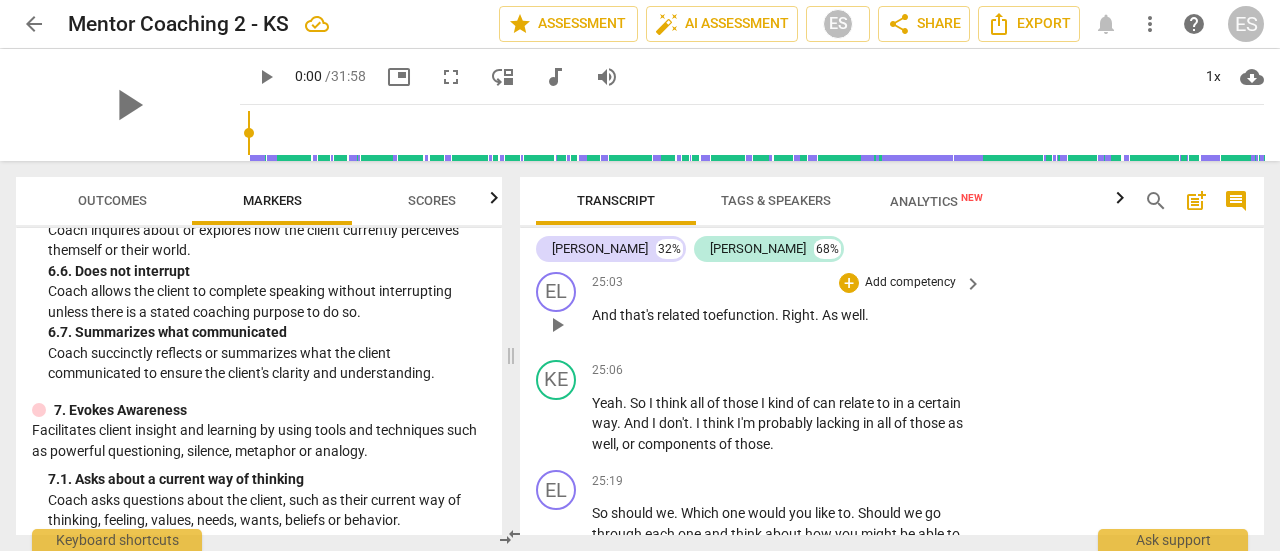 type 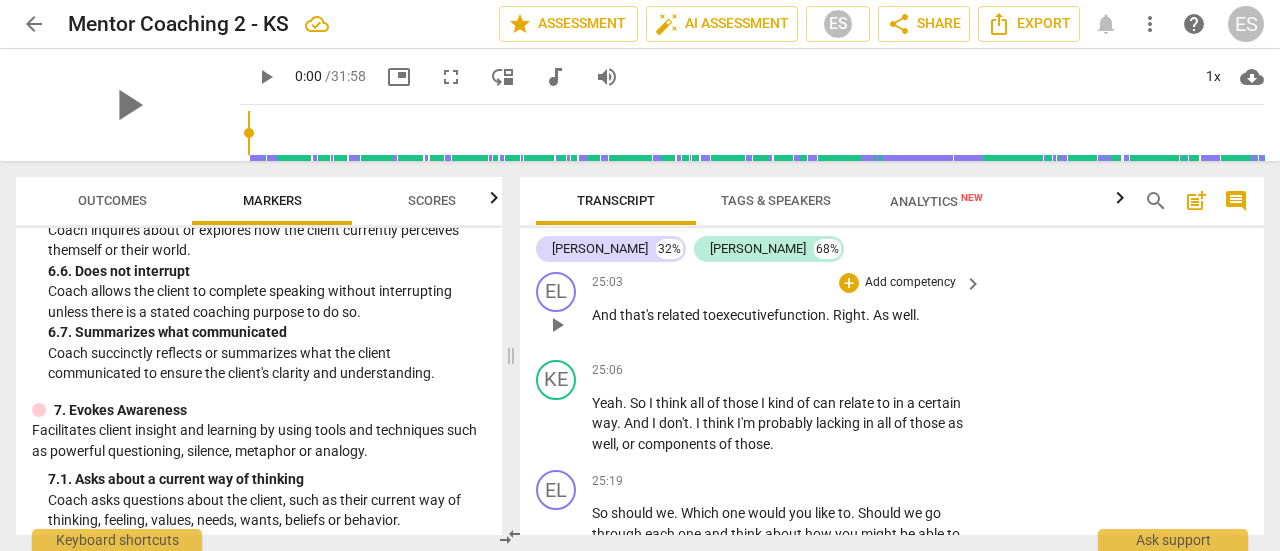 click on "Right" at bounding box center (849, 315) 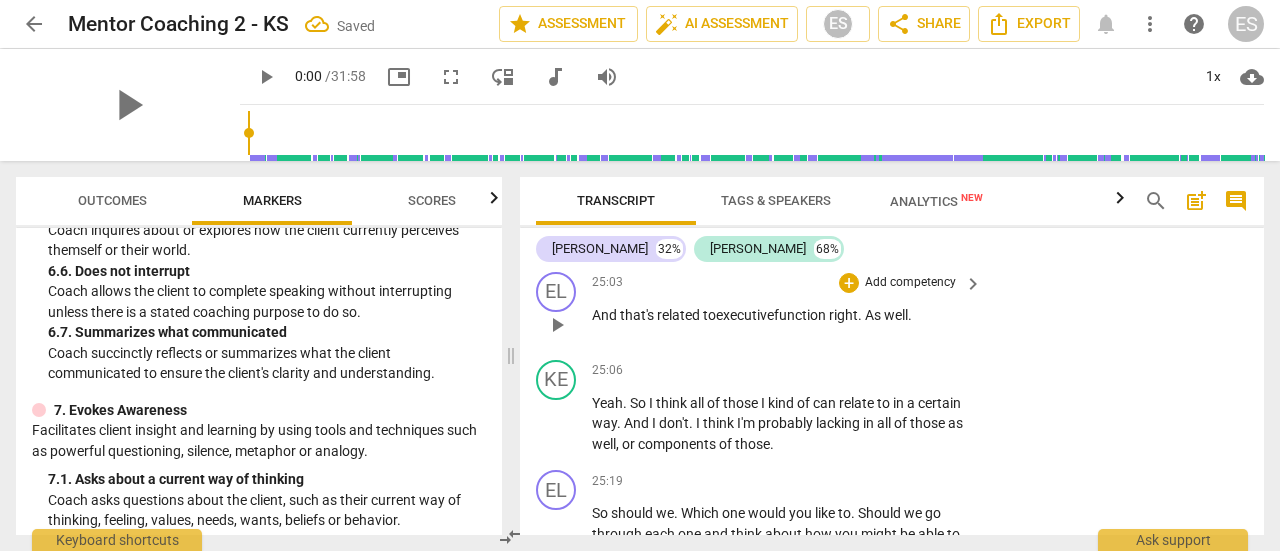 click on "." at bounding box center (861, 315) 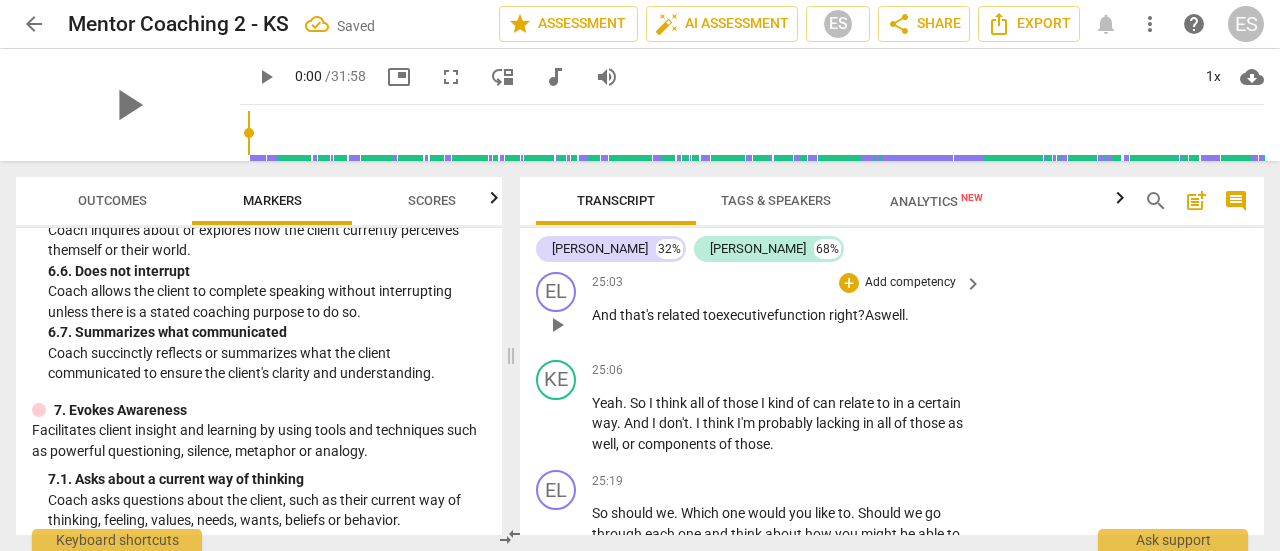 click on "EL play_arrow pause 25:03 + Add competency keyboard_arrow_right And   that's   related   to  executive  function r ight?  As  well ." at bounding box center [892, 308] 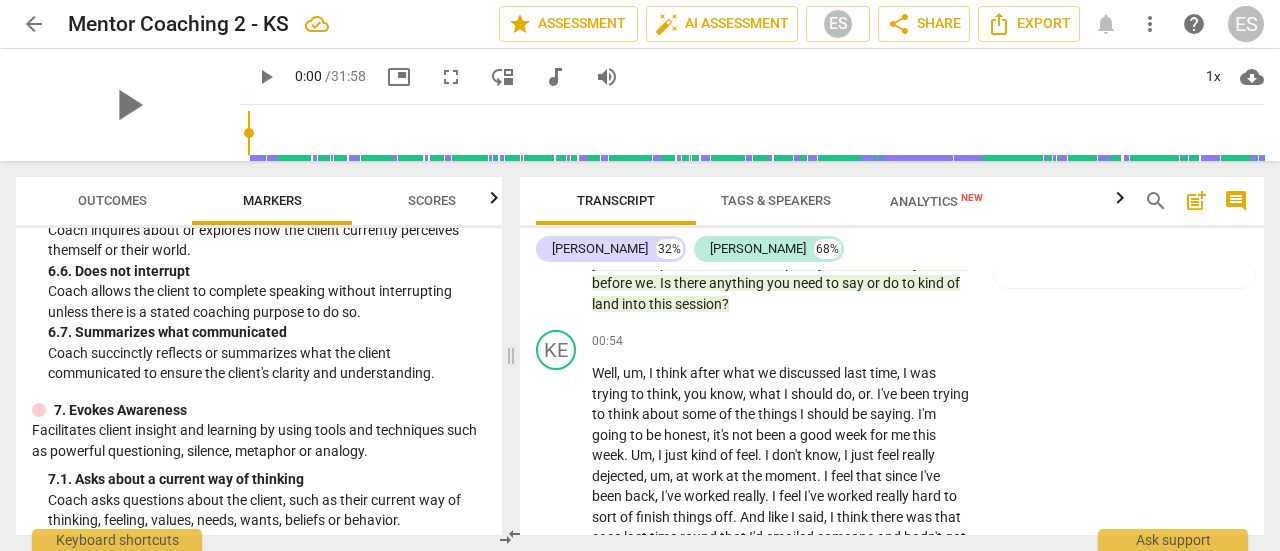 scroll, scrollTop: 0, scrollLeft: 0, axis: both 